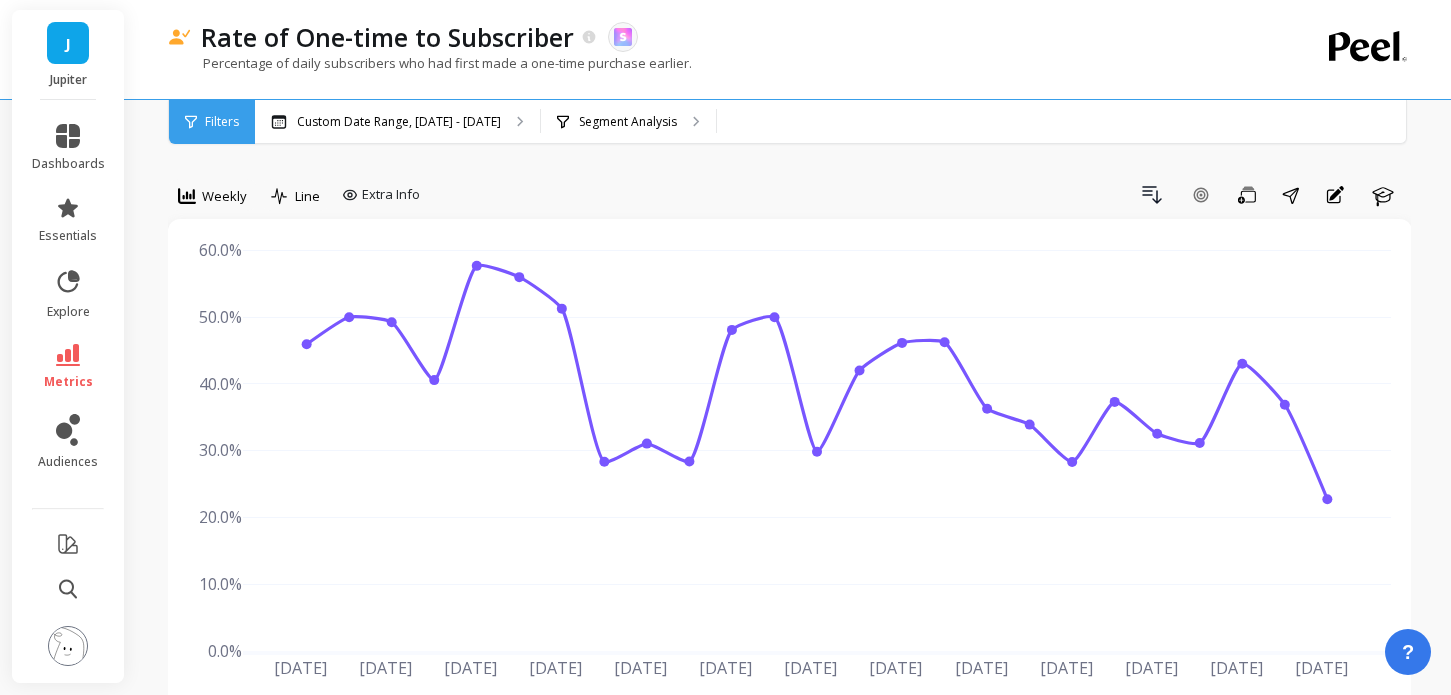 scroll, scrollTop: 194, scrollLeft: 0, axis: vertical 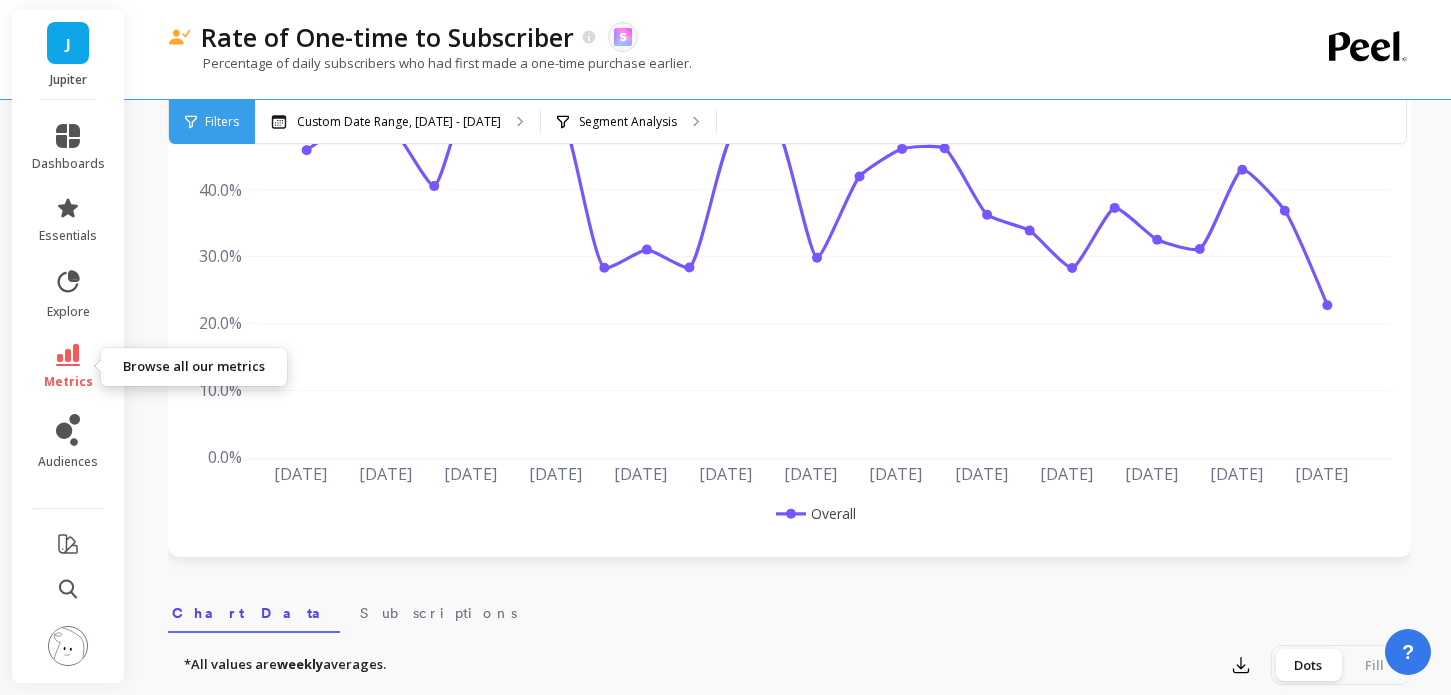 click on "metrics" at bounding box center [68, 367] 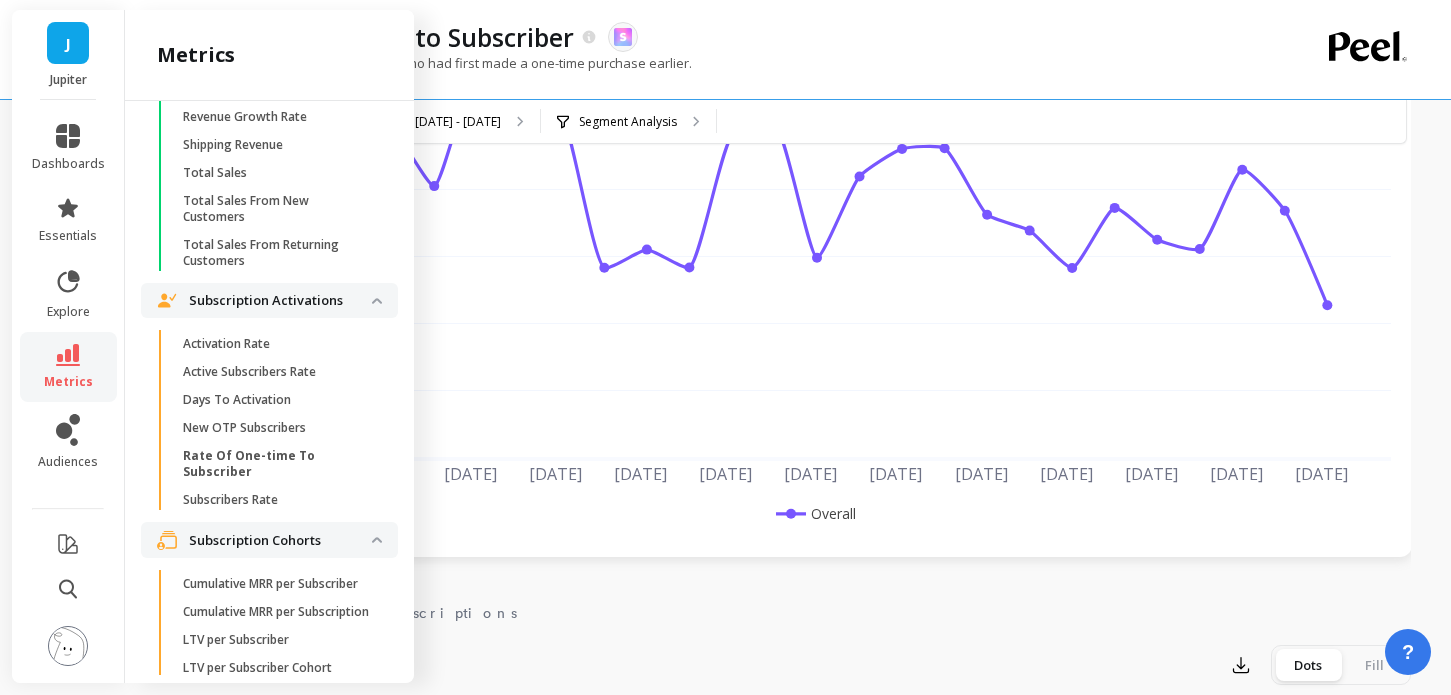 scroll, scrollTop: 4211, scrollLeft: 0, axis: vertical 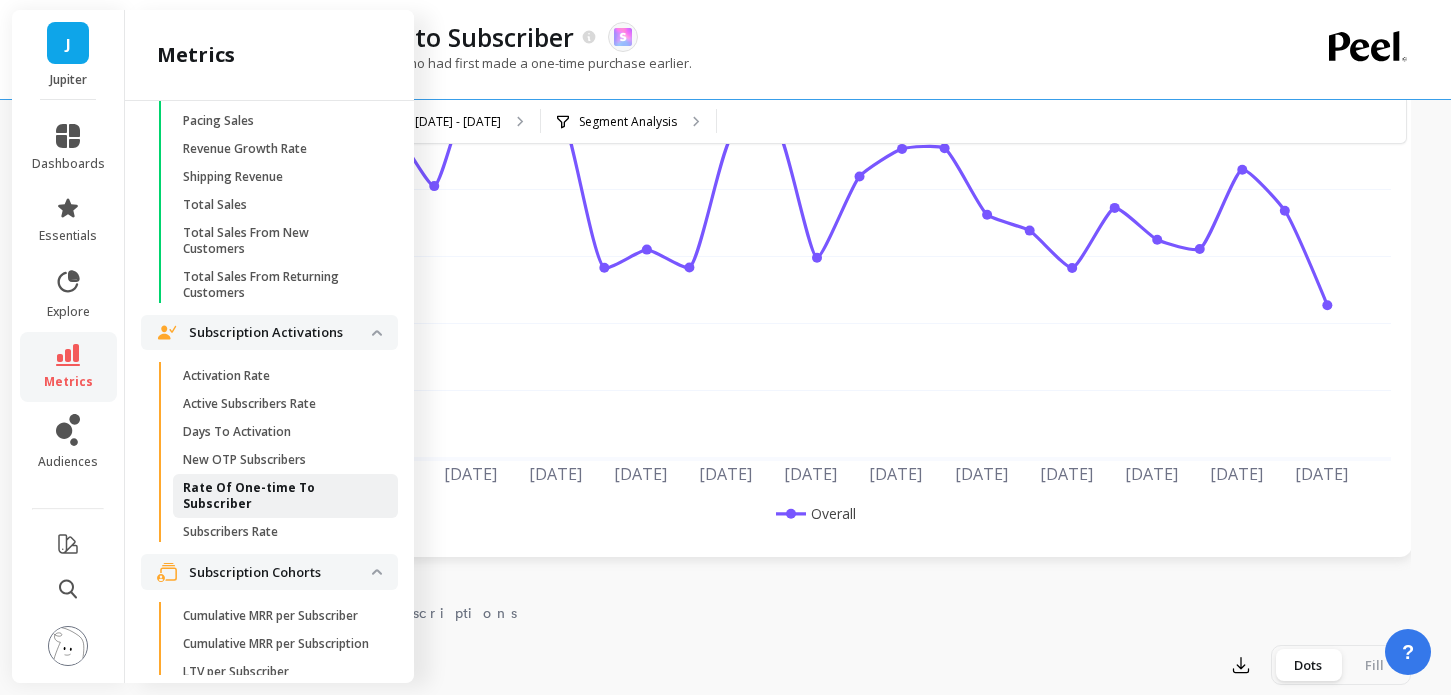 click on "Rate Of One-time To Subscriber" at bounding box center [278, 496] 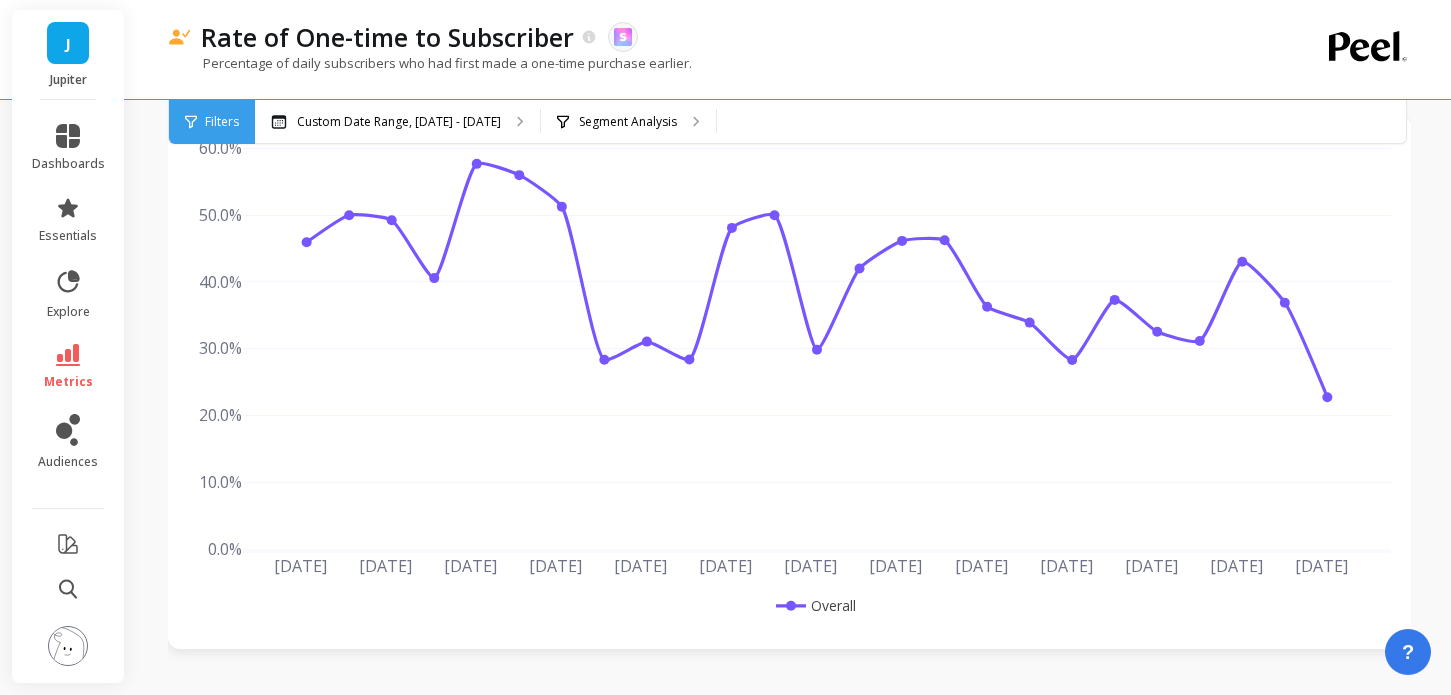 scroll, scrollTop: 98, scrollLeft: 0, axis: vertical 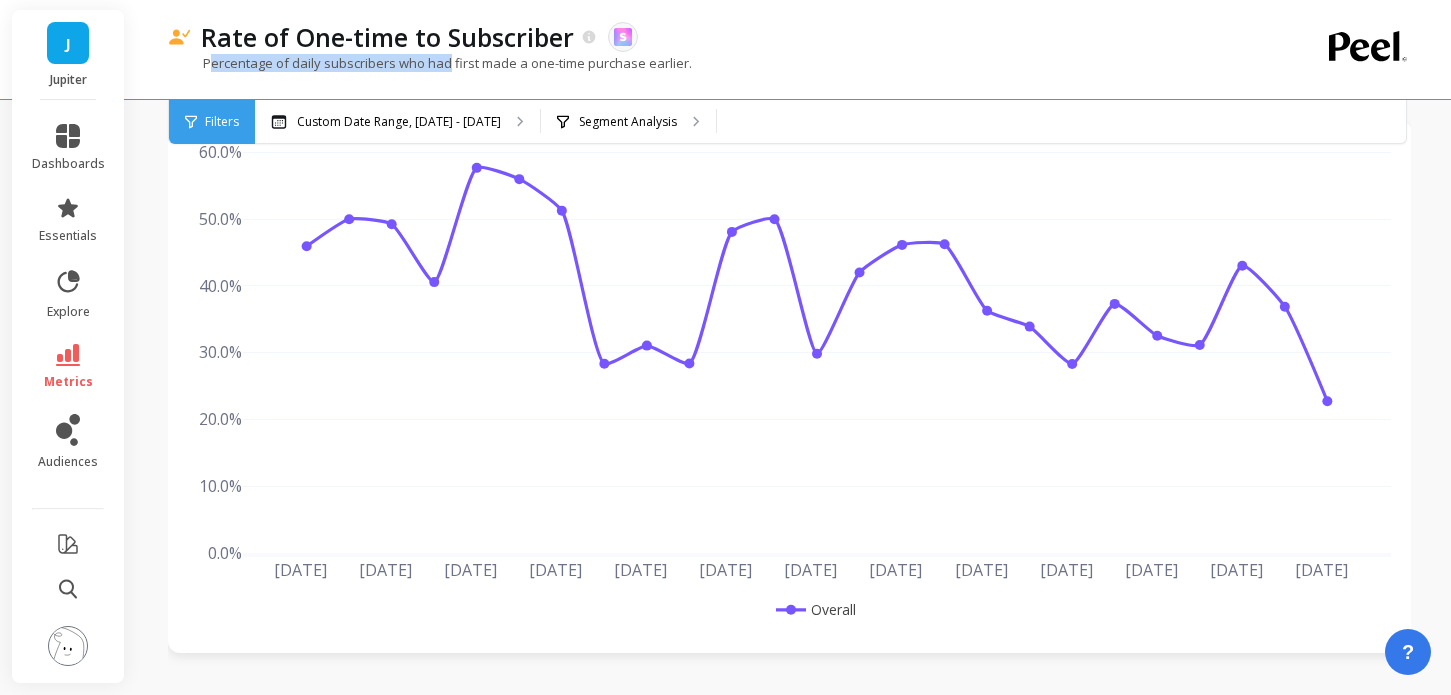 drag, startPoint x: 208, startPoint y: 66, endPoint x: 444, endPoint y: 65, distance: 236.00212 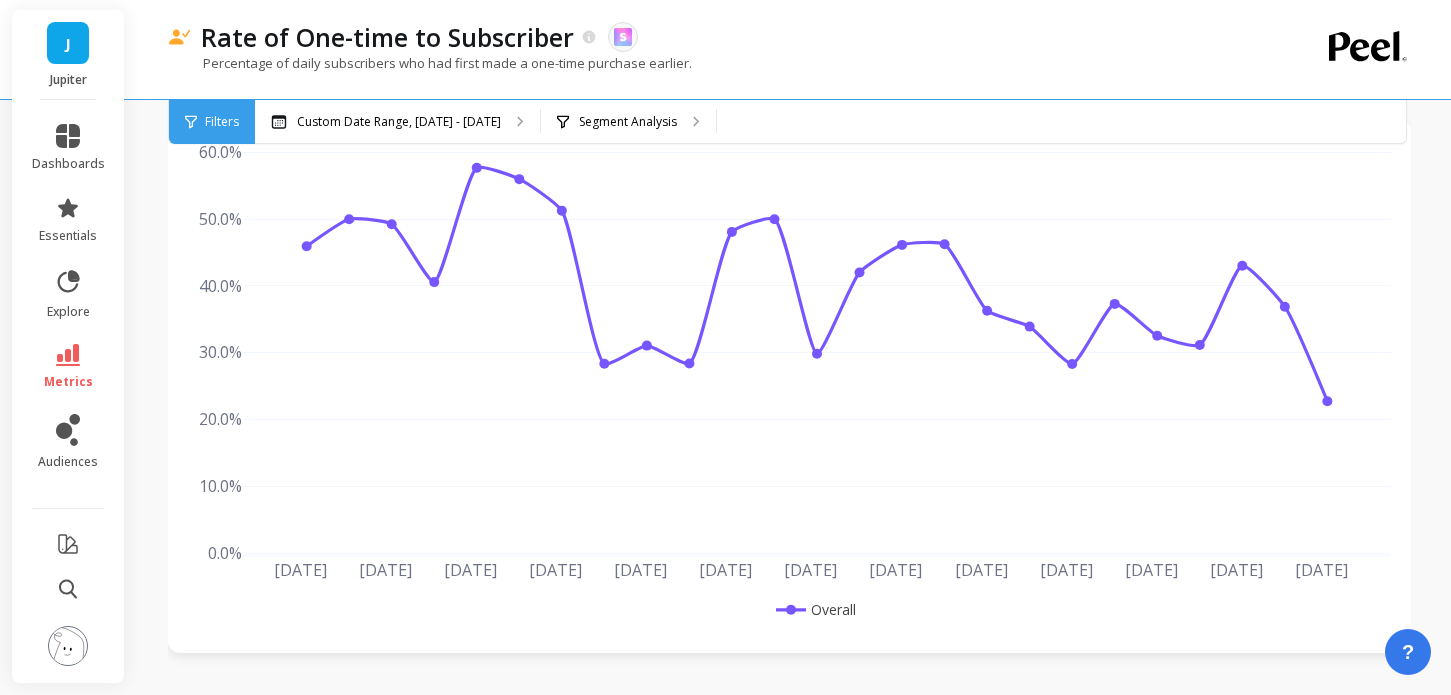 click on "Percentage of daily subscribers who had first made a one-time purchase earlier." at bounding box center (430, 63) 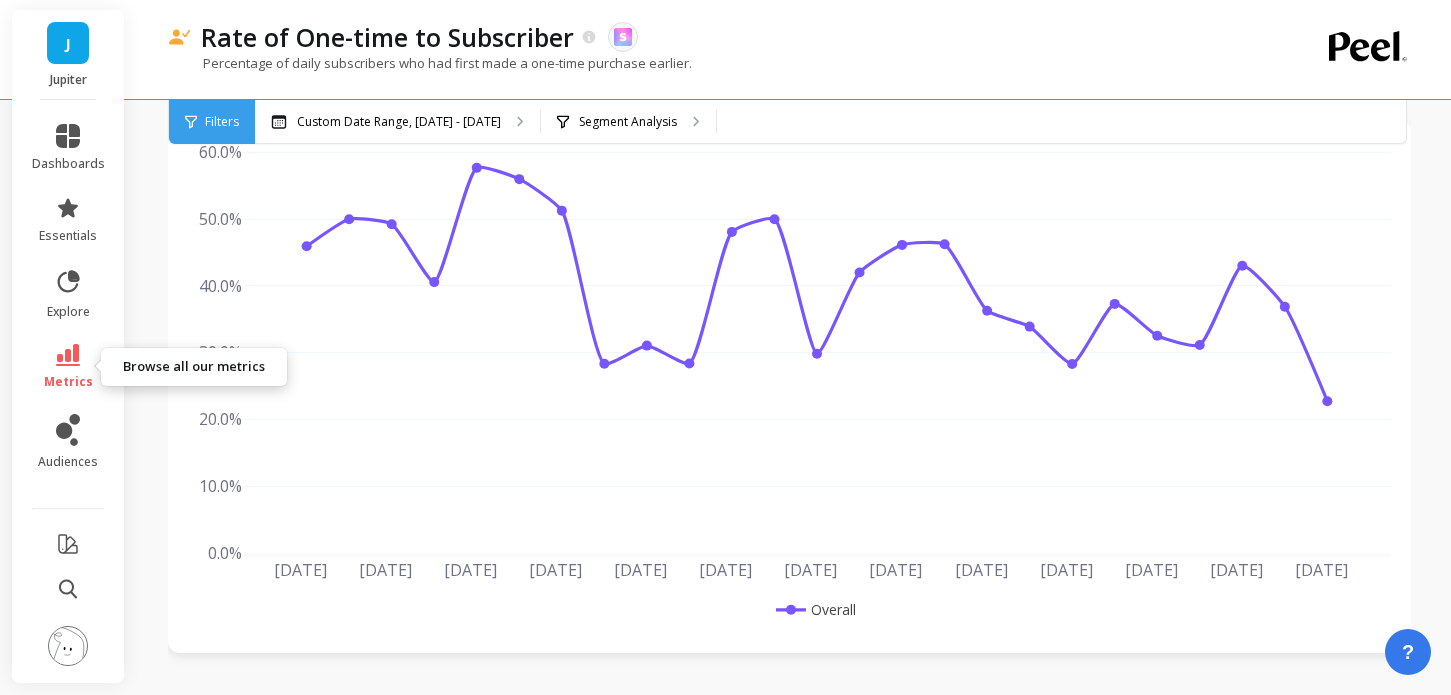 click on "metrics" at bounding box center [68, 382] 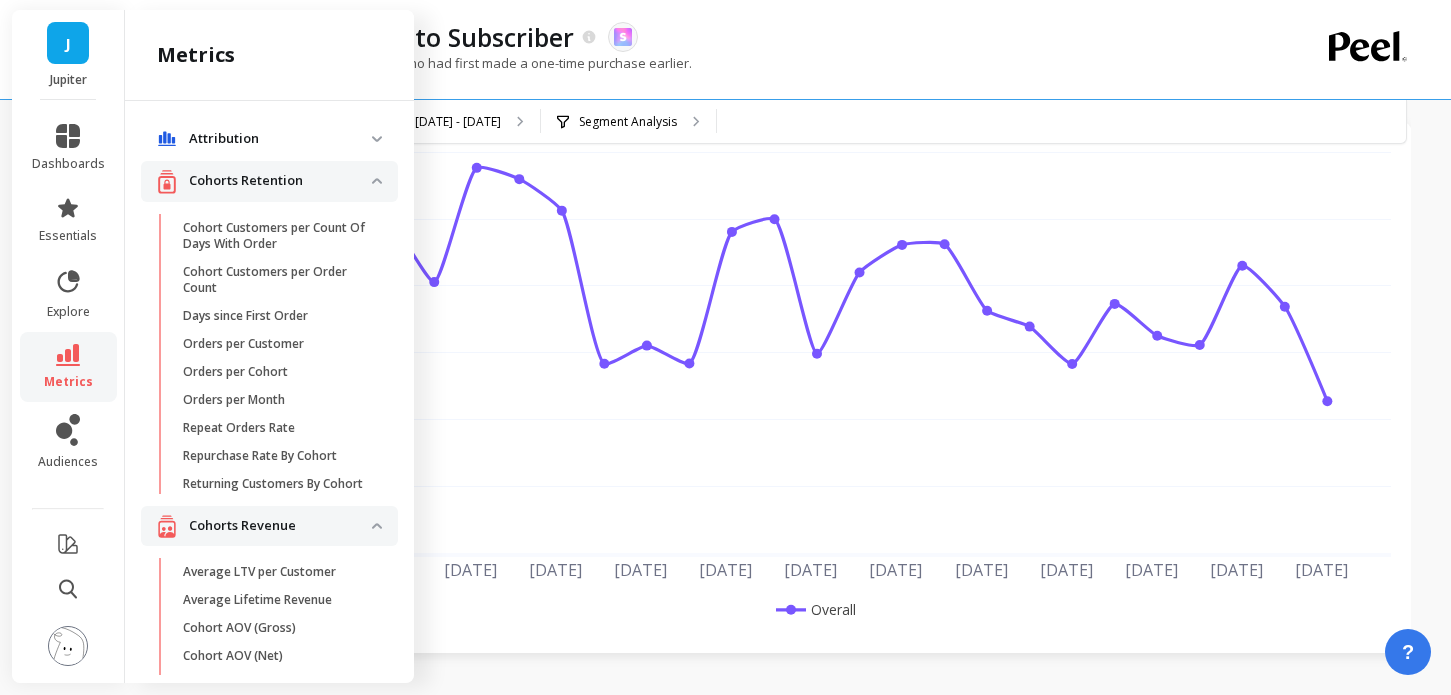 scroll, scrollTop: 4211, scrollLeft: 0, axis: vertical 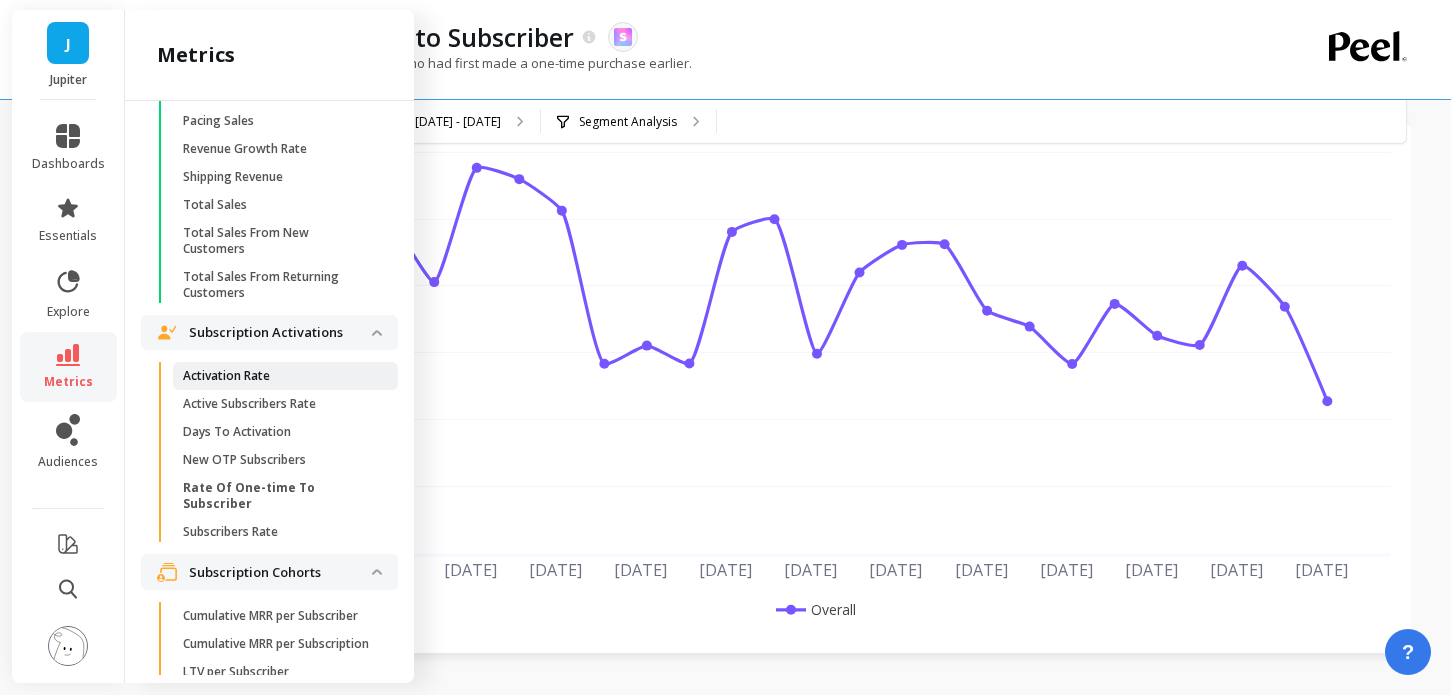 click on "Activation Rate" at bounding box center [278, 376] 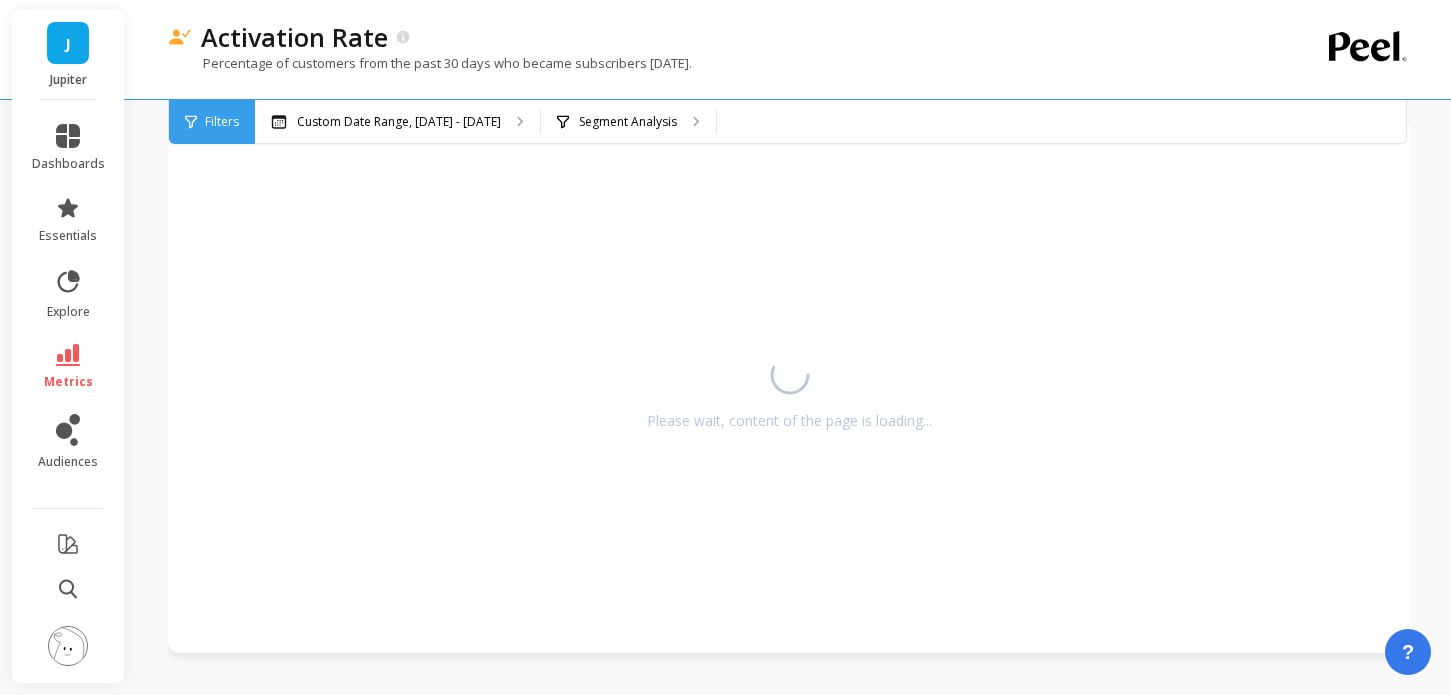 scroll, scrollTop: 0, scrollLeft: 0, axis: both 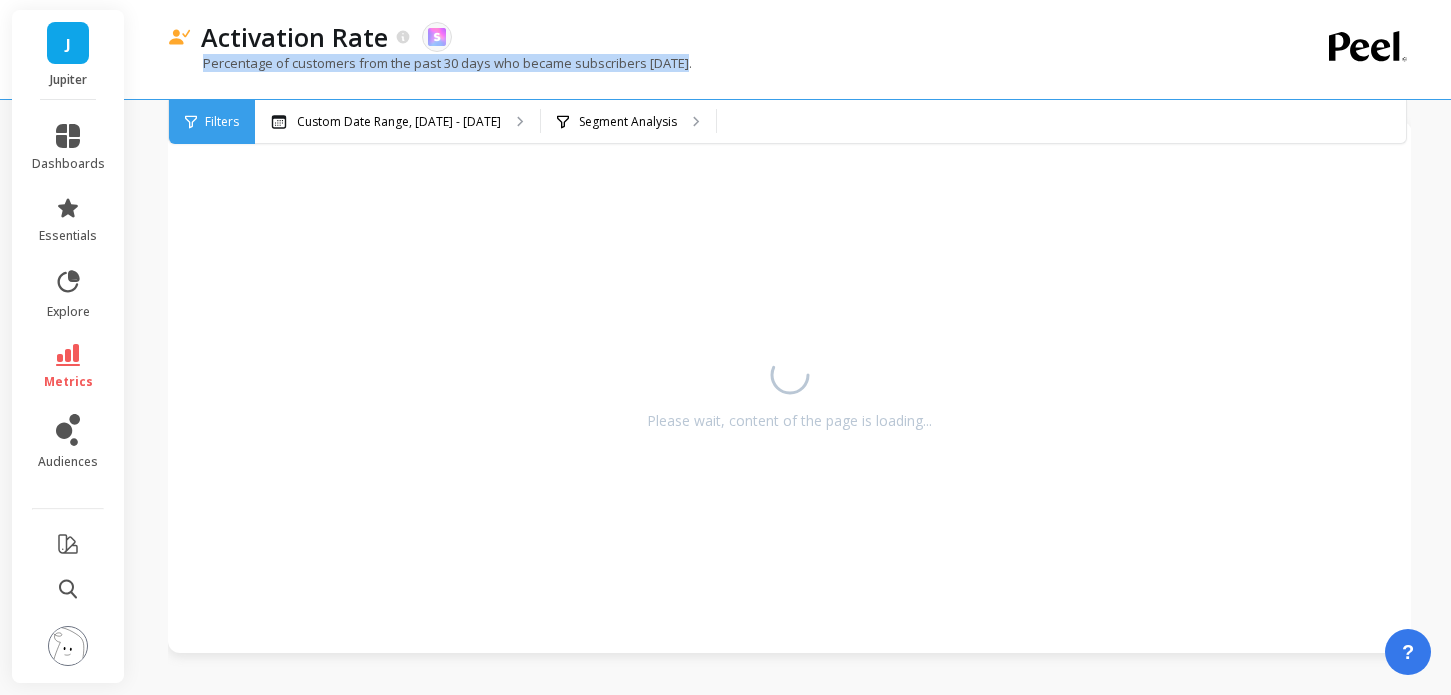 drag, startPoint x: 196, startPoint y: 63, endPoint x: 718, endPoint y: 92, distance: 522.80493 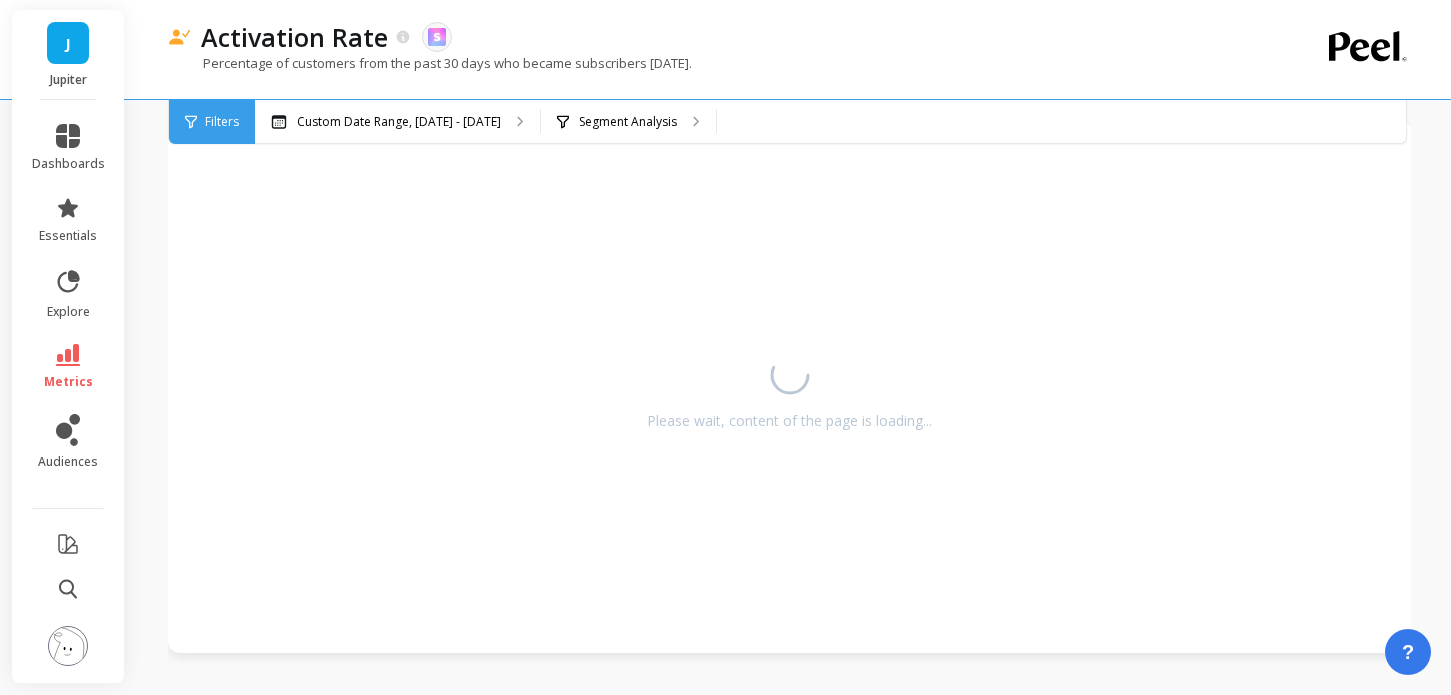 click on "Percentage of customers from the past 30 days who became subscribers today." at bounding box center [707, 73] 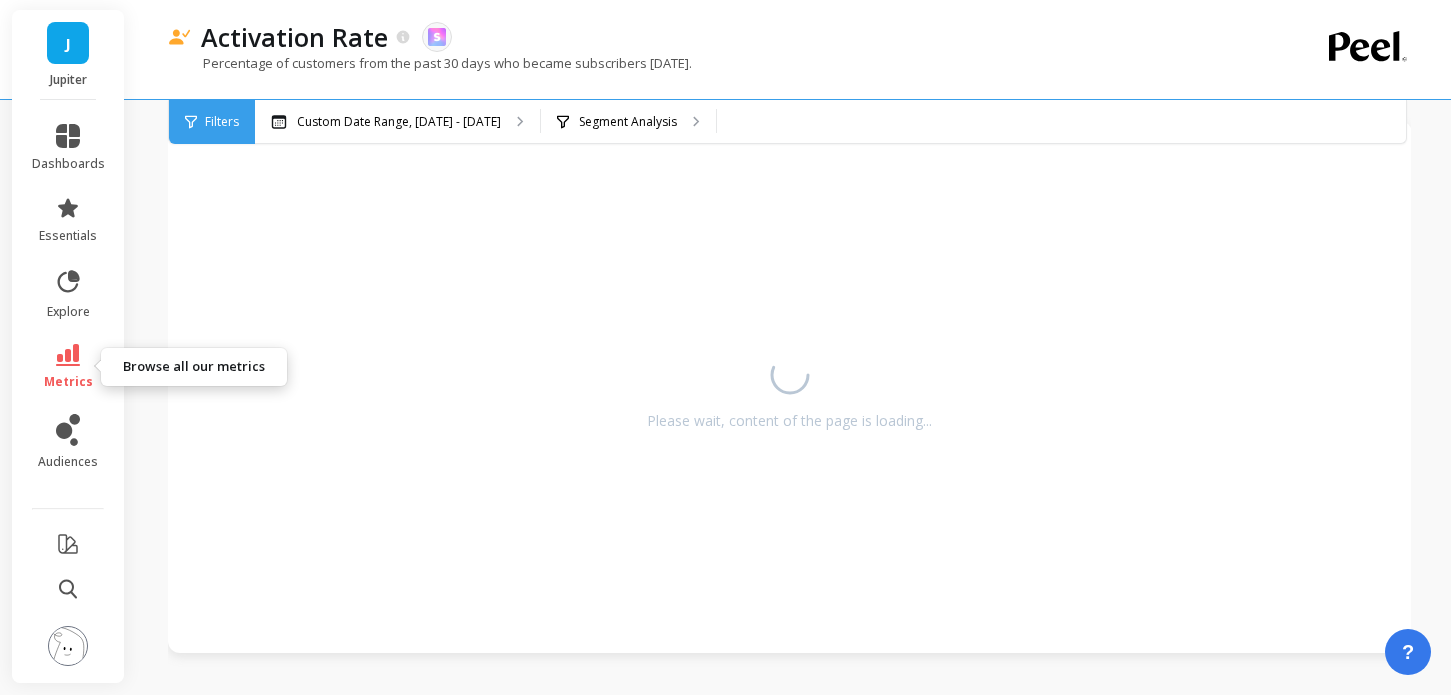 click 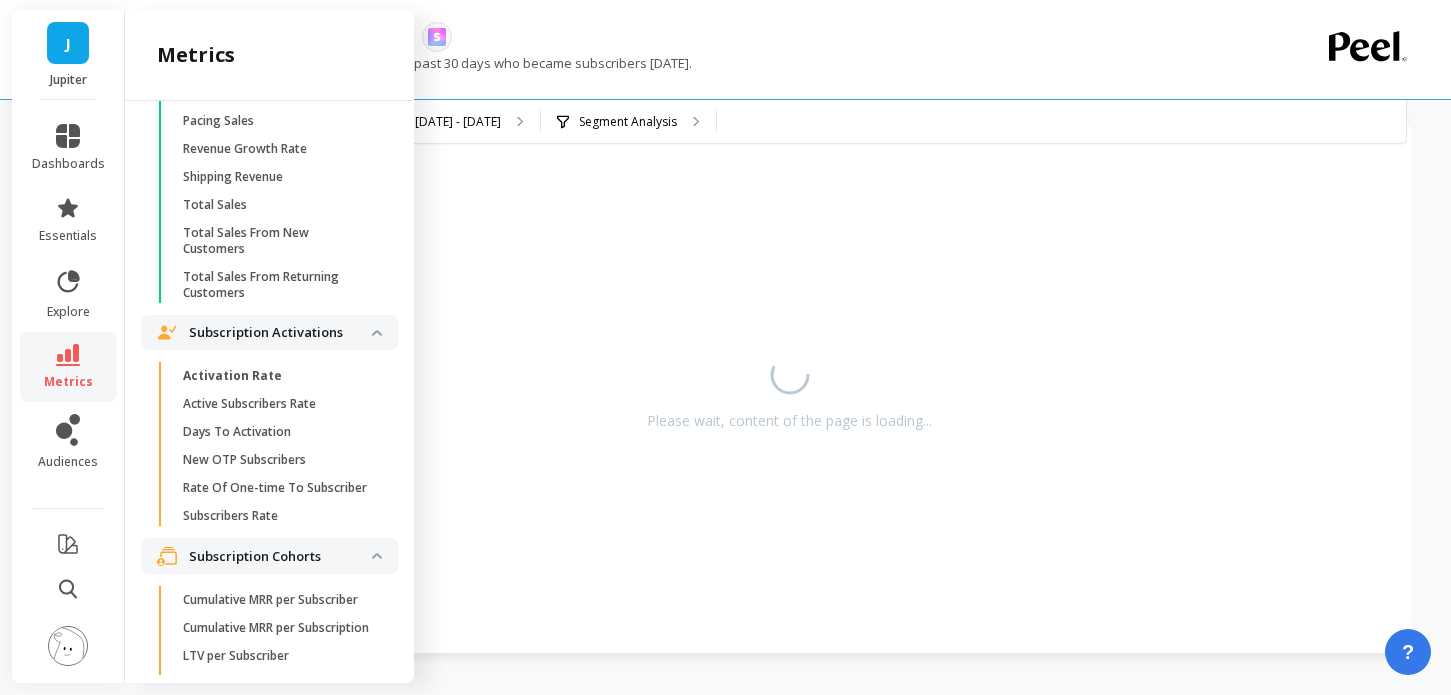 scroll, scrollTop: 4251, scrollLeft: 0, axis: vertical 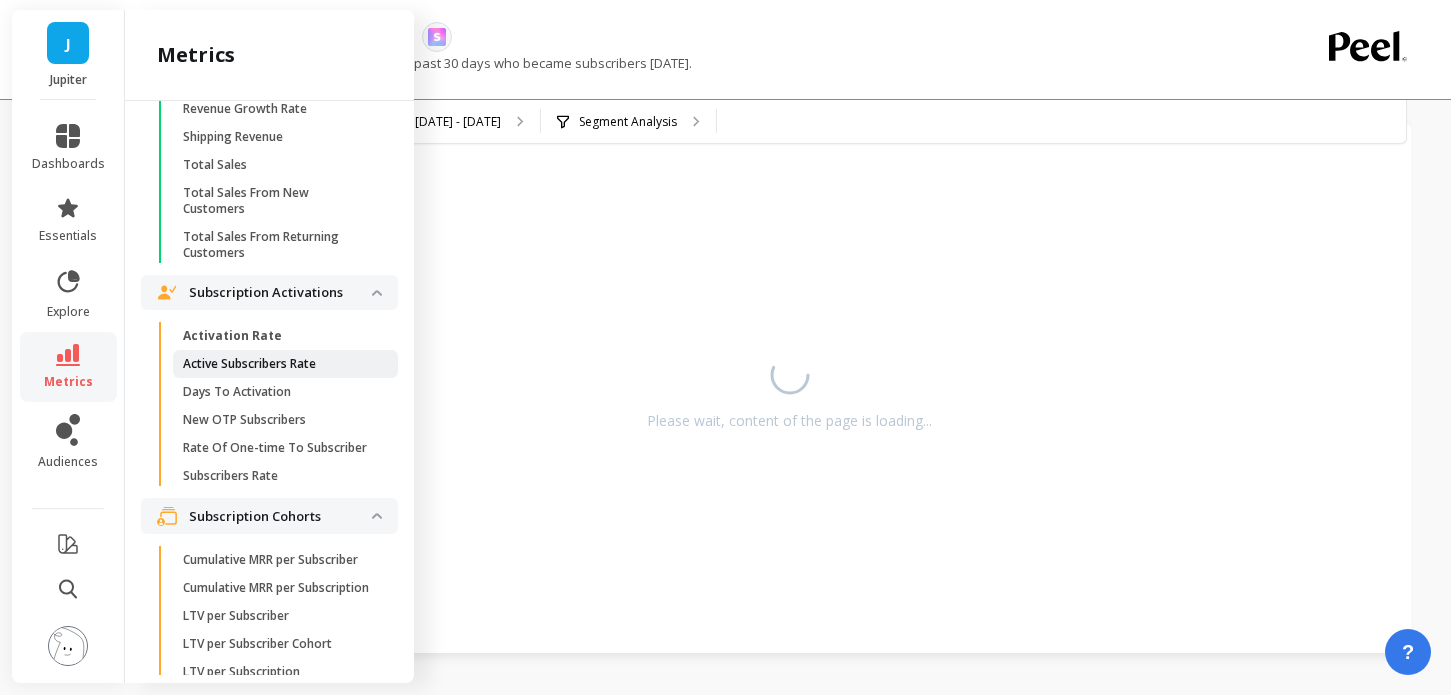 click on "Active Subscribers Rate" at bounding box center [249, 364] 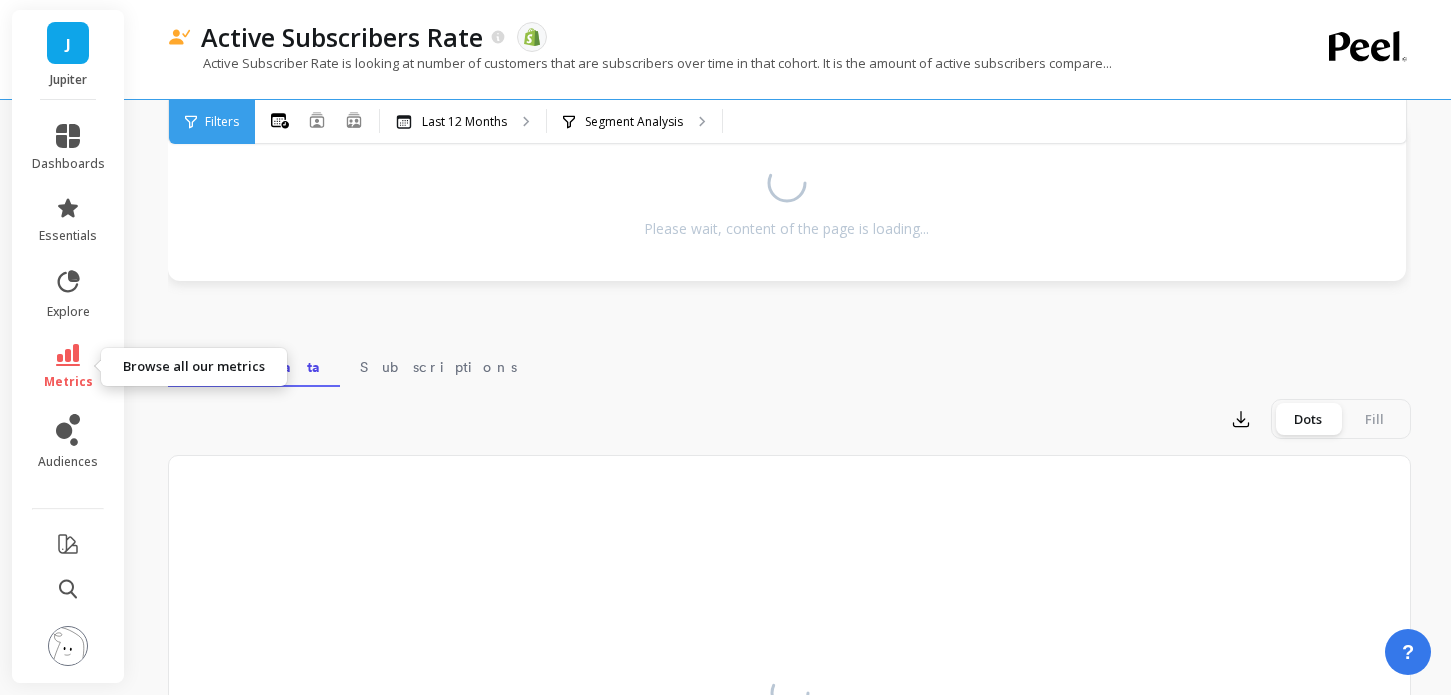 click on "metrics" at bounding box center [68, 367] 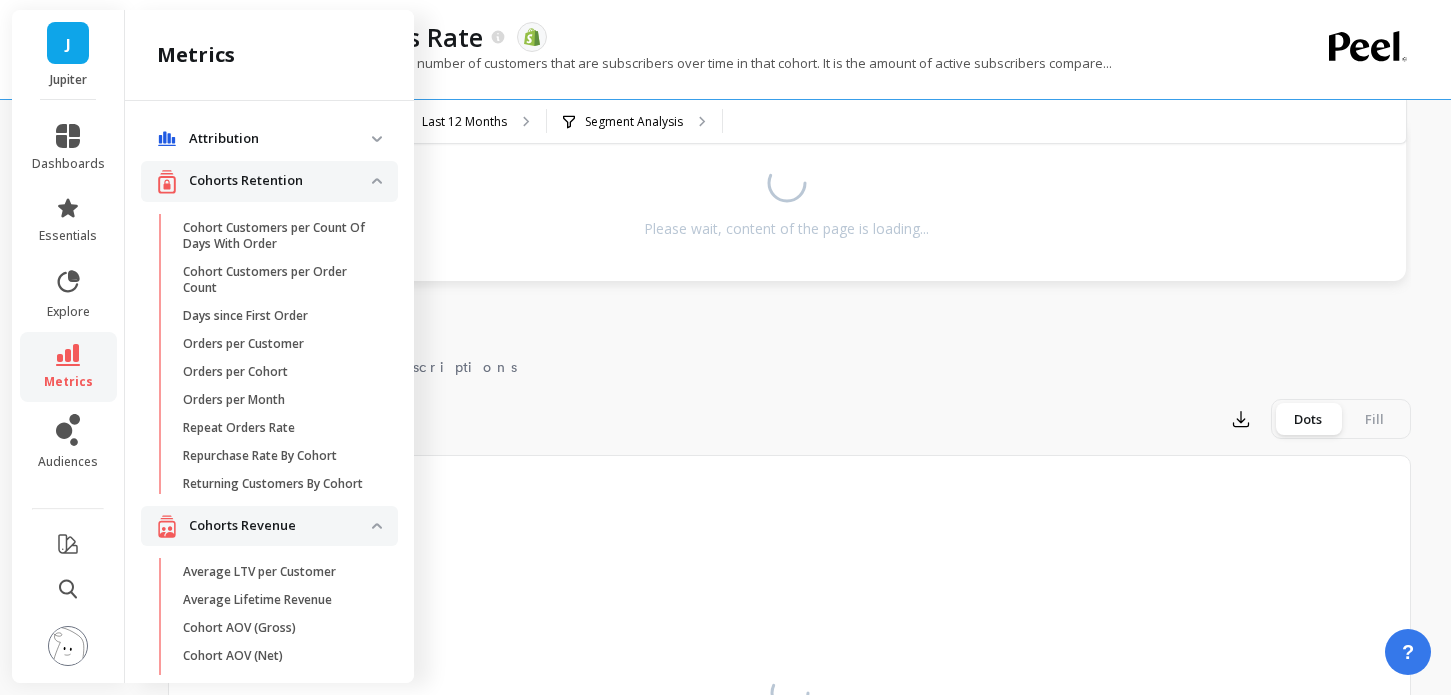 scroll, scrollTop: 4251, scrollLeft: 0, axis: vertical 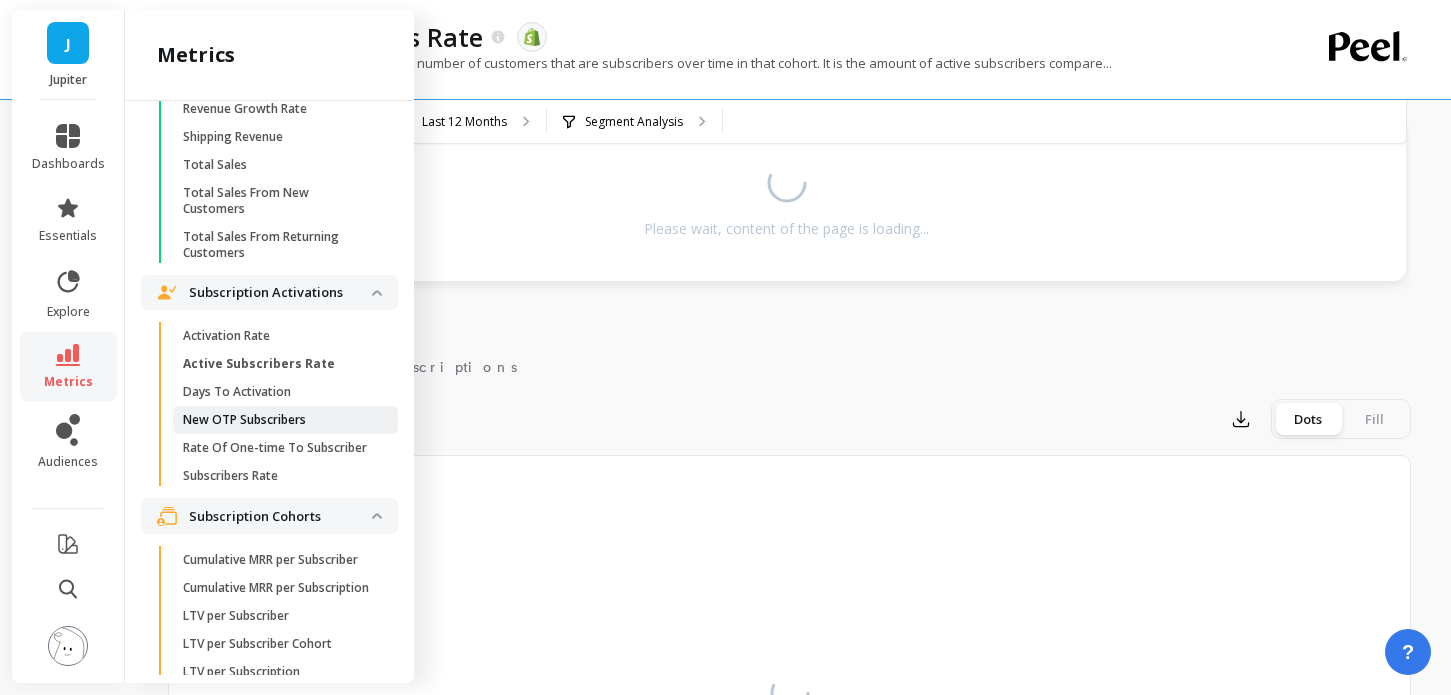click on "New OTP Subscribers" at bounding box center (244, 420) 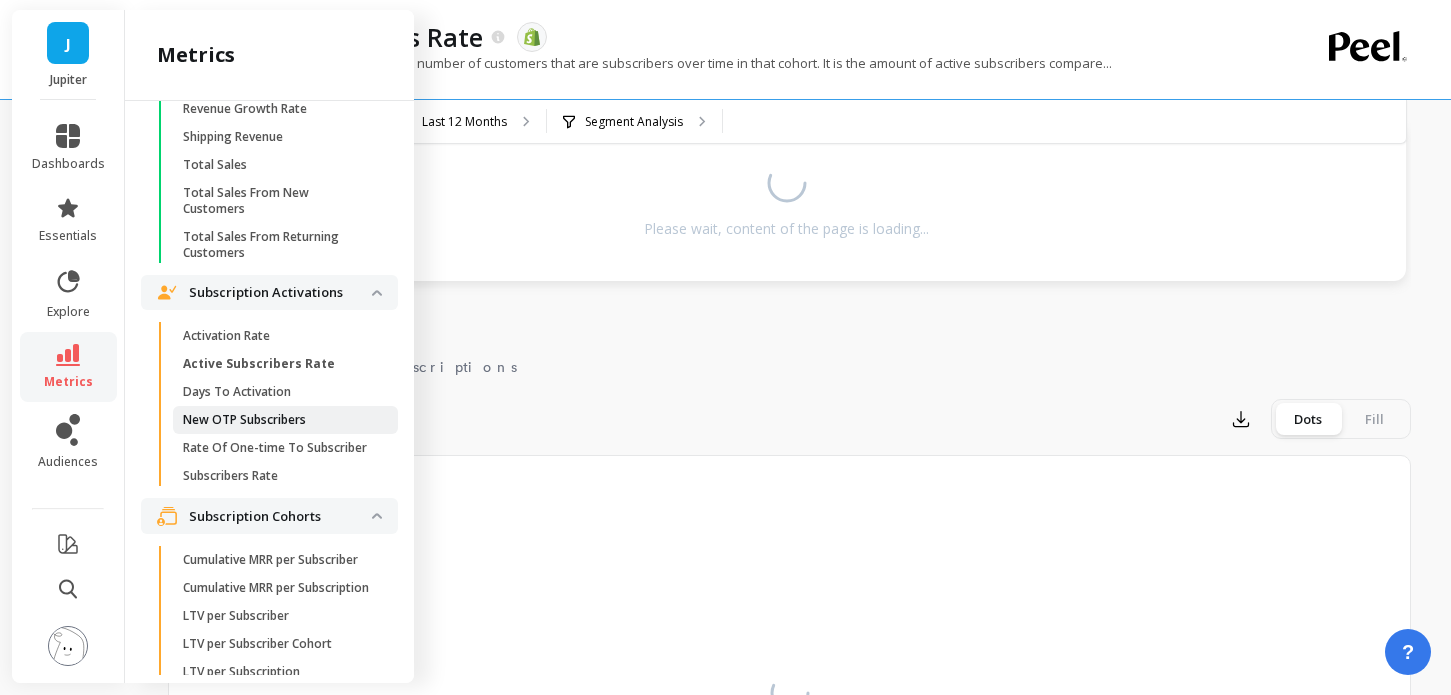 scroll, scrollTop: 0, scrollLeft: 0, axis: both 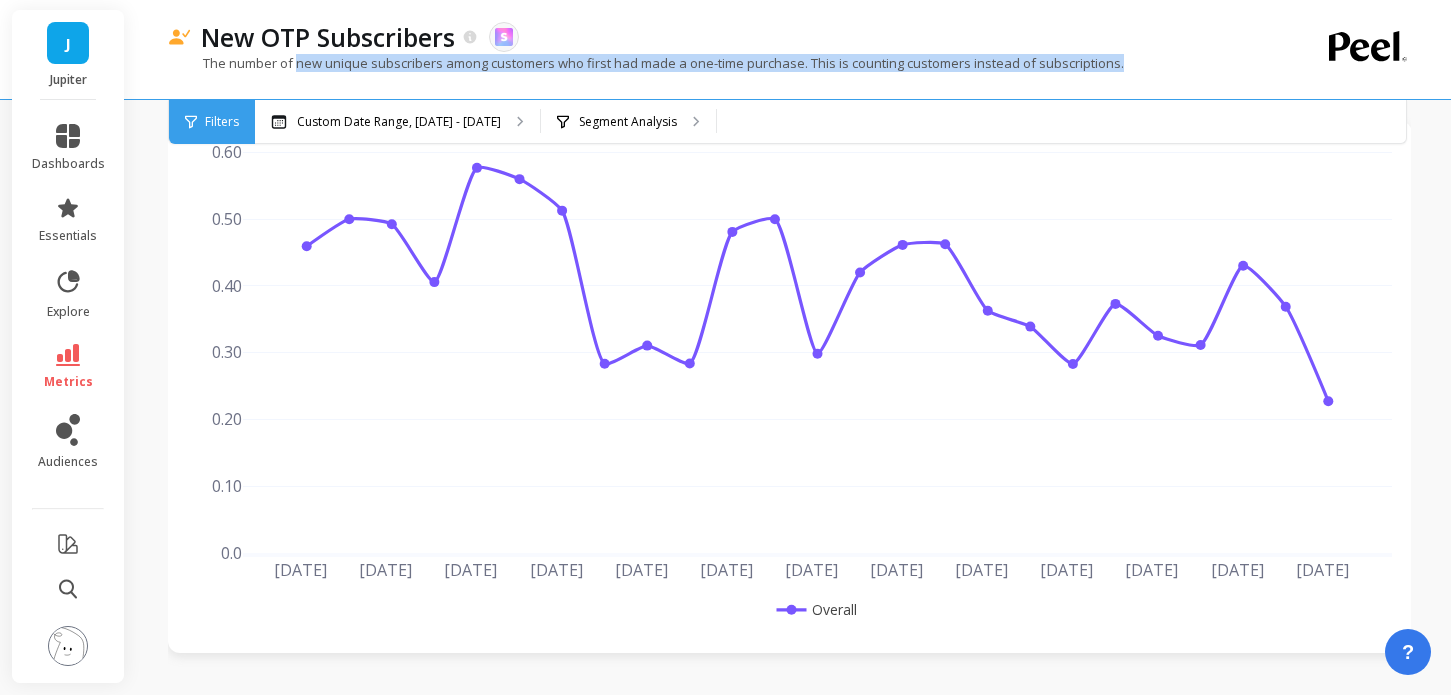 drag, startPoint x: 295, startPoint y: 68, endPoint x: 539, endPoint y: 75, distance: 244.10039 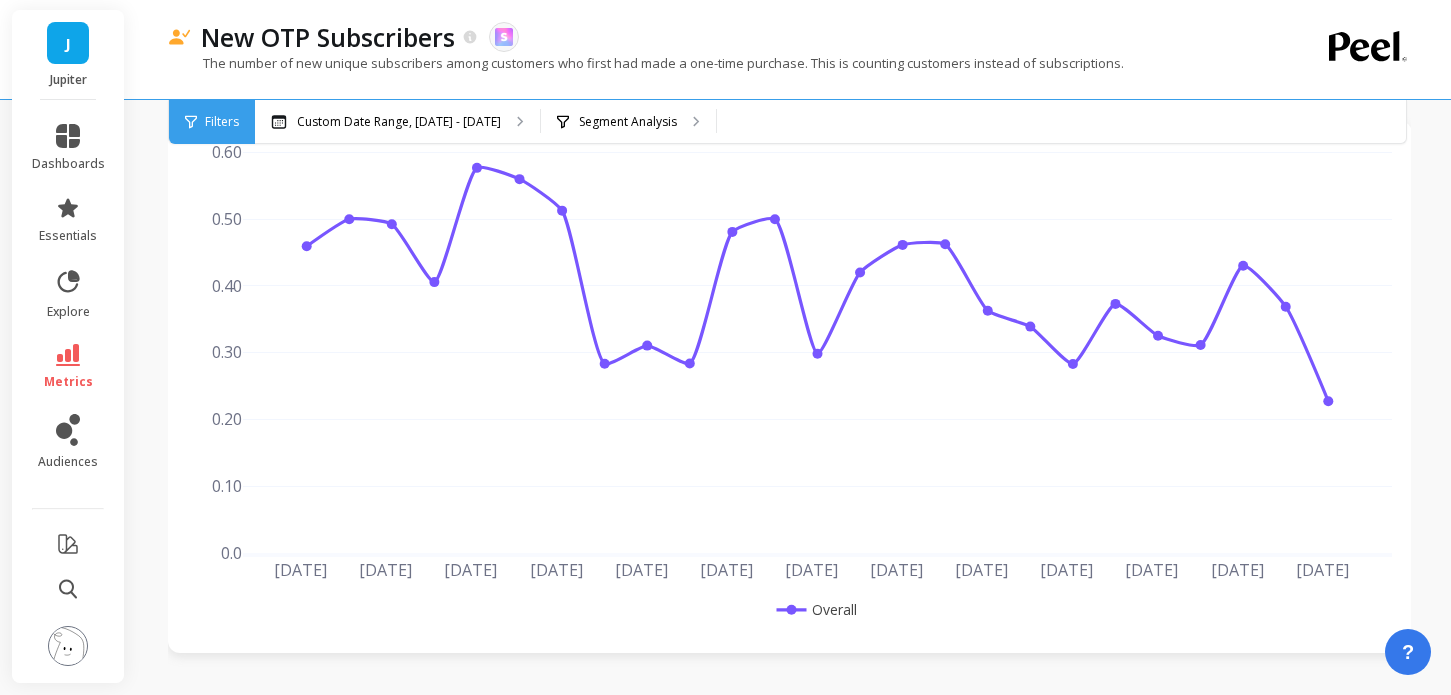 click on "The number of new unique subscribers among customers who first had made a one-time purchase. This is counting customers instead of subscriptions." at bounding box center (646, 63) 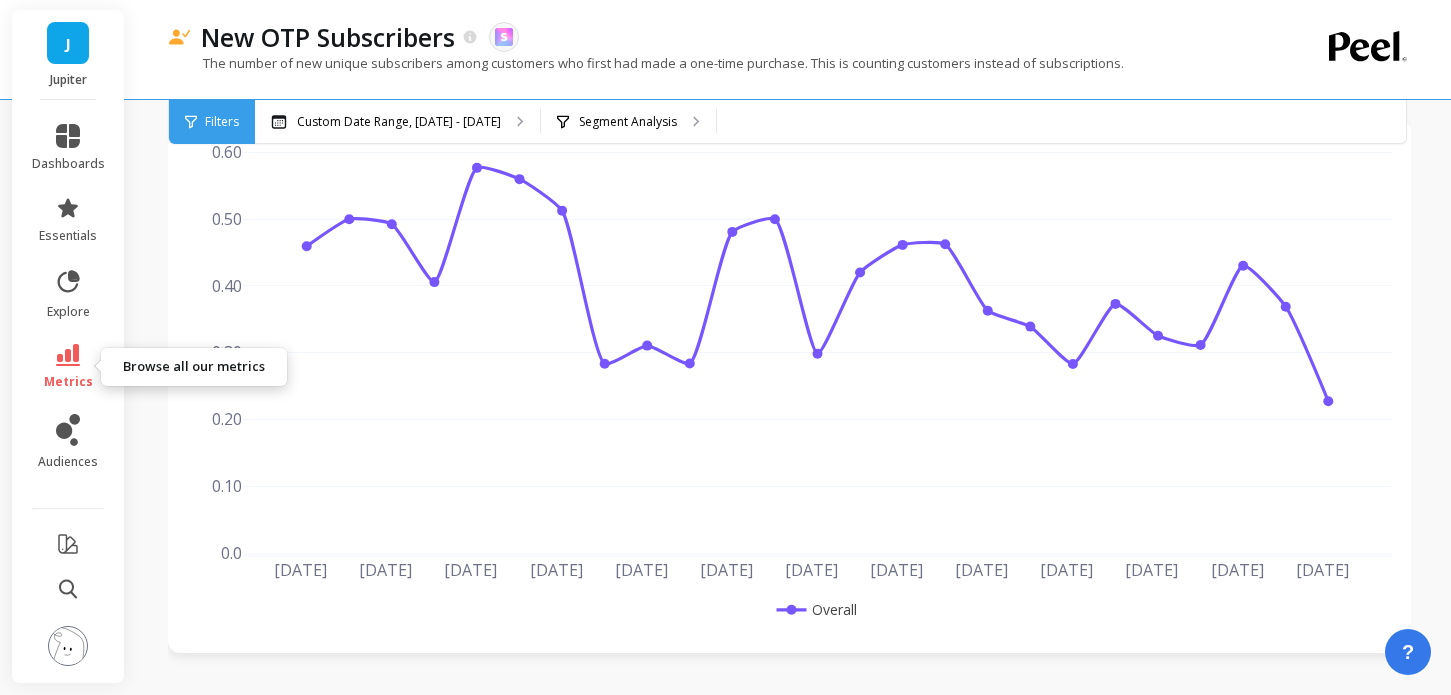 click on "metrics" at bounding box center [68, 367] 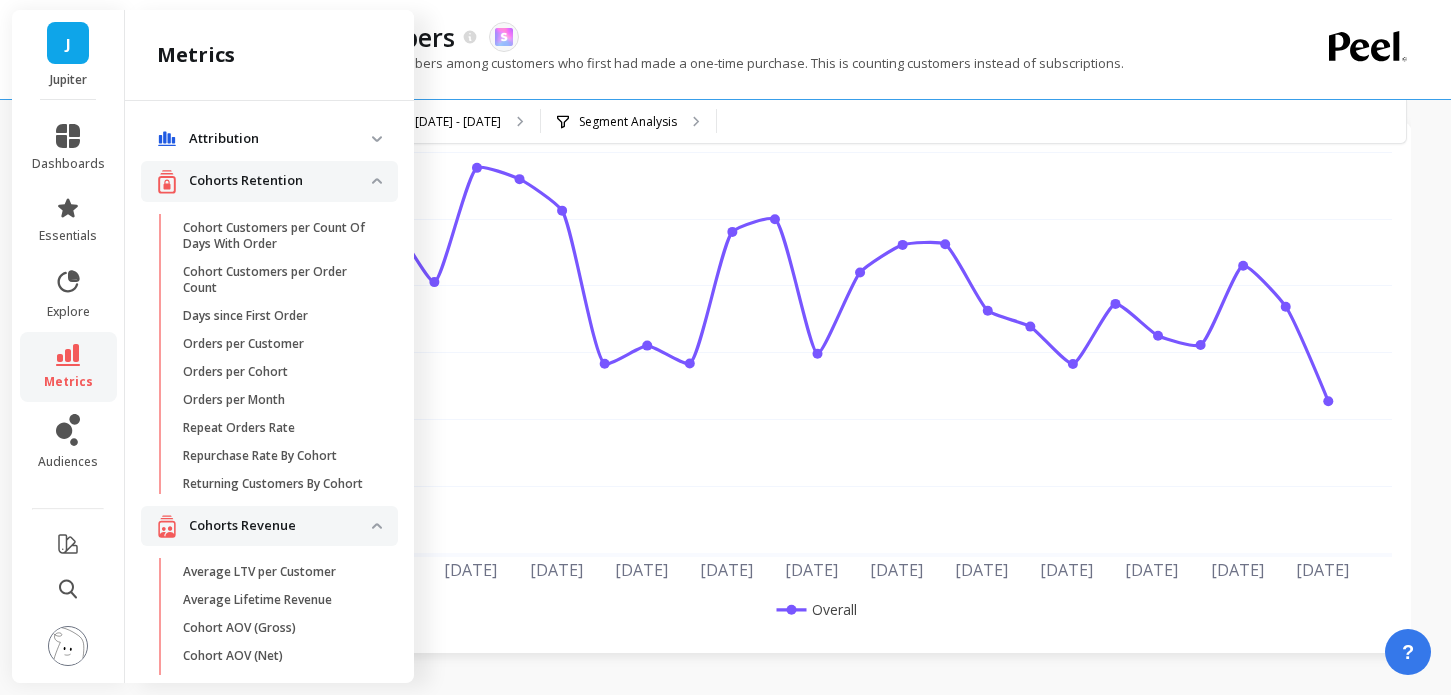 scroll, scrollTop: 4251, scrollLeft: 0, axis: vertical 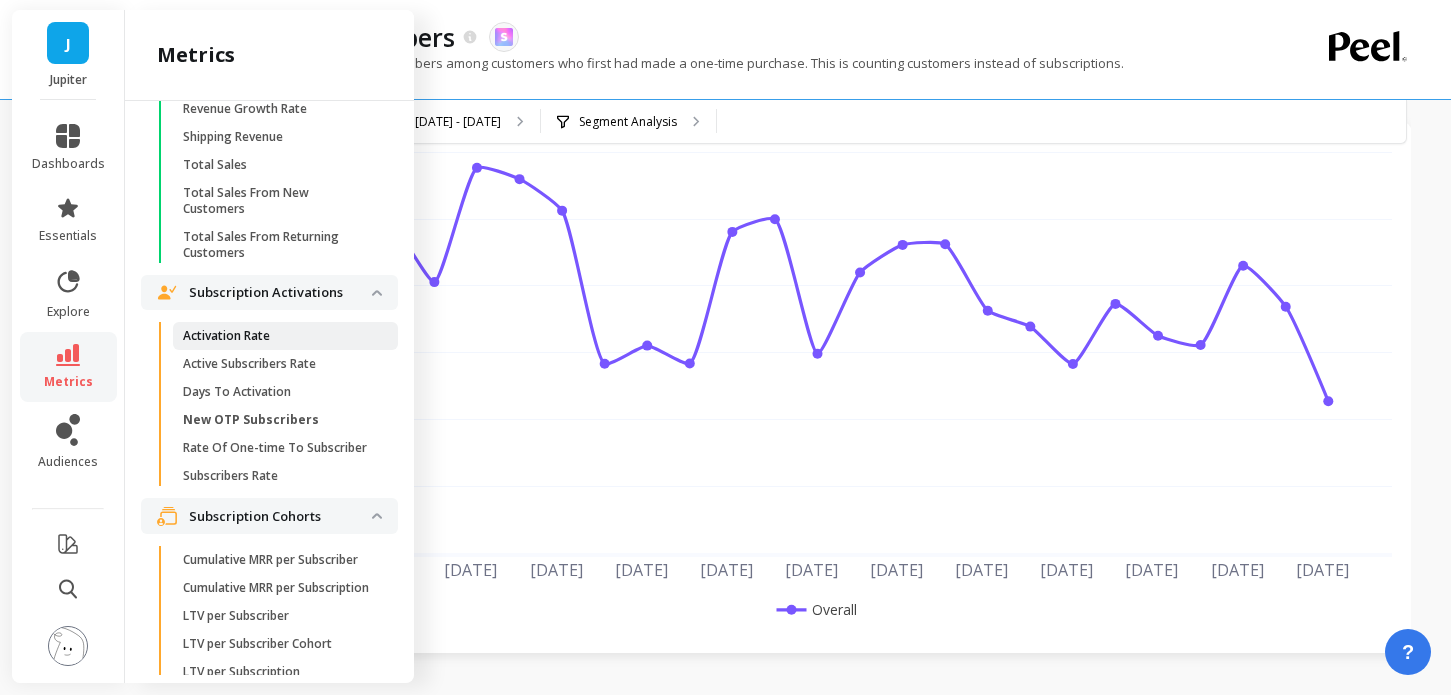 click on "Activation Rate" at bounding box center [226, 336] 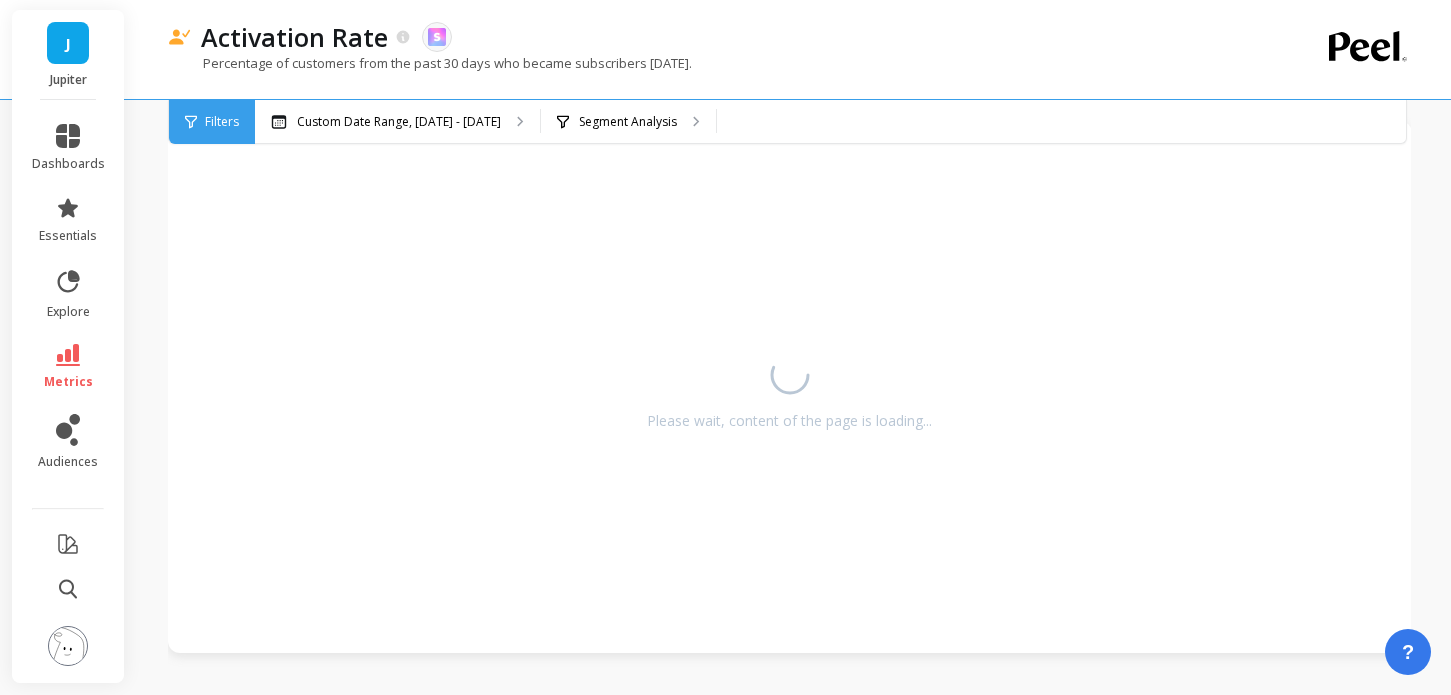 scroll, scrollTop: 0, scrollLeft: 0, axis: both 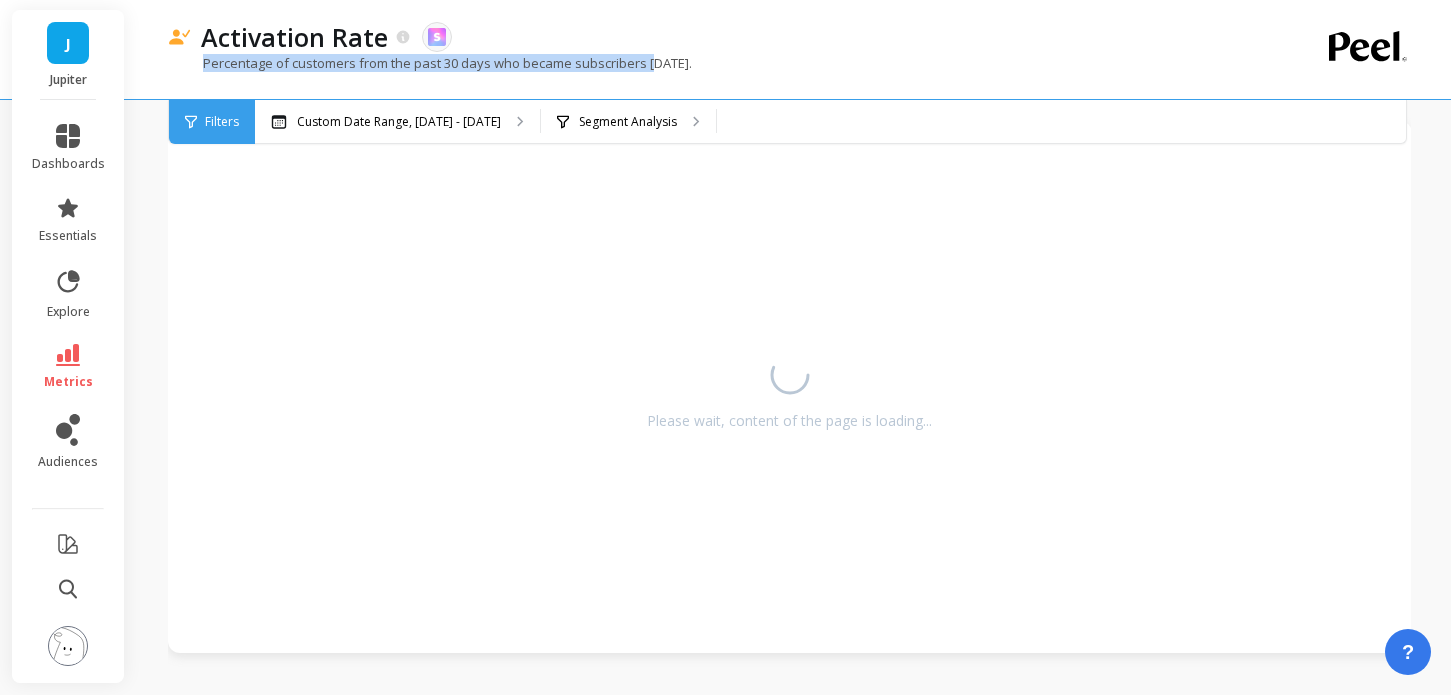 drag, startPoint x: 201, startPoint y: 65, endPoint x: 651, endPoint y: 66, distance: 450.0011 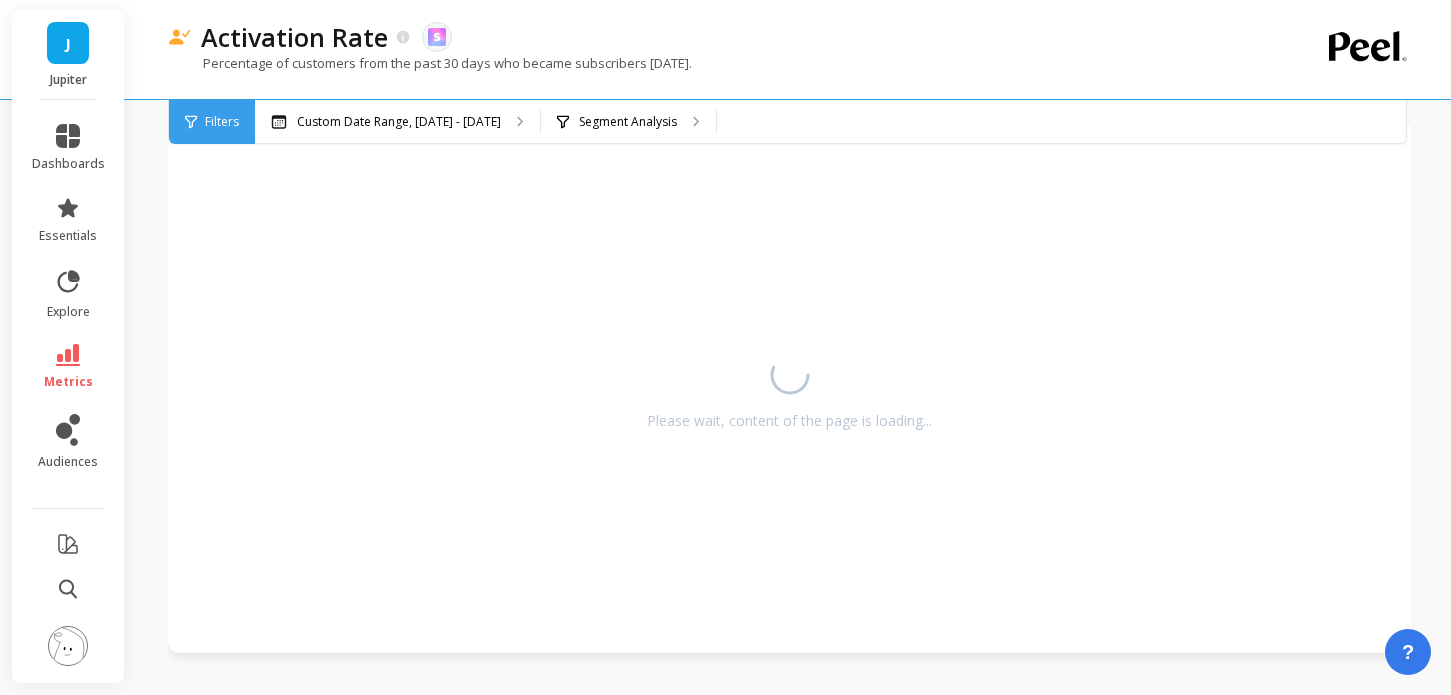 click on "Percentage of customers from the past 30 days who became subscribers today." at bounding box center [707, 73] 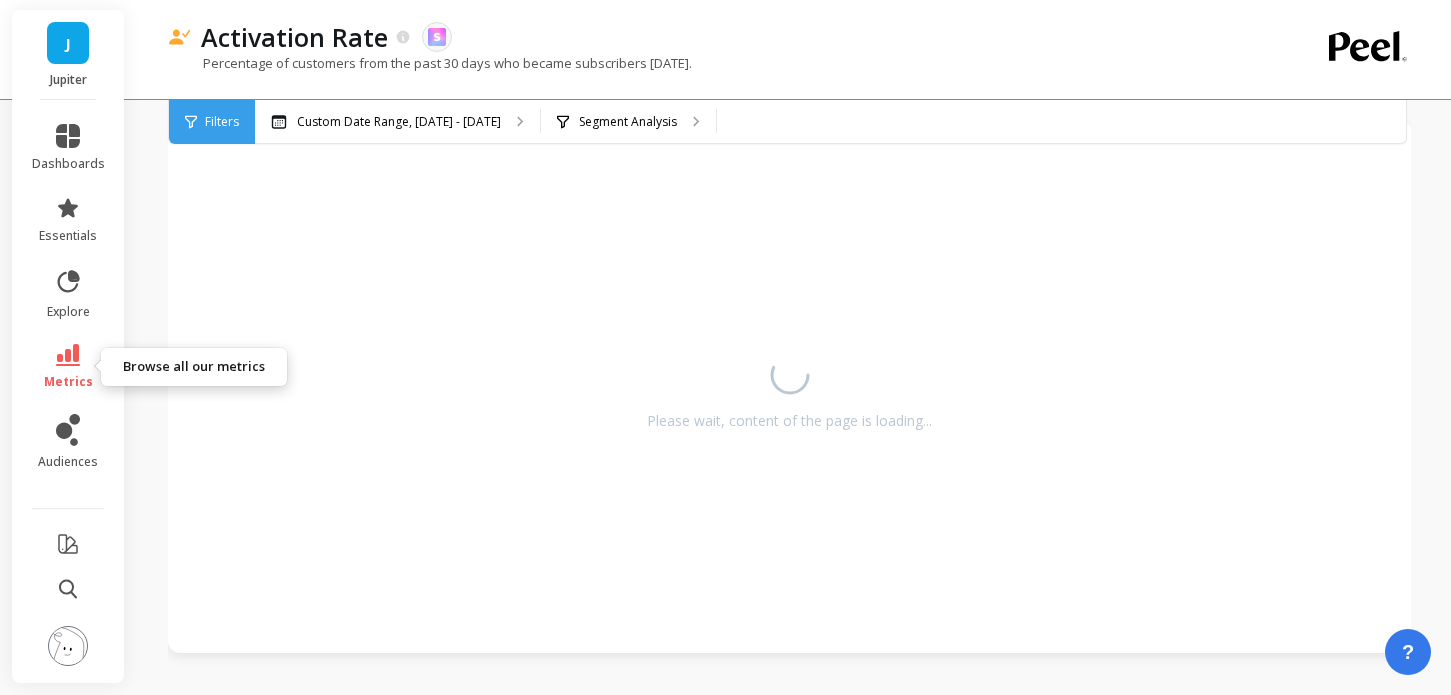 click 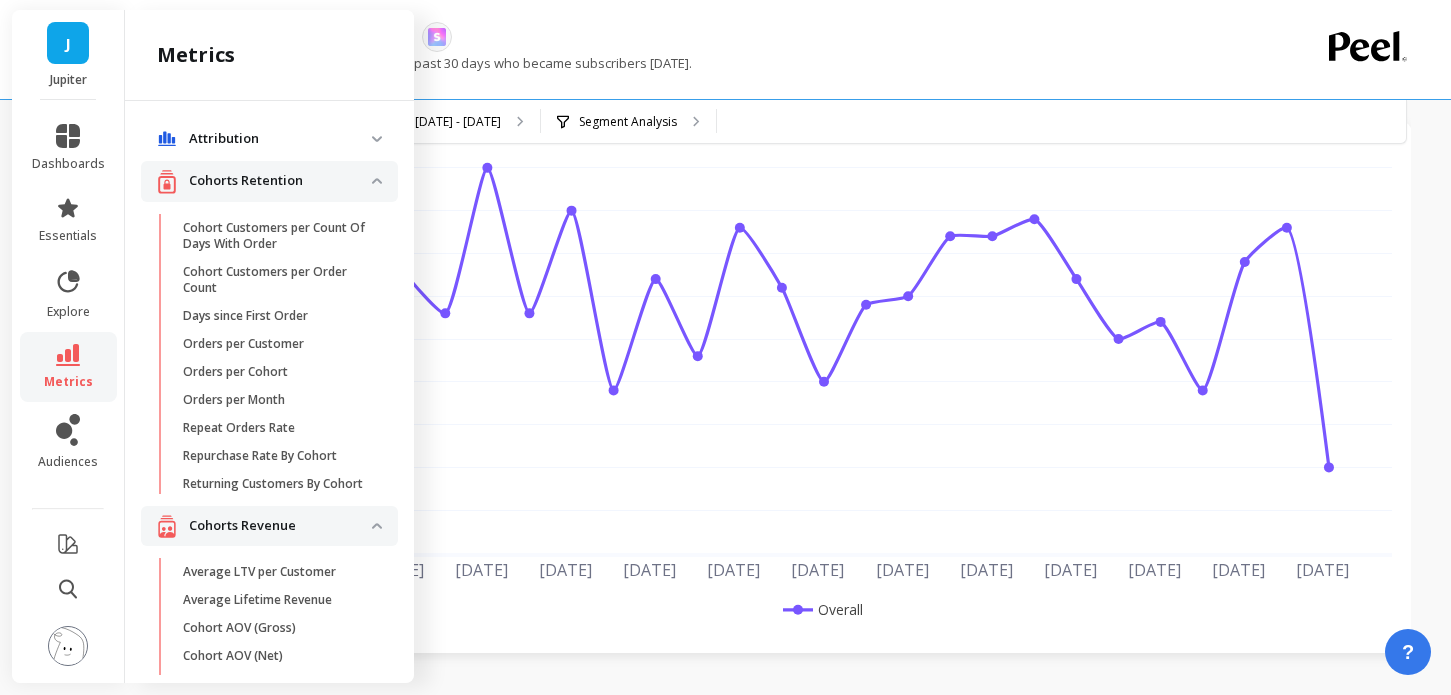scroll, scrollTop: 4251, scrollLeft: 0, axis: vertical 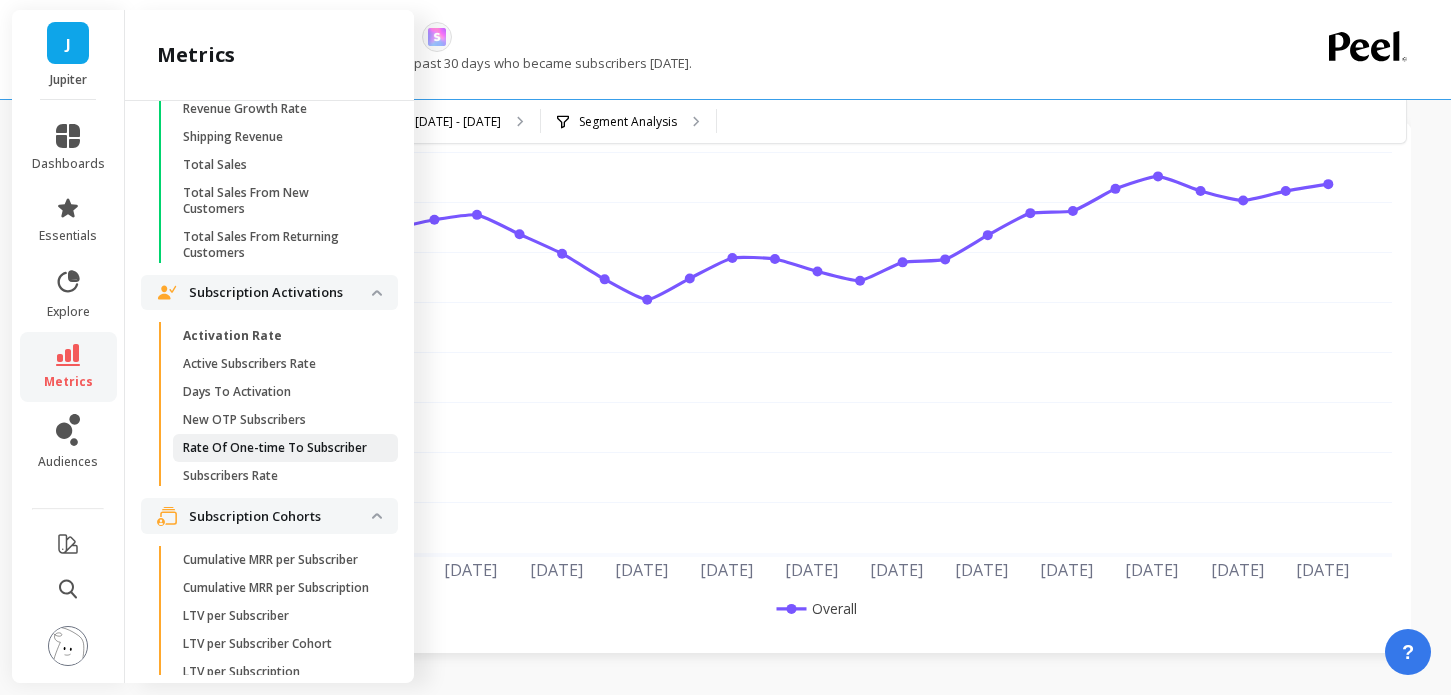 click on "Rate Of One-time To Subscriber" at bounding box center (275, 448) 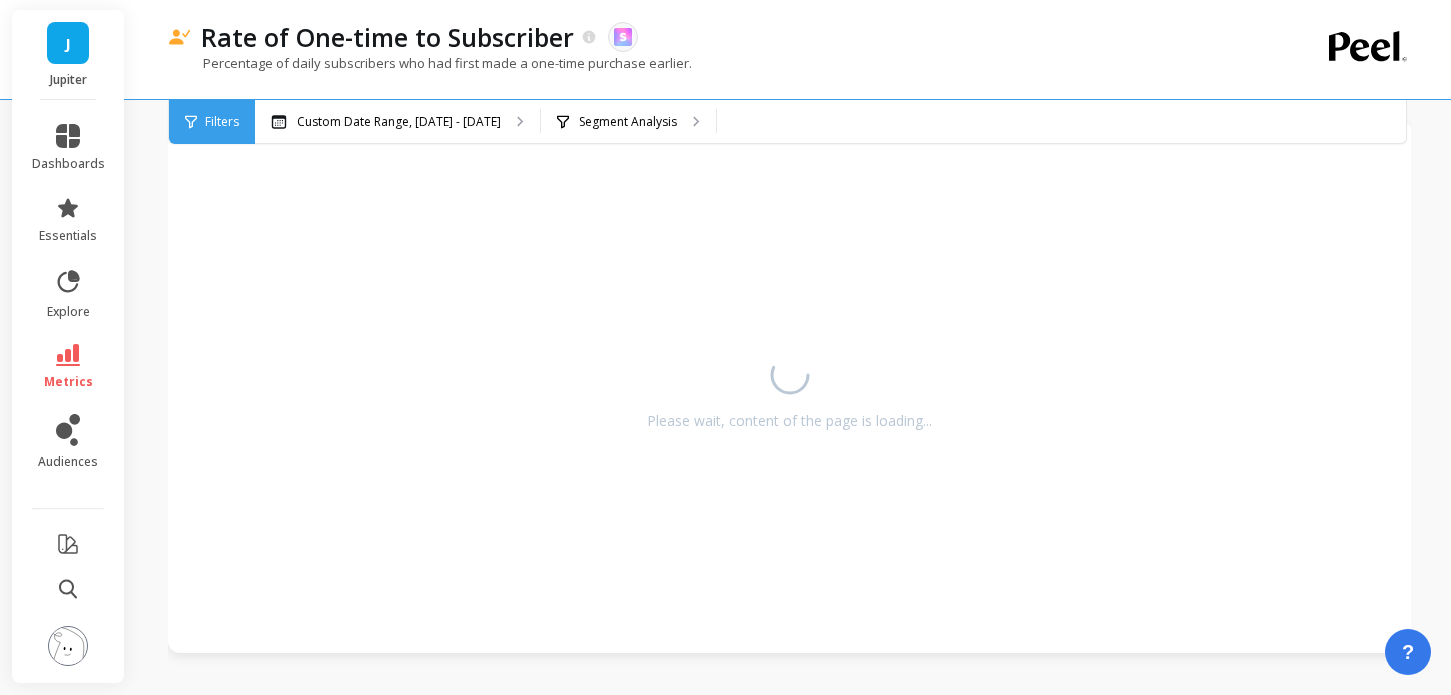 scroll, scrollTop: 0, scrollLeft: 0, axis: both 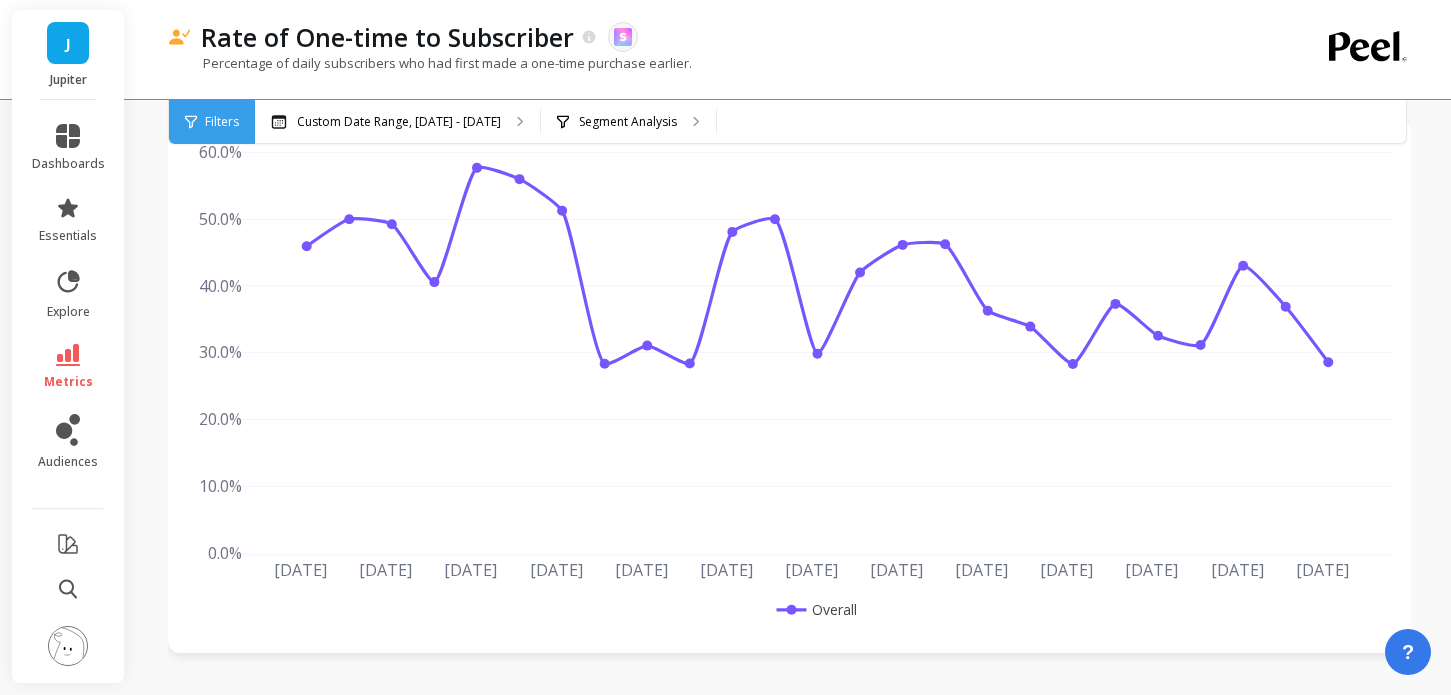 click on "metrics" at bounding box center [68, 367] 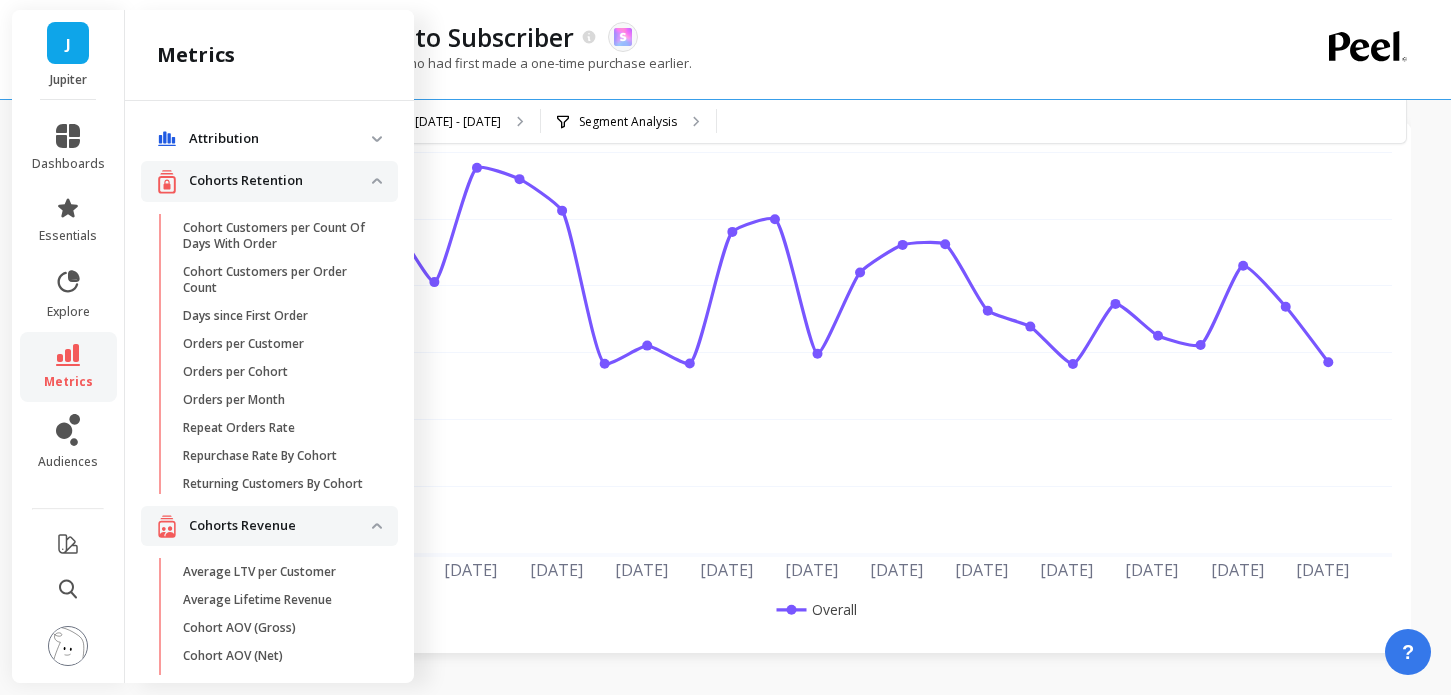 scroll, scrollTop: 4251, scrollLeft: 0, axis: vertical 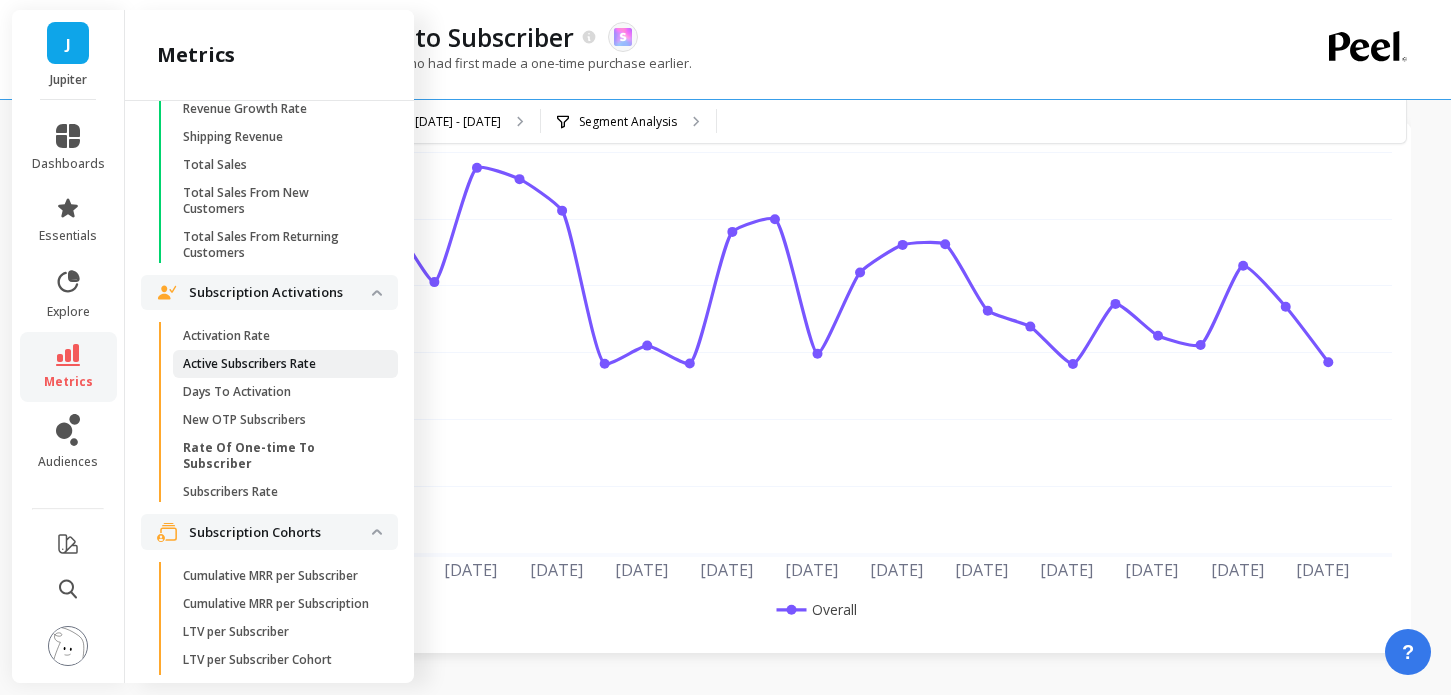 click on "Active Subscribers Rate" at bounding box center [278, 364] 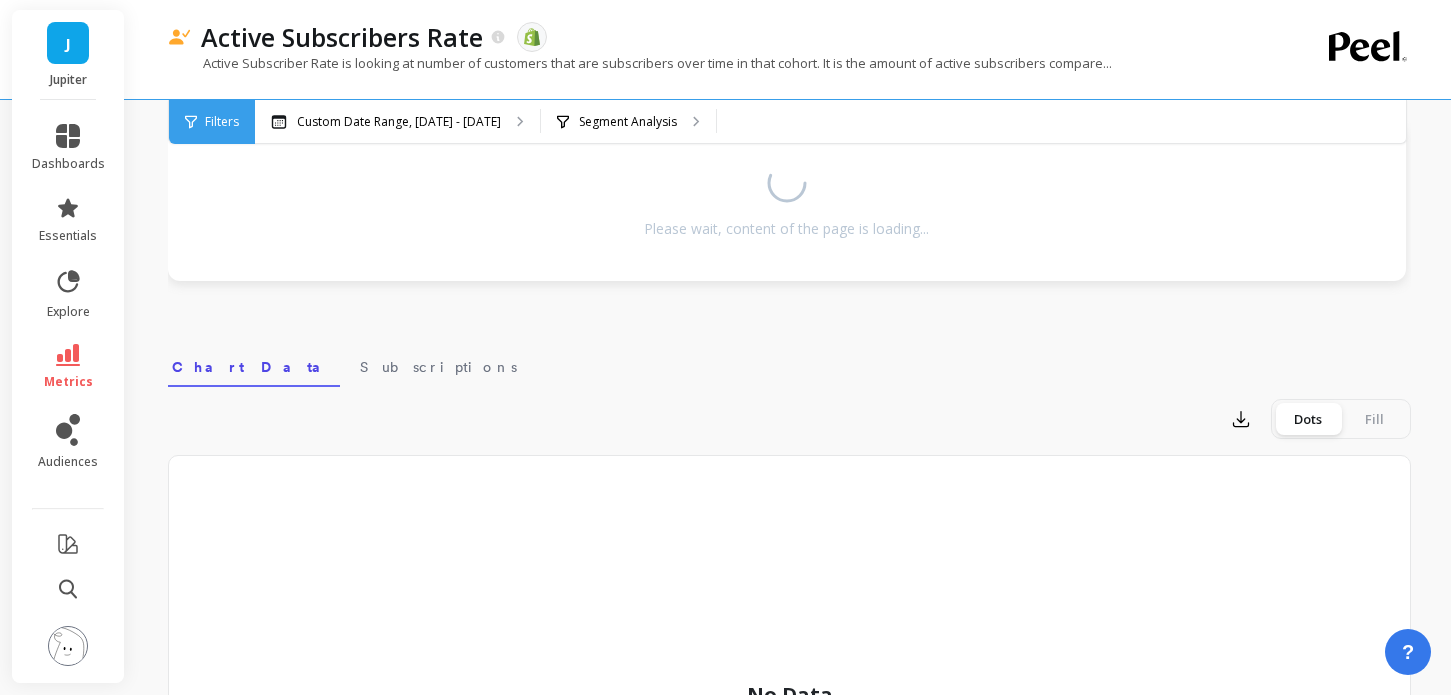 scroll, scrollTop: 0, scrollLeft: 0, axis: both 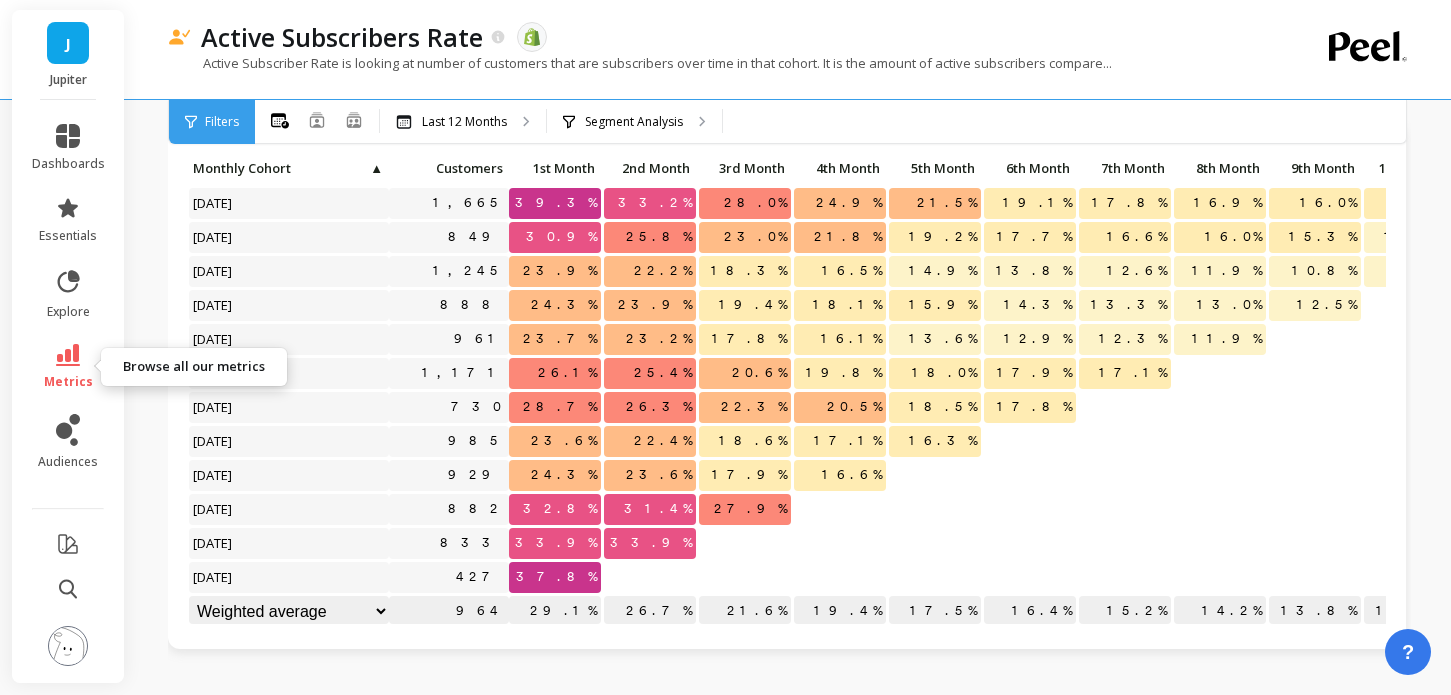 click on "metrics" at bounding box center [68, 367] 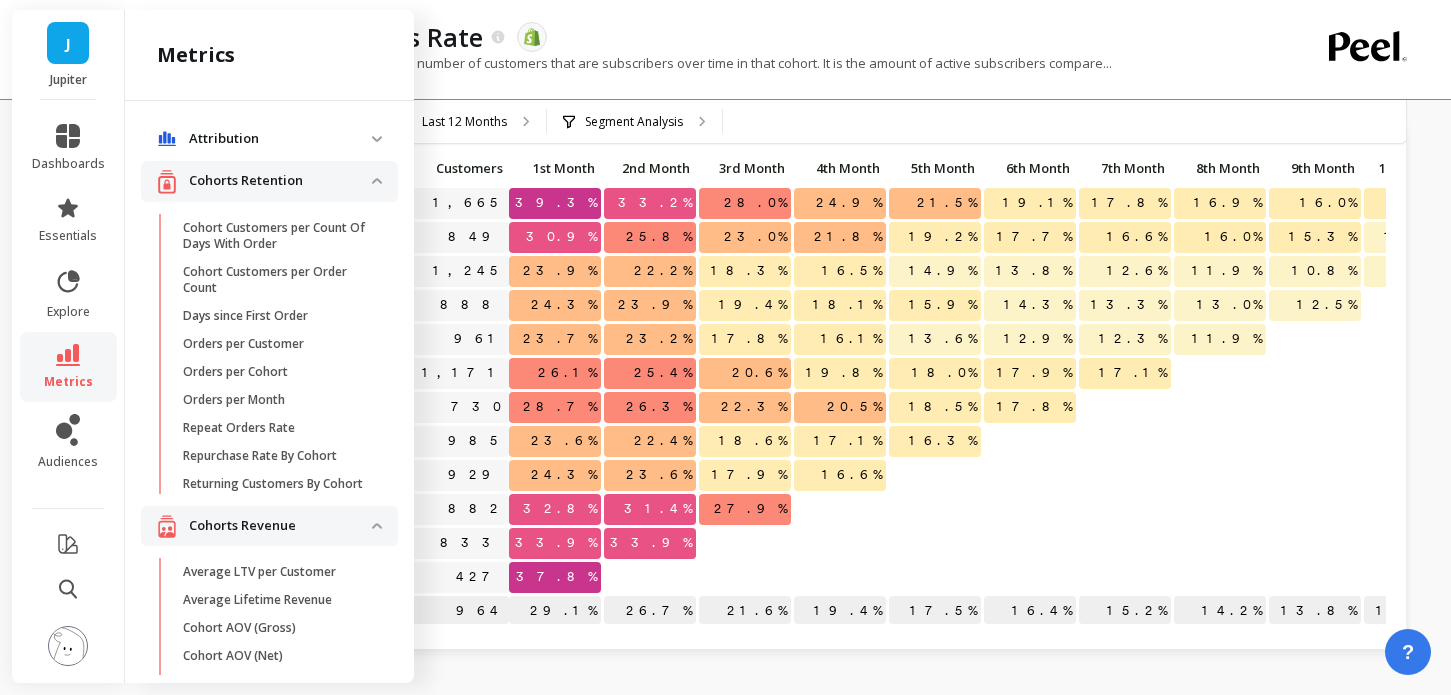 scroll, scrollTop: 4251, scrollLeft: 0, axis: vertical 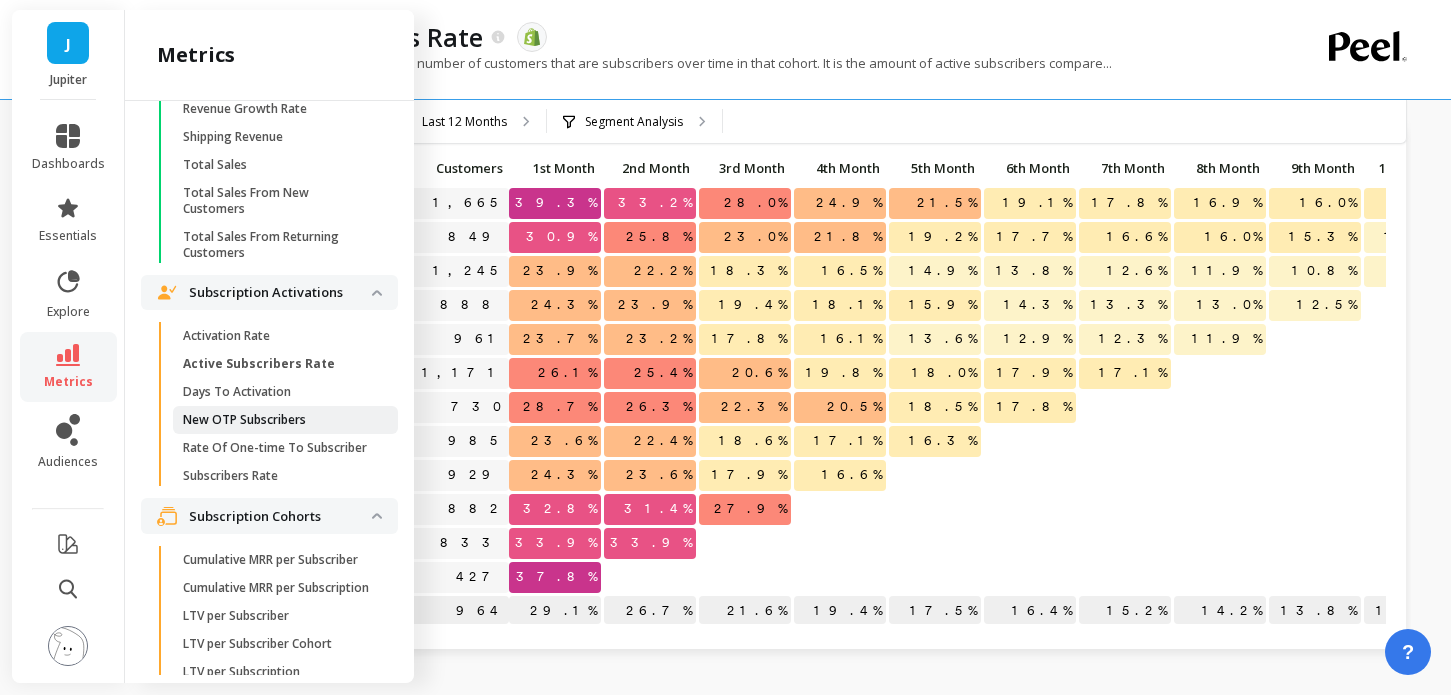 click on "New OTP Subscribers" at bounding box center [278, 420] 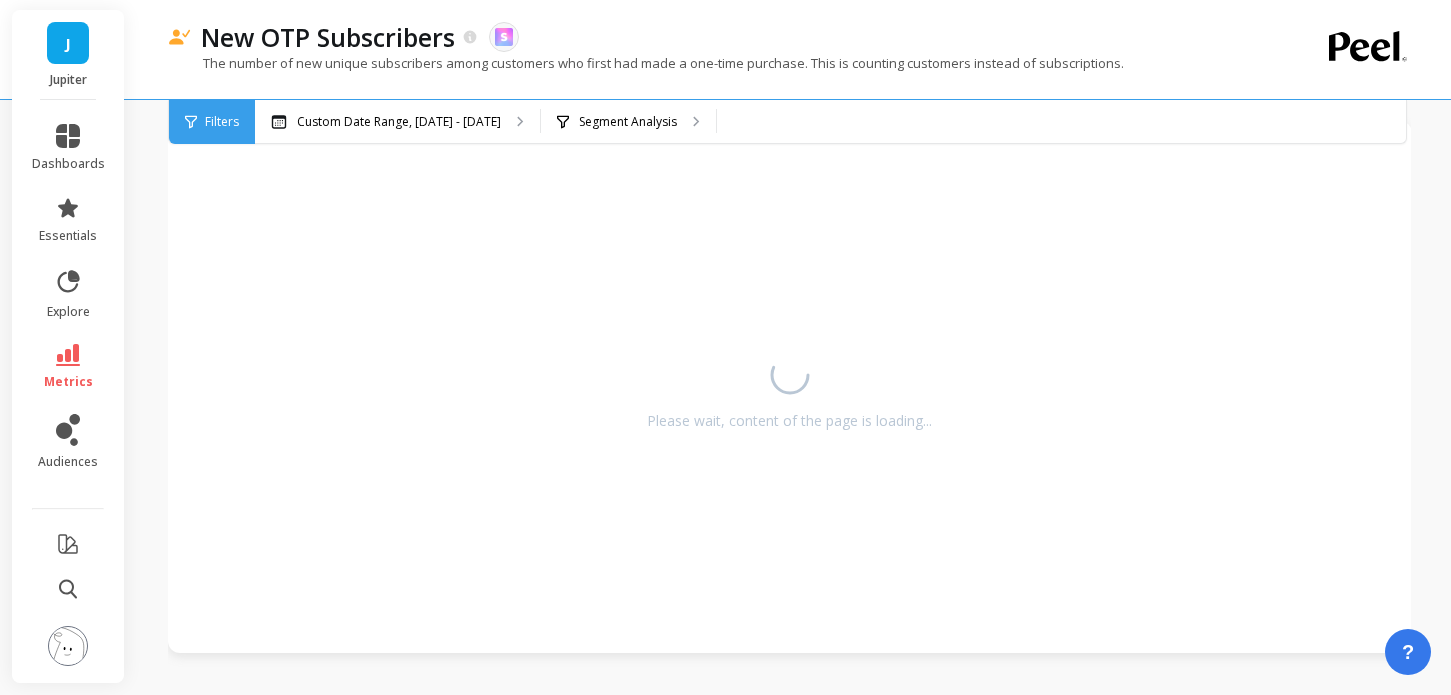 scroll, scrollTop: 0, scrollLeft: 0, axis: both 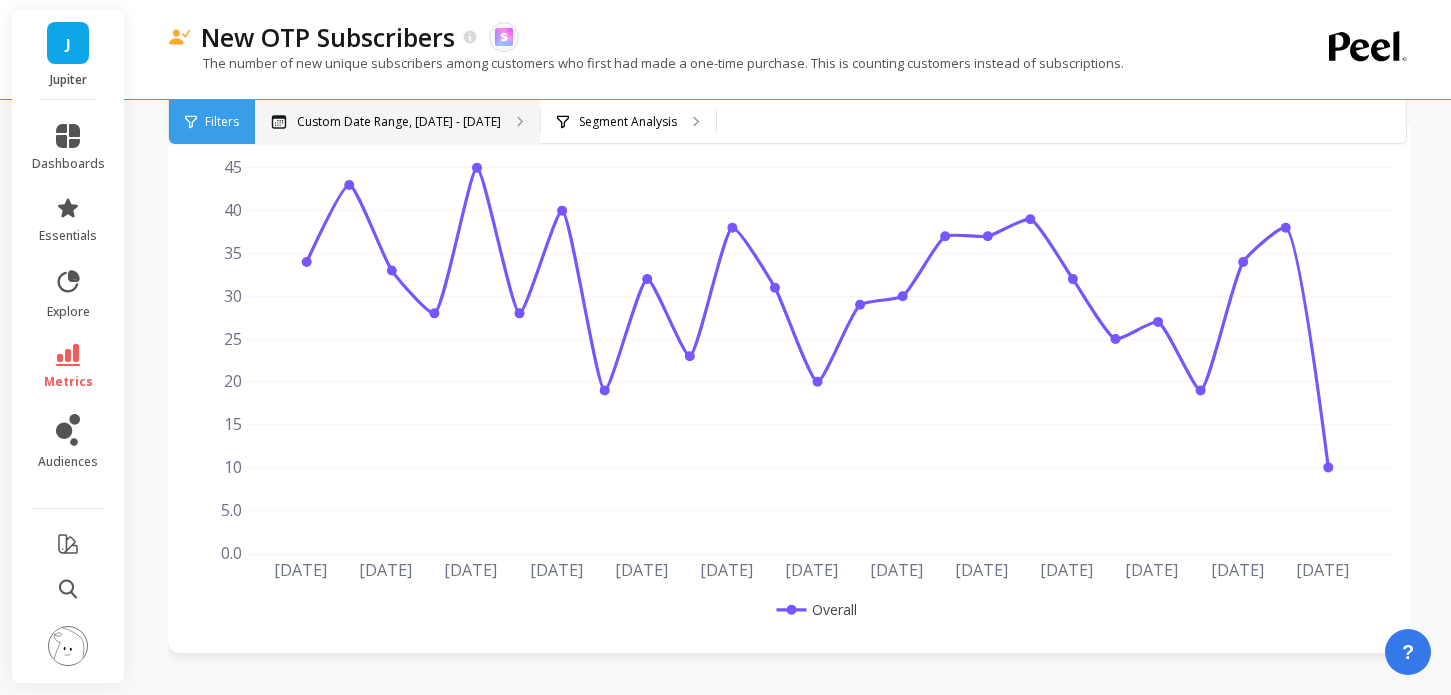 click on "Custom Date Range,  Feb 1 - Jul 17" at bounding box center [397, 122] 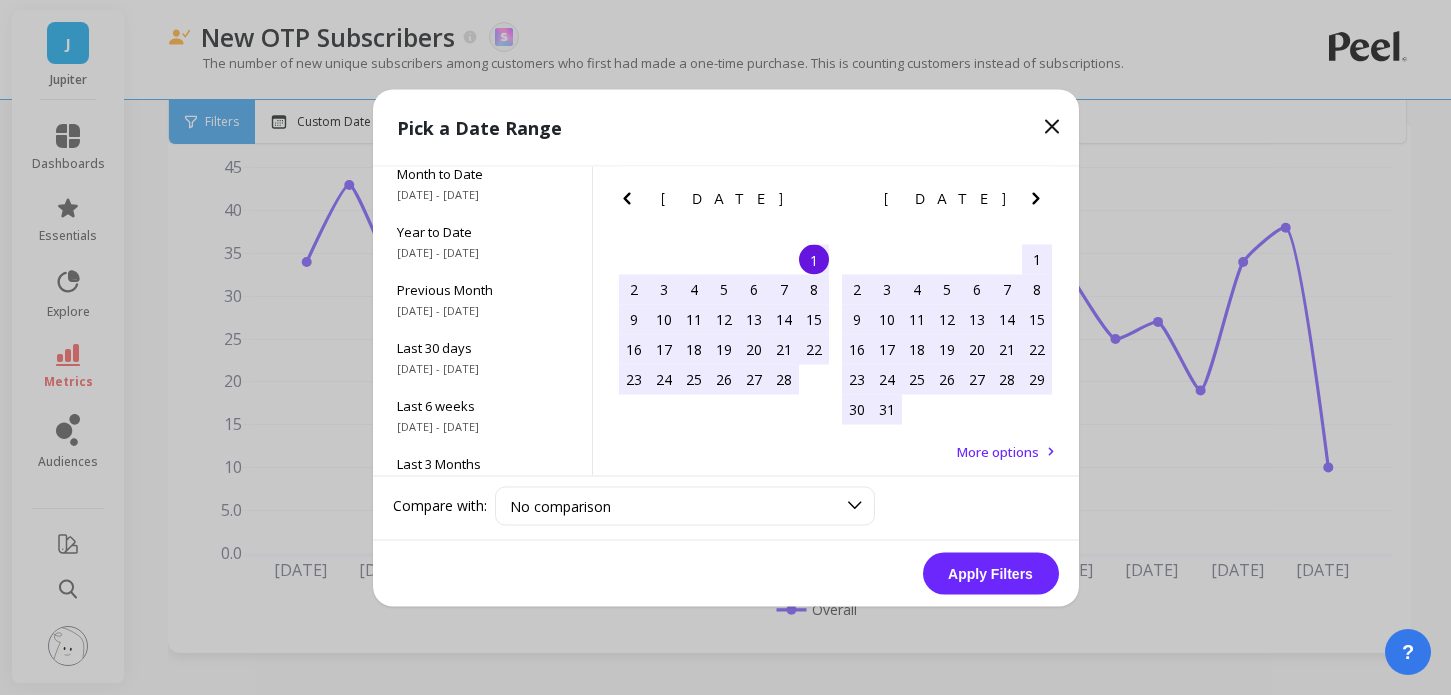 scroll, scrollTop: 0, scrollLeft: 0, axis: both 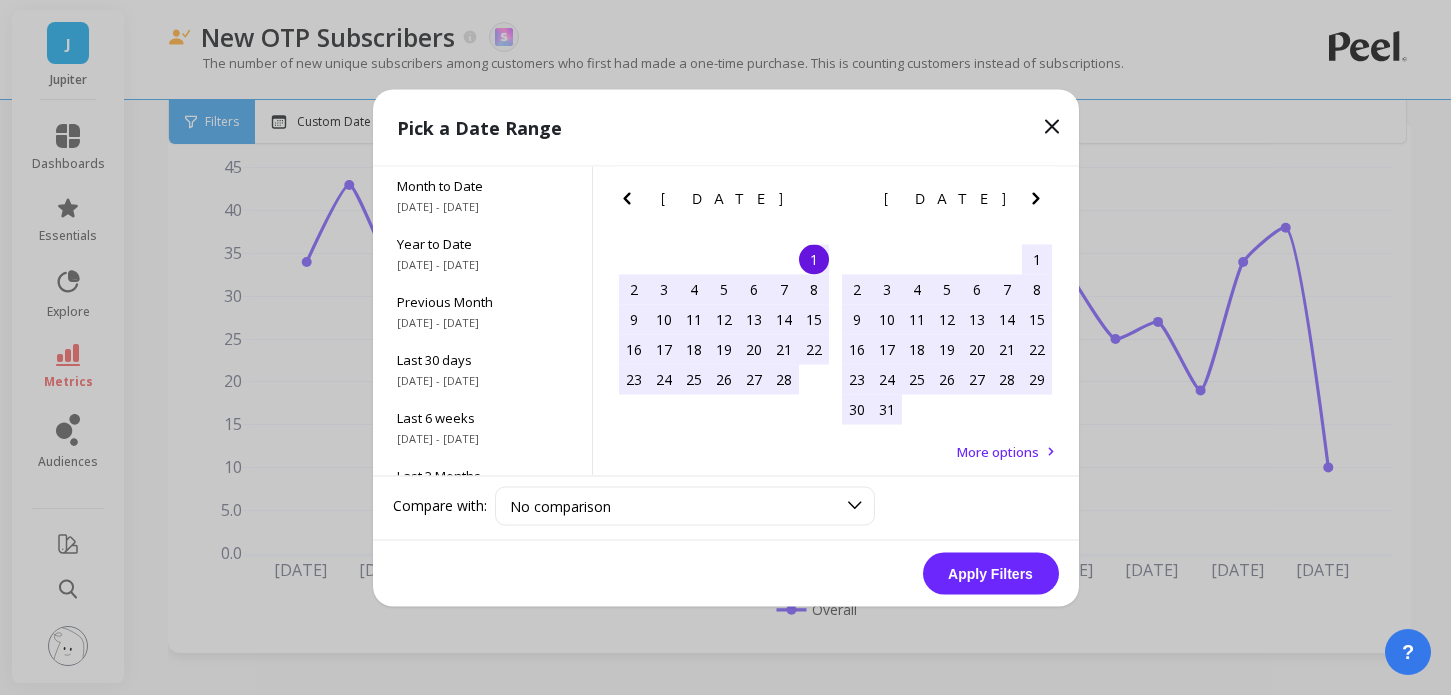click on "Pick a Date Range" at bounding box center (726, 127) 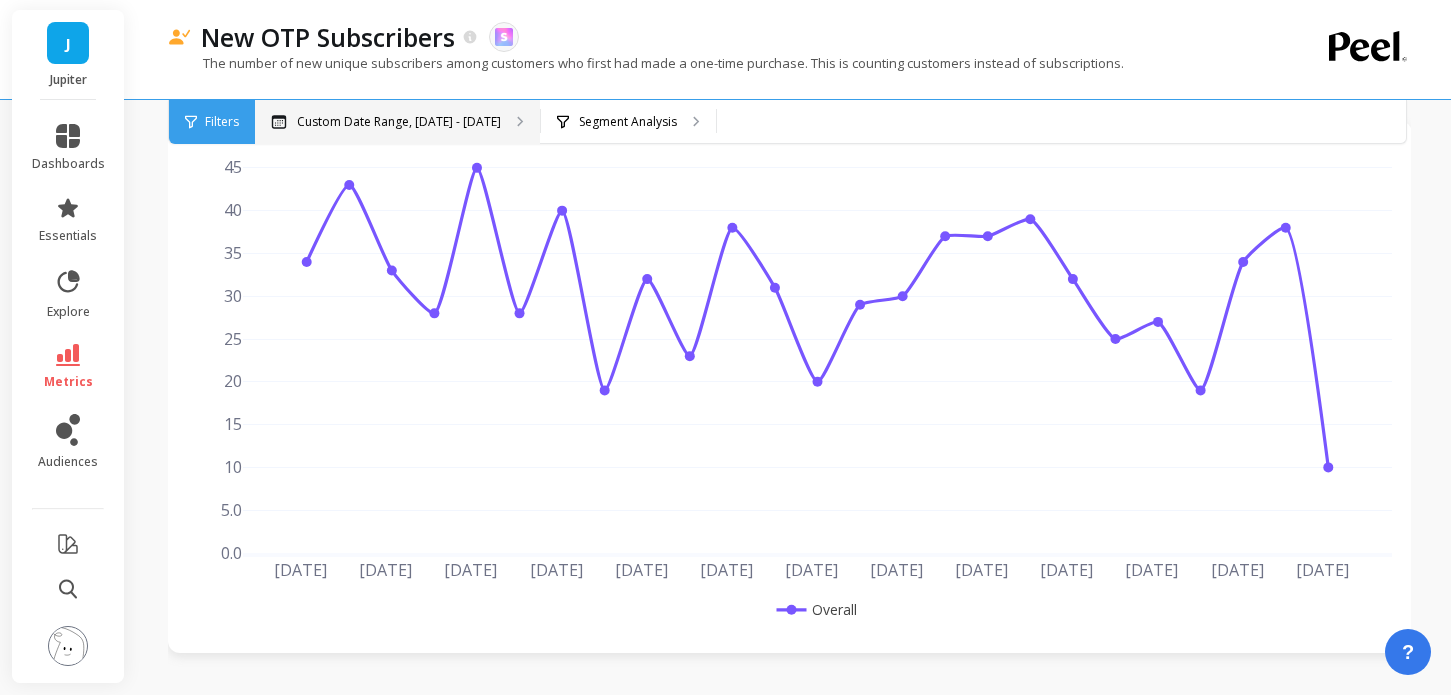 click on "Custom Date Range,  Feb 1 - Jul 17" at bounding box center [399, 122] 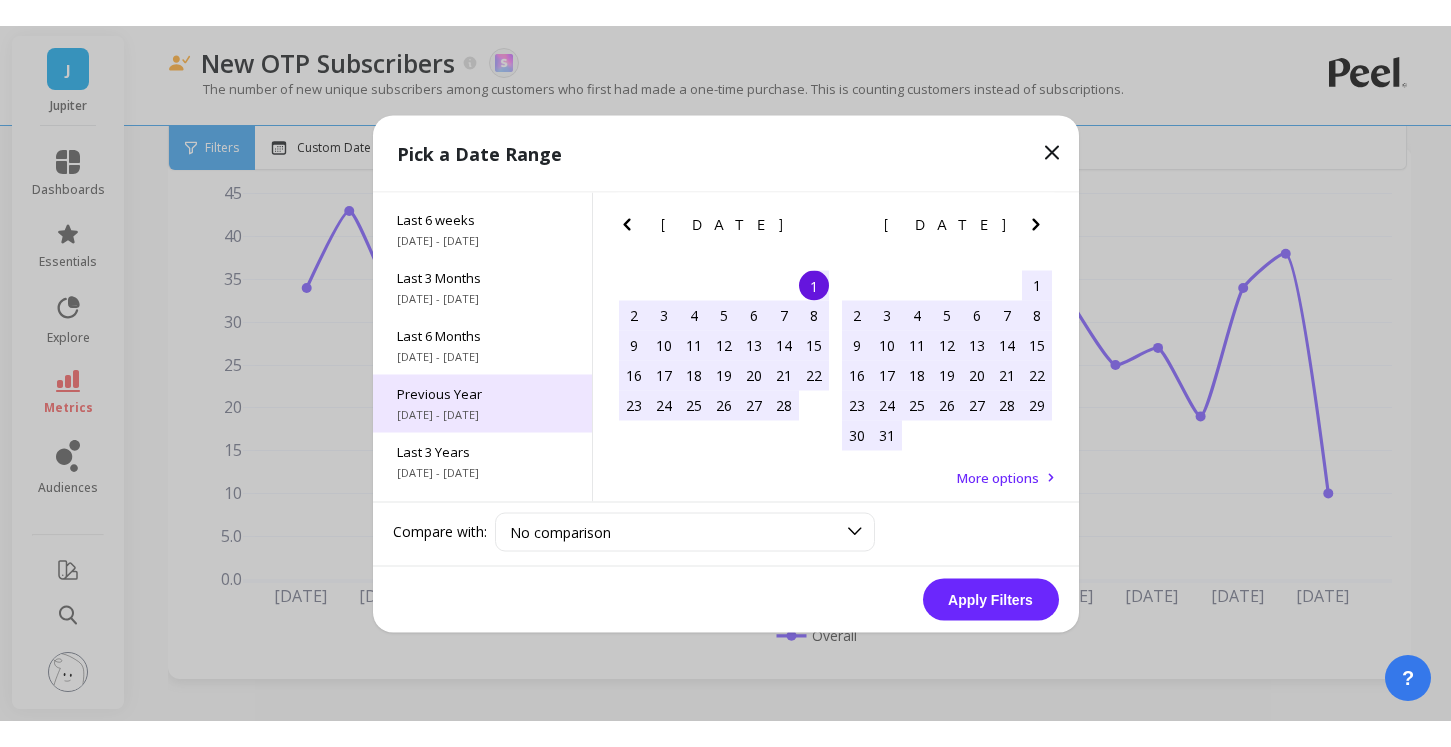 scroll, scrollTop: 271, scrollLeft: 0, axis: vertical 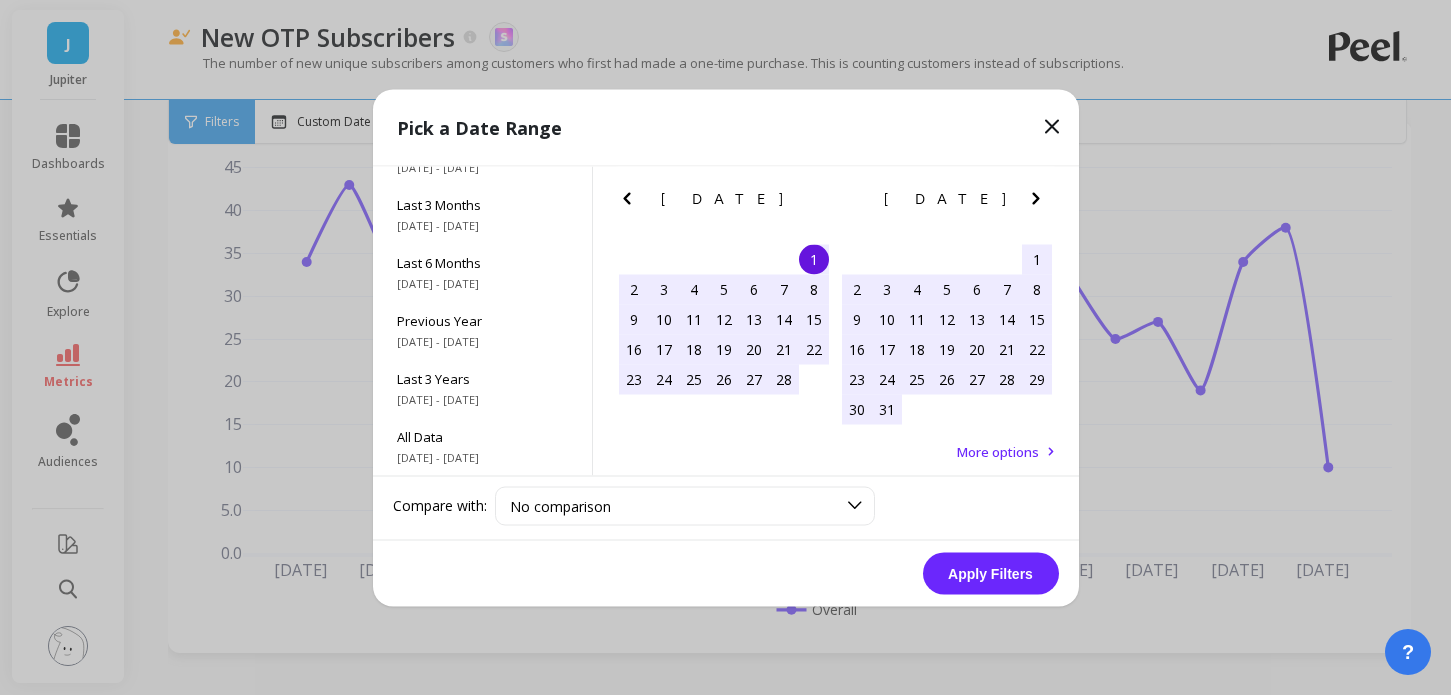 click 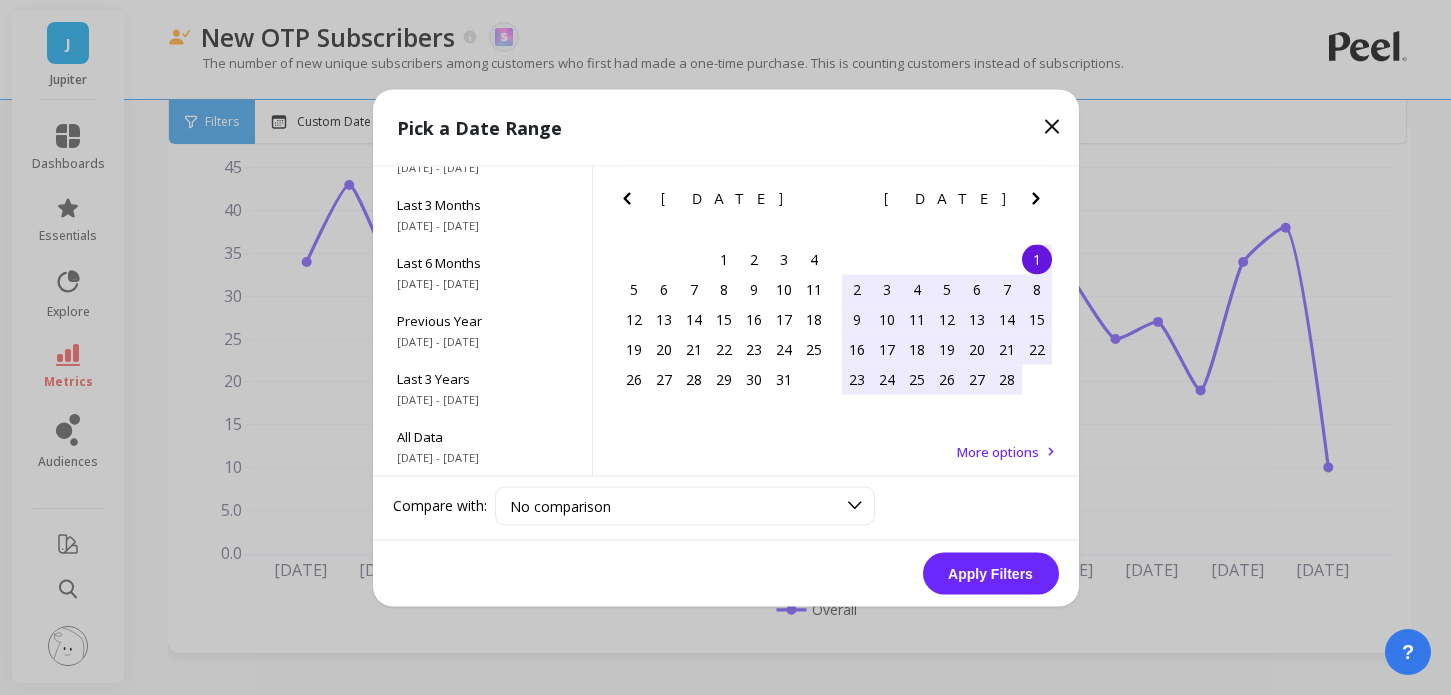 click 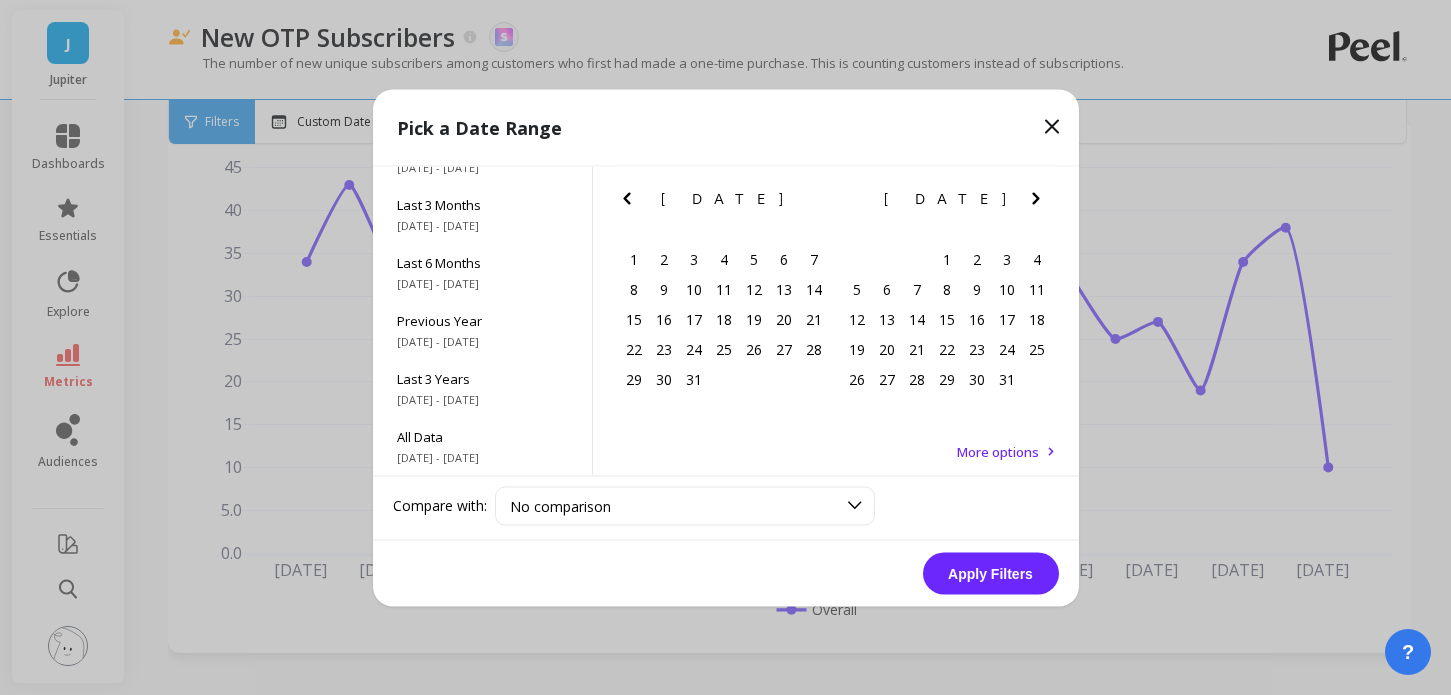 click 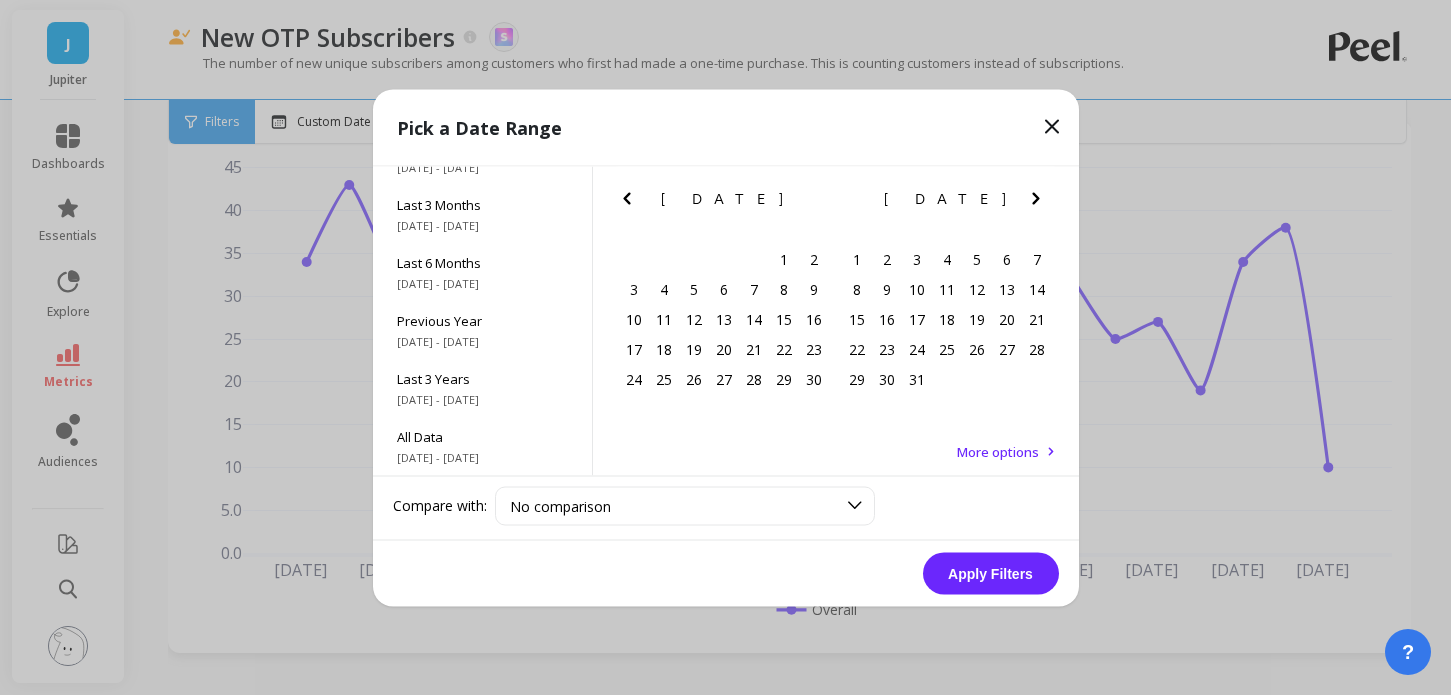 click 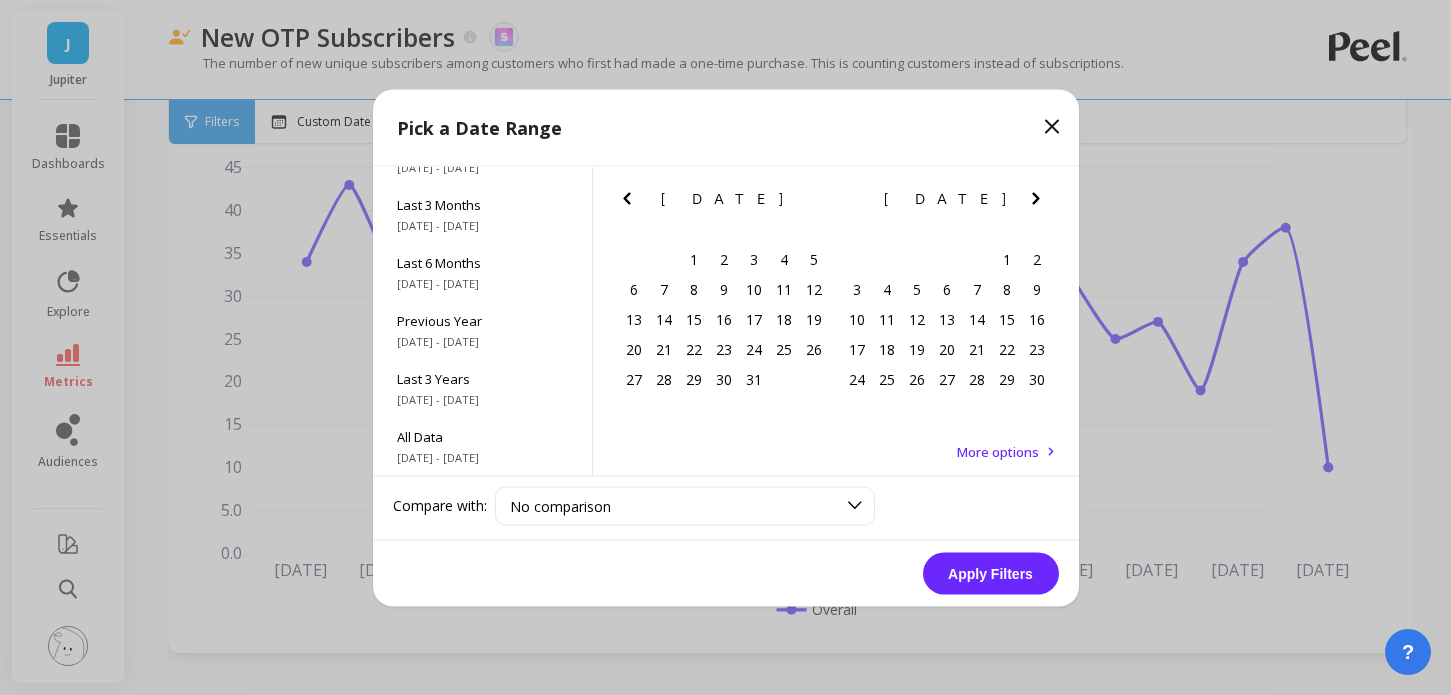 click 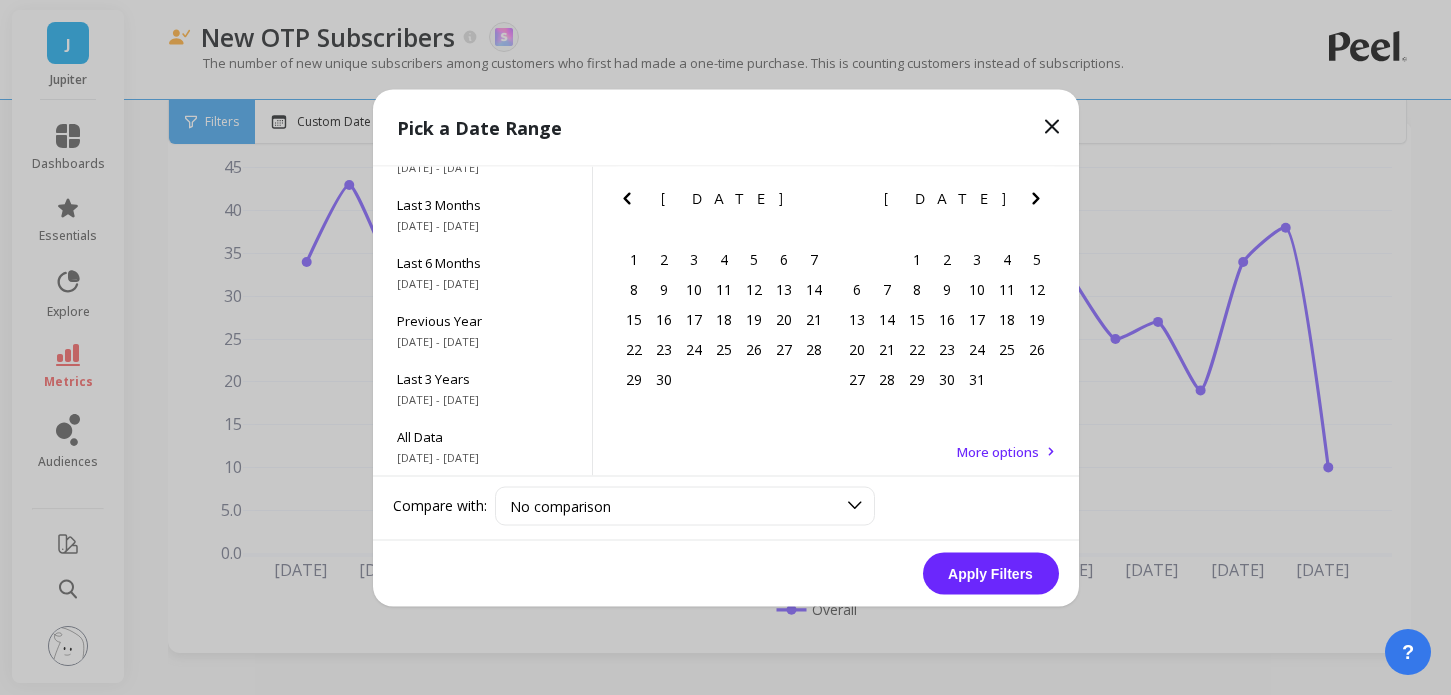 click 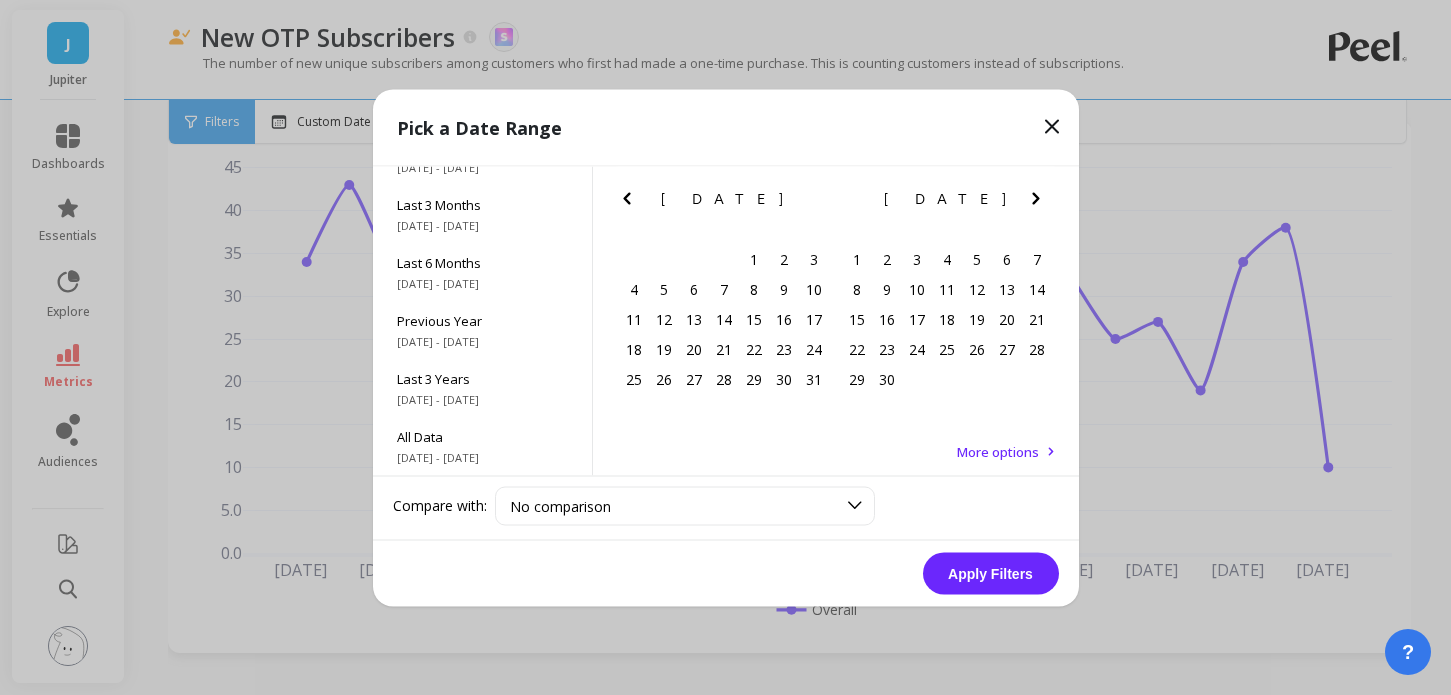 click 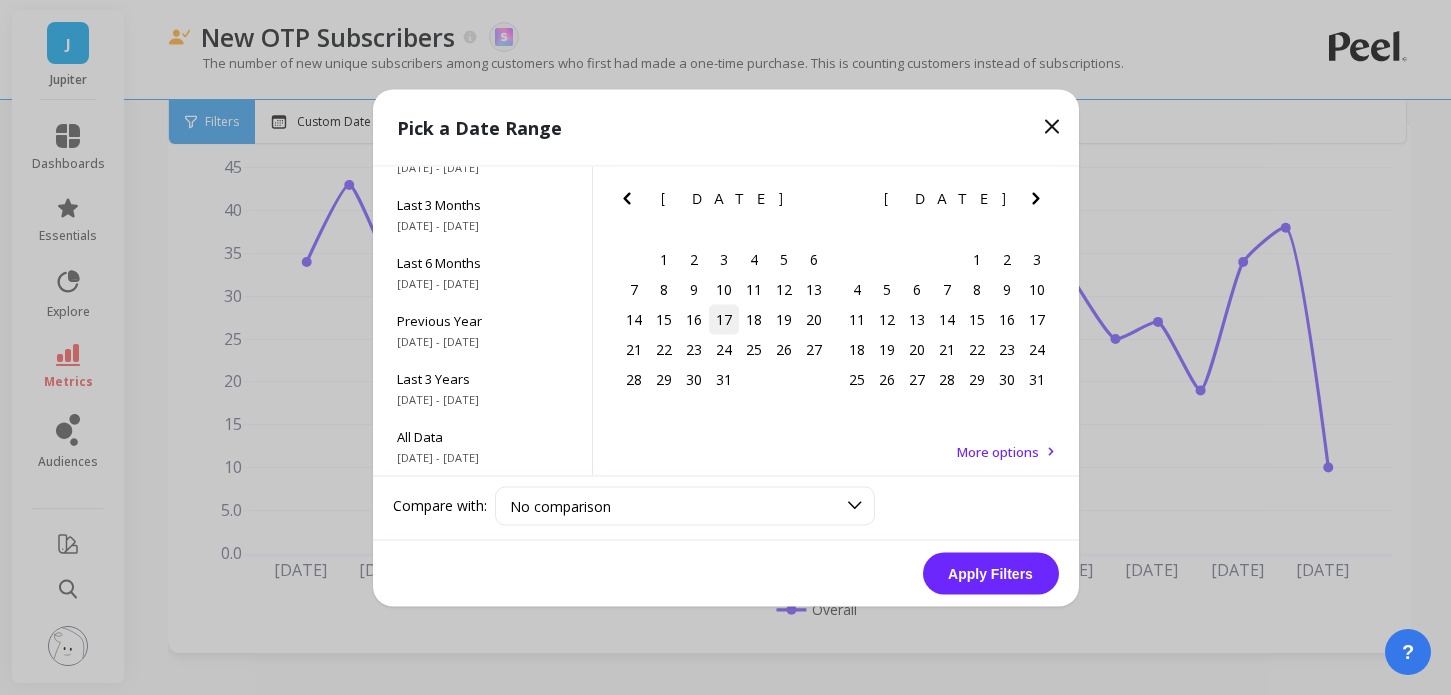 click on "17" at bounding box center [724, 319] 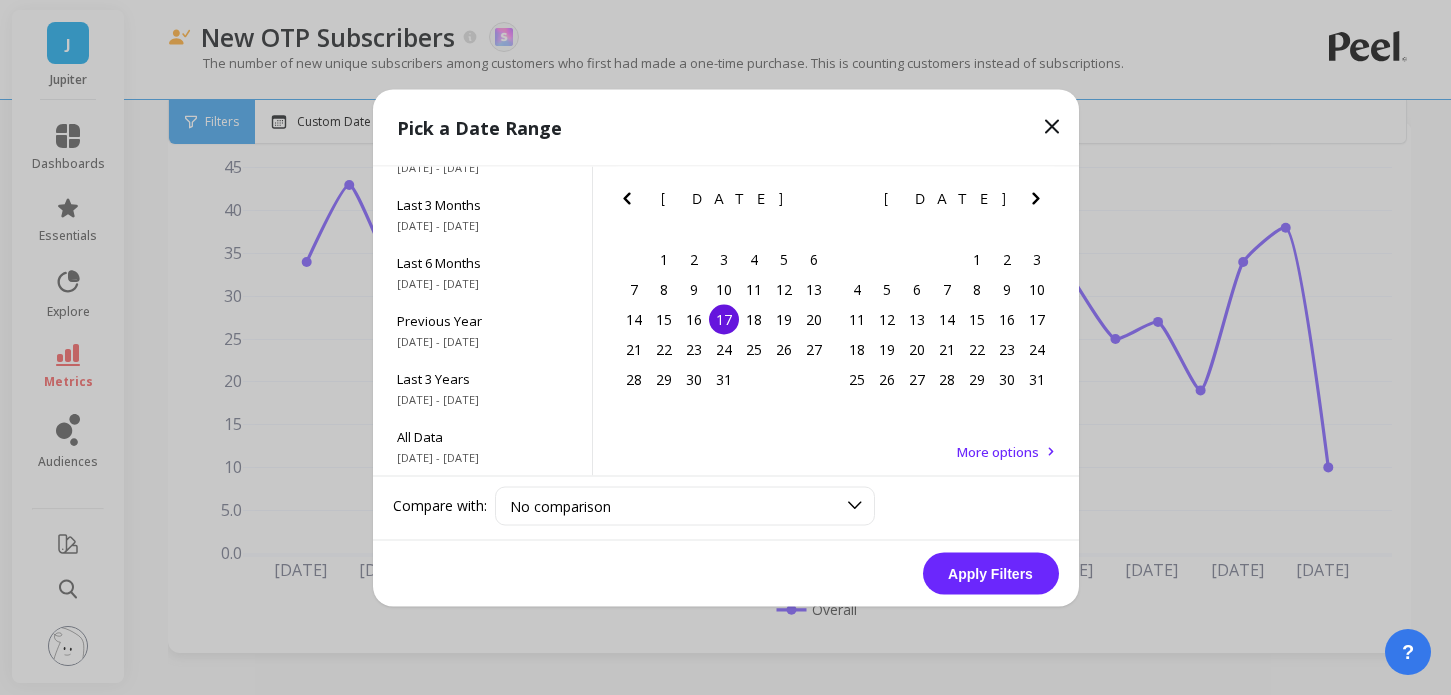 click 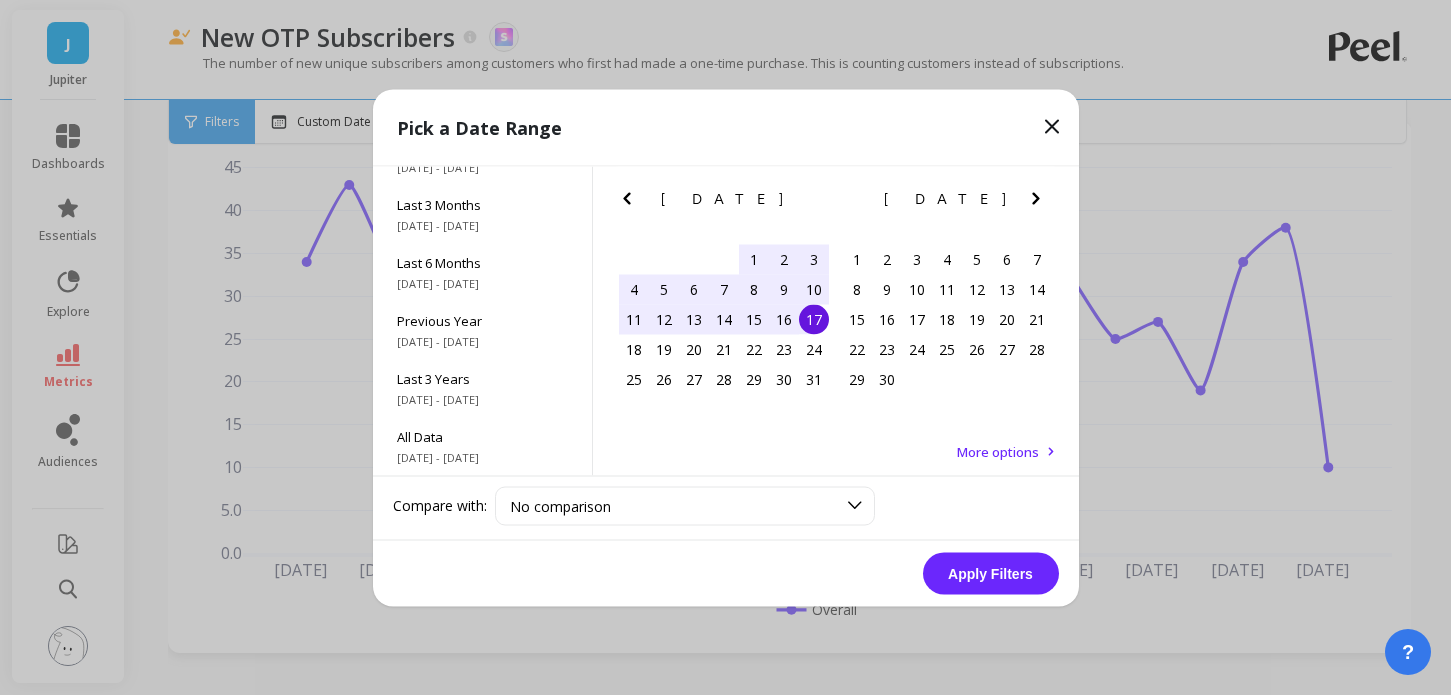 click 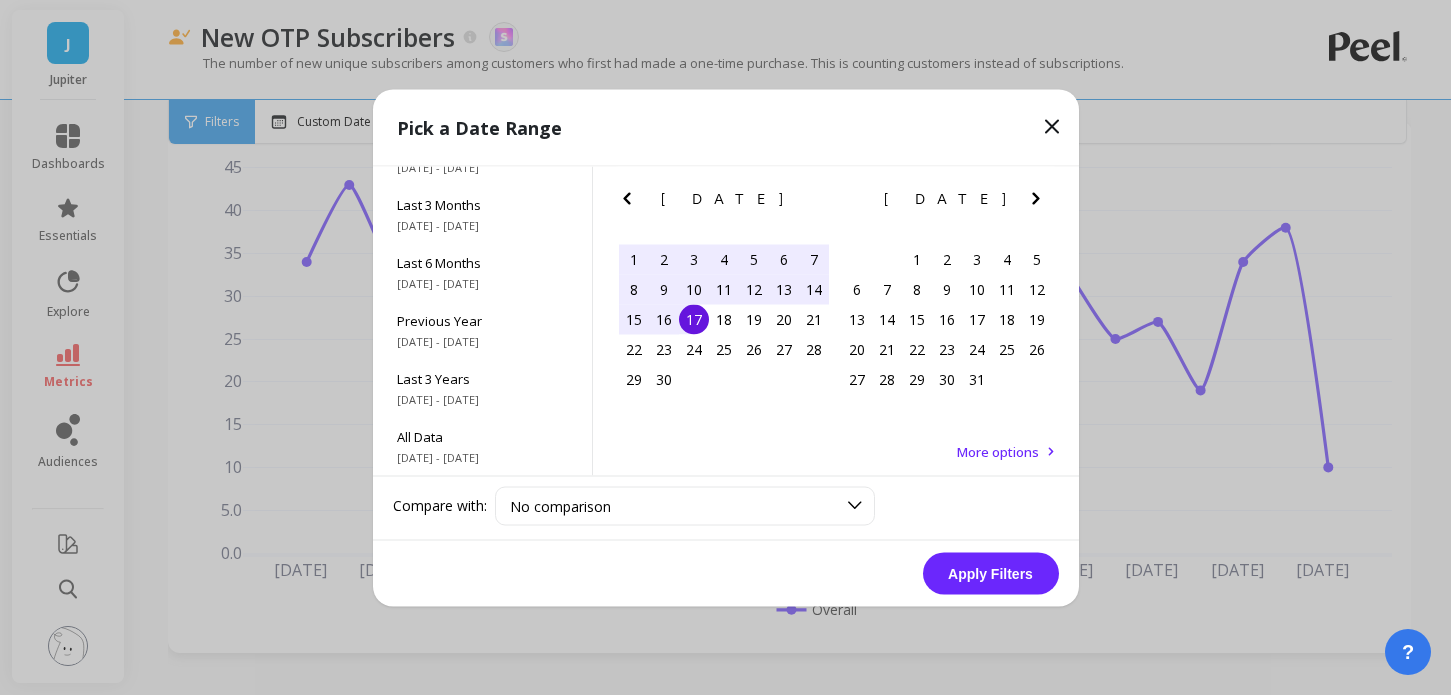 click 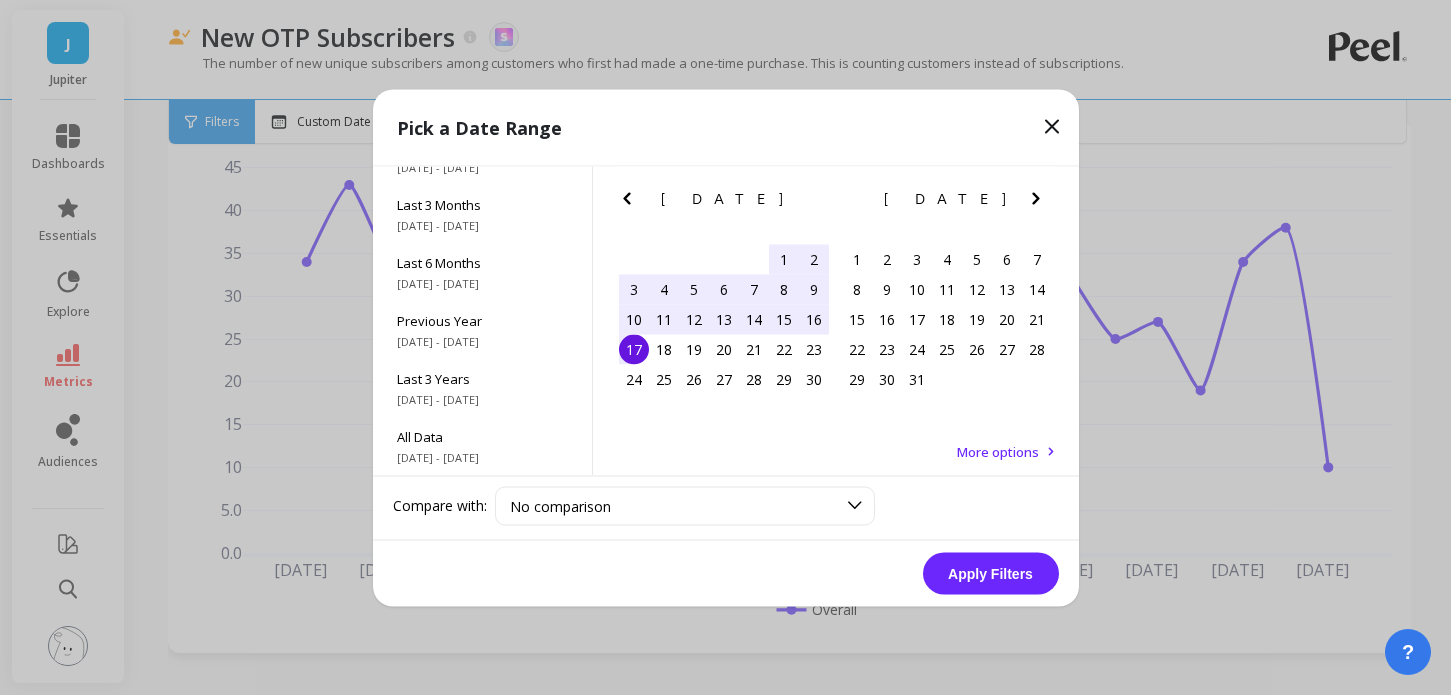 click 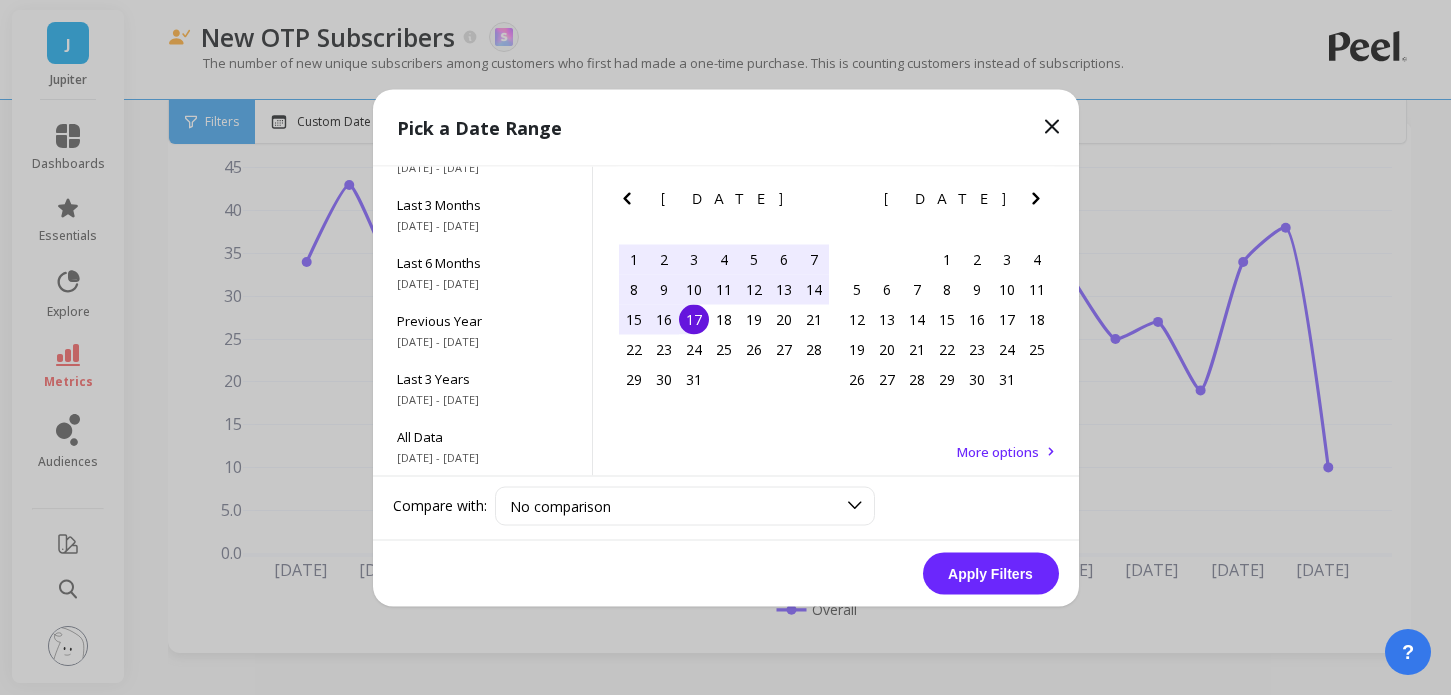 click 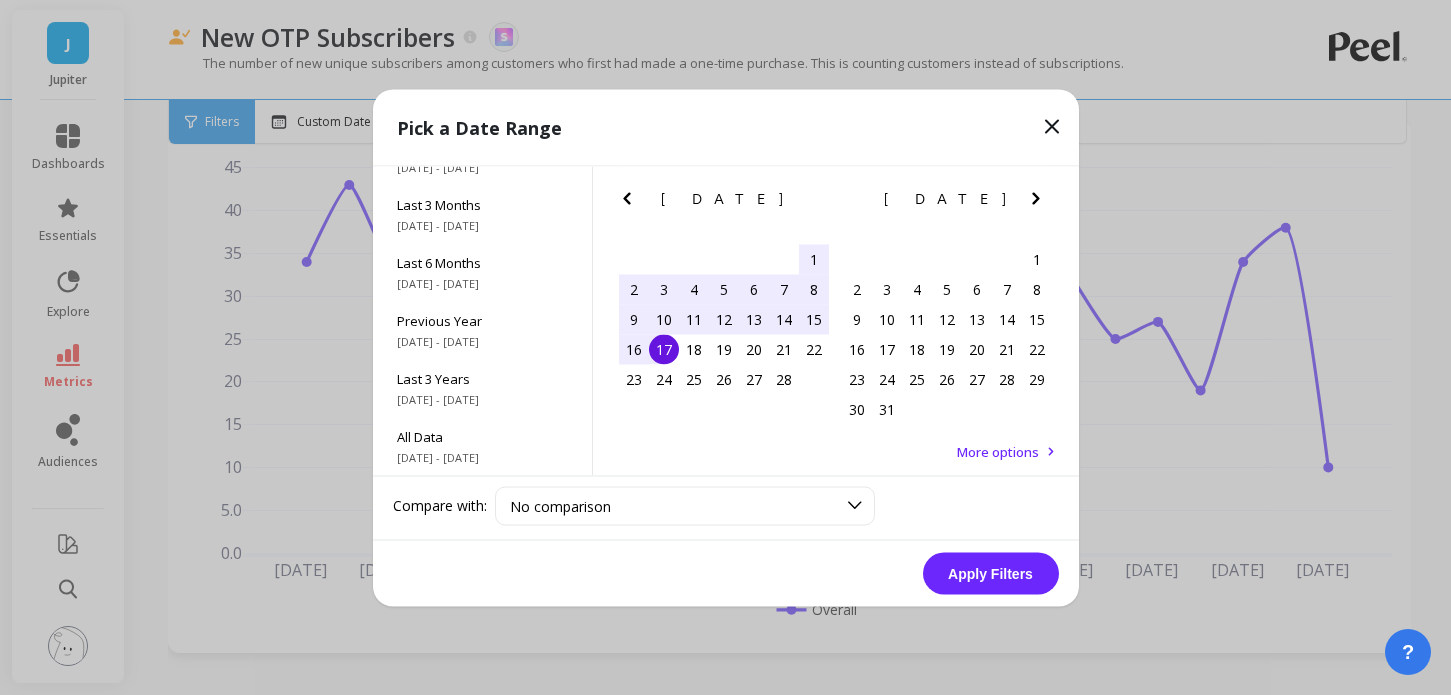 click 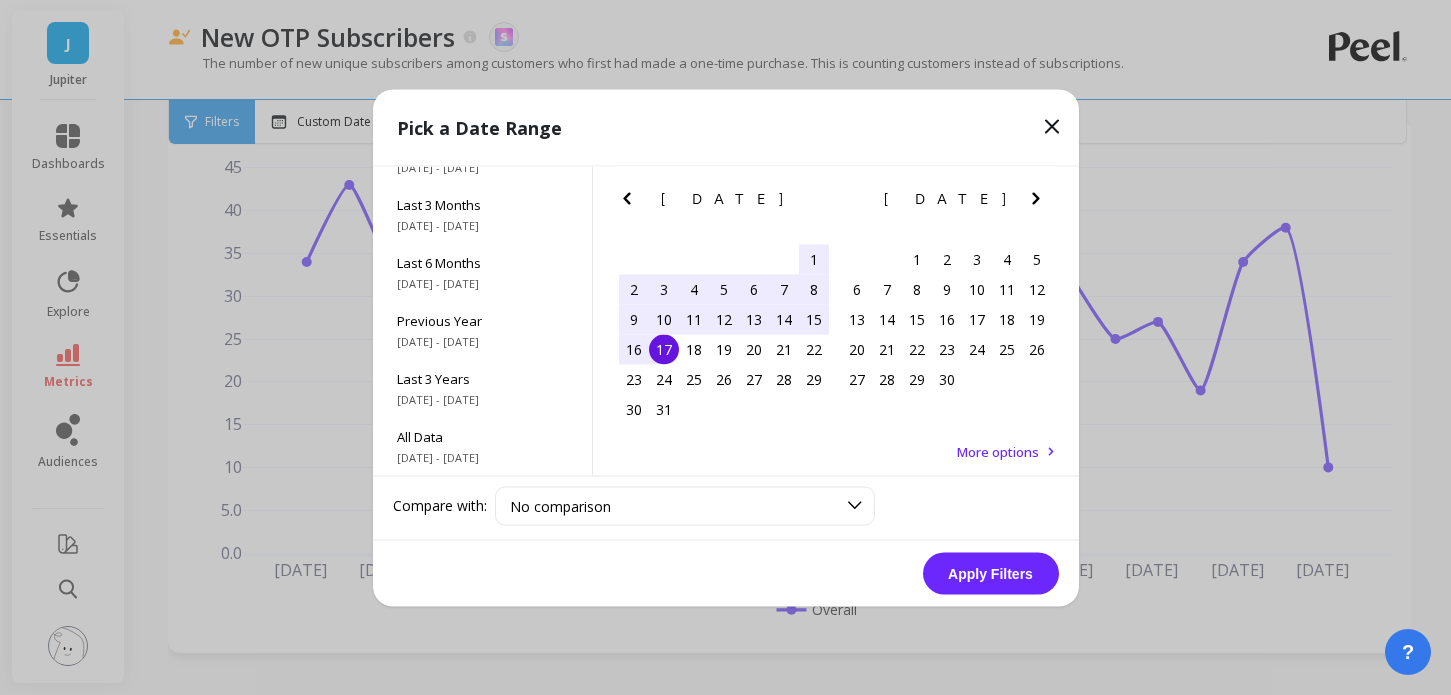 click 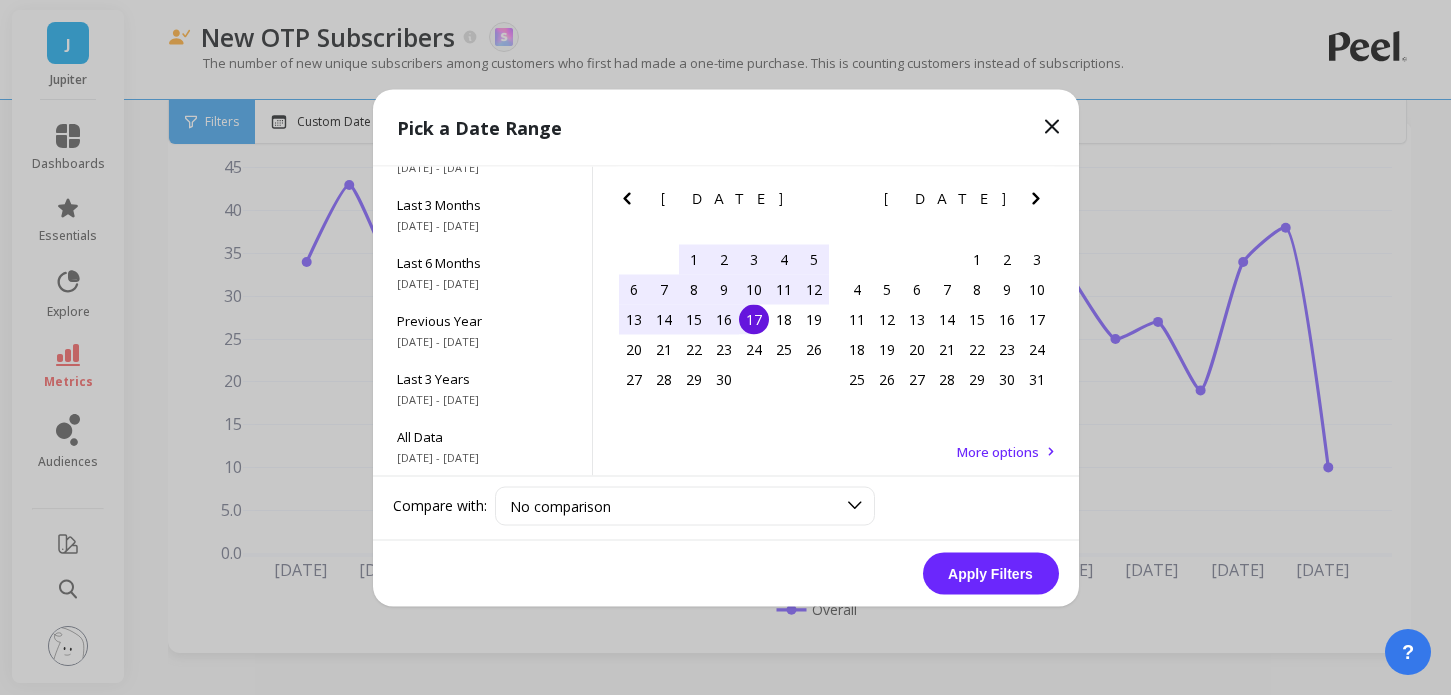 click 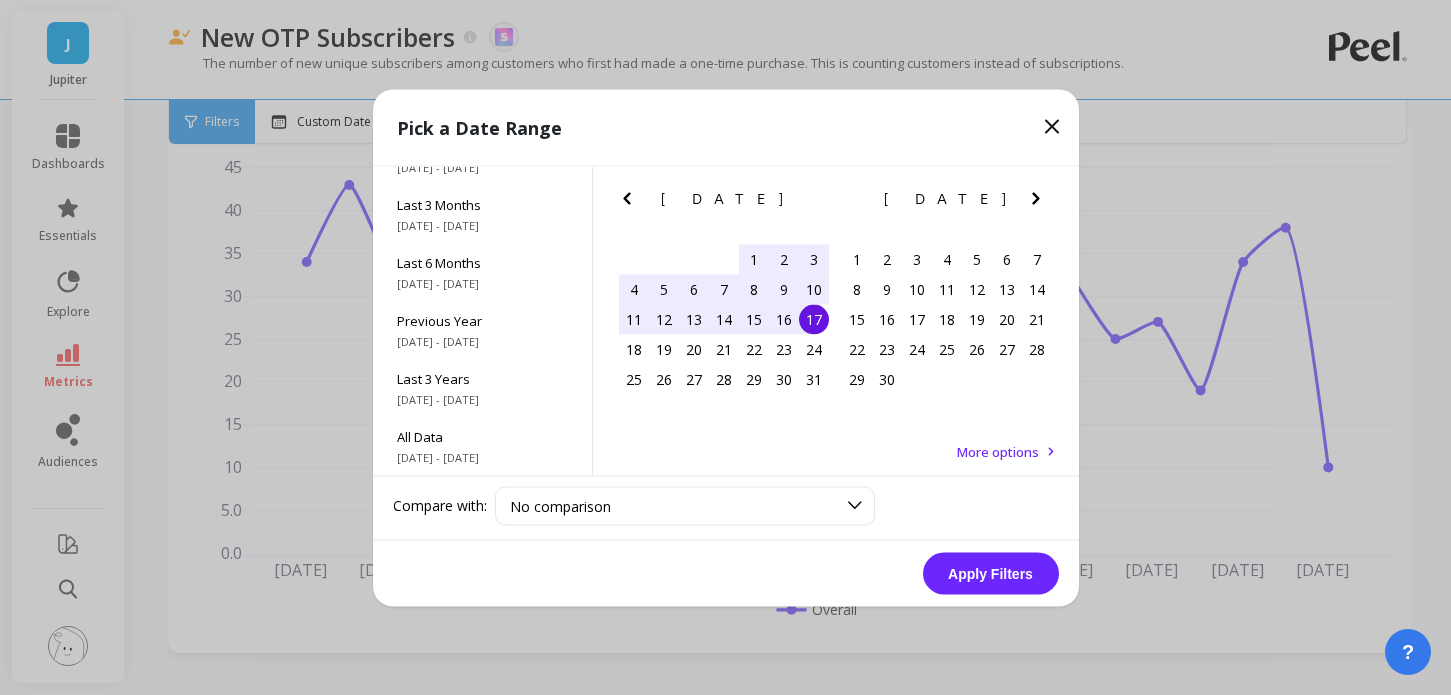 click 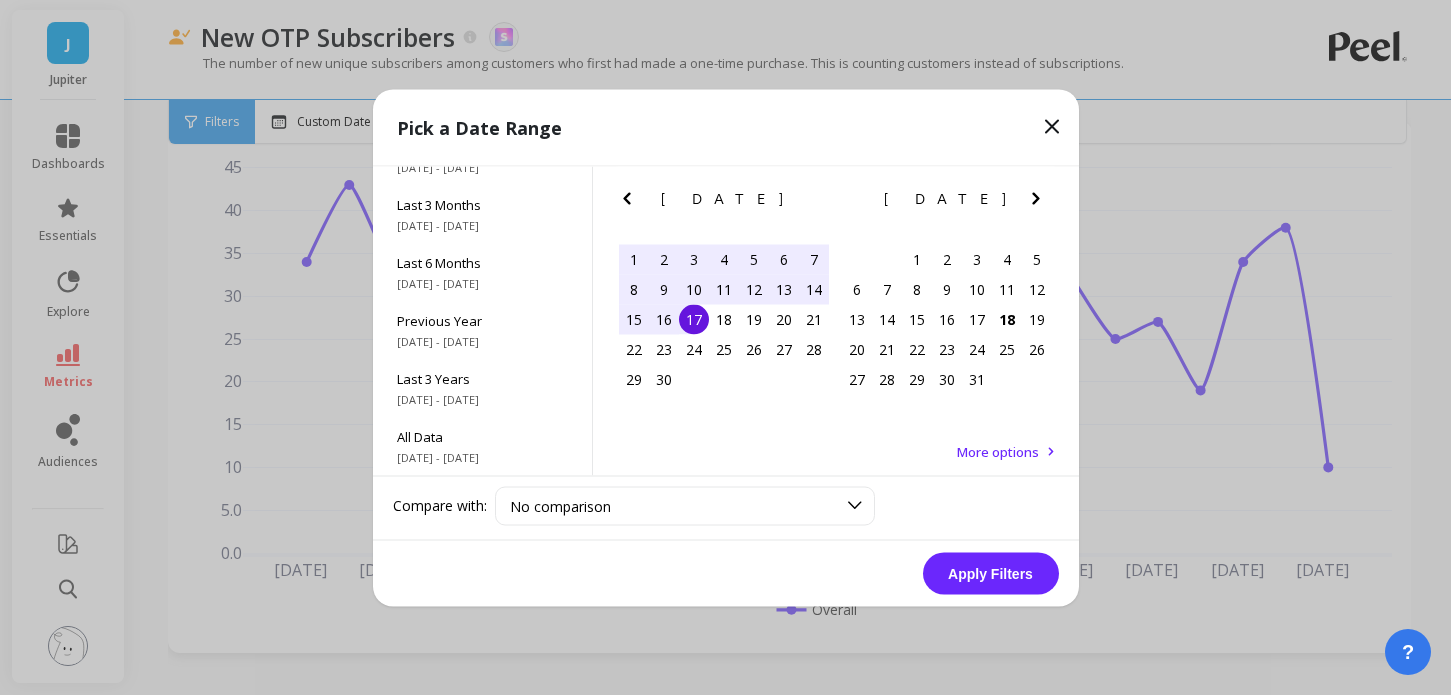 click 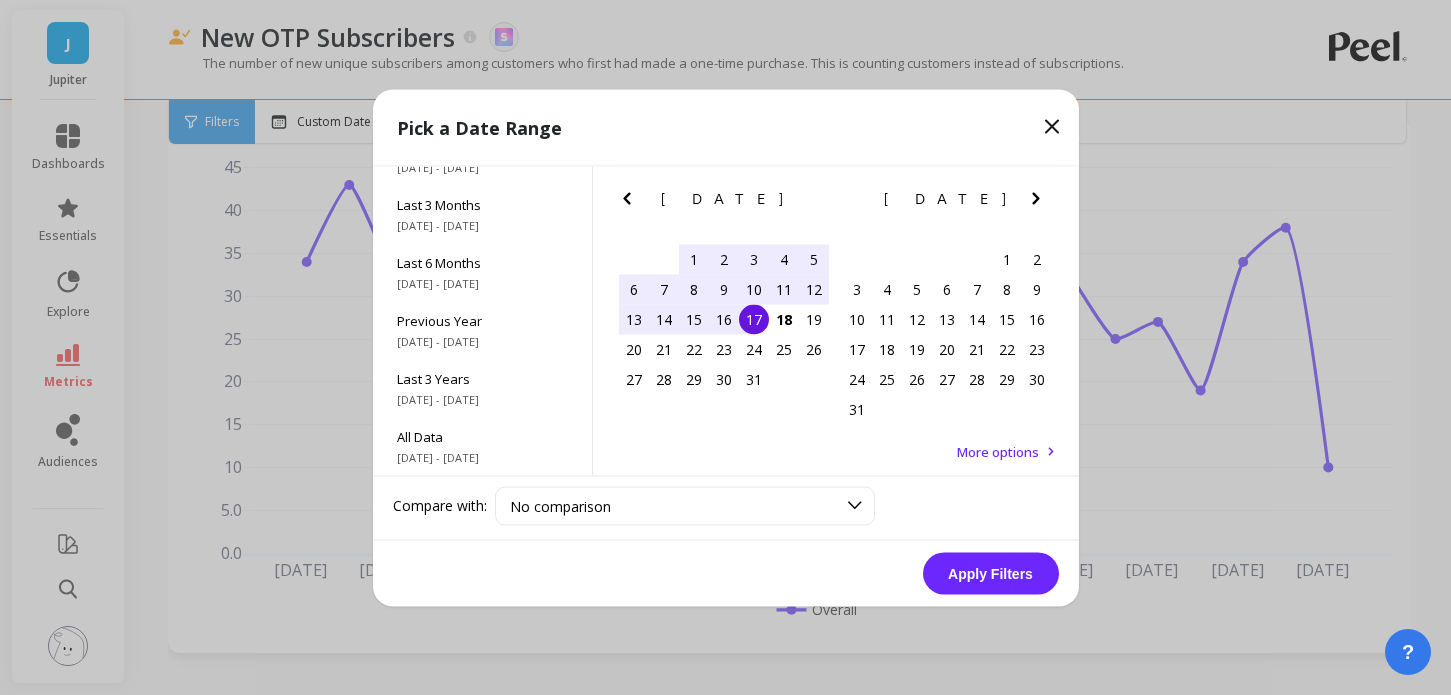 click 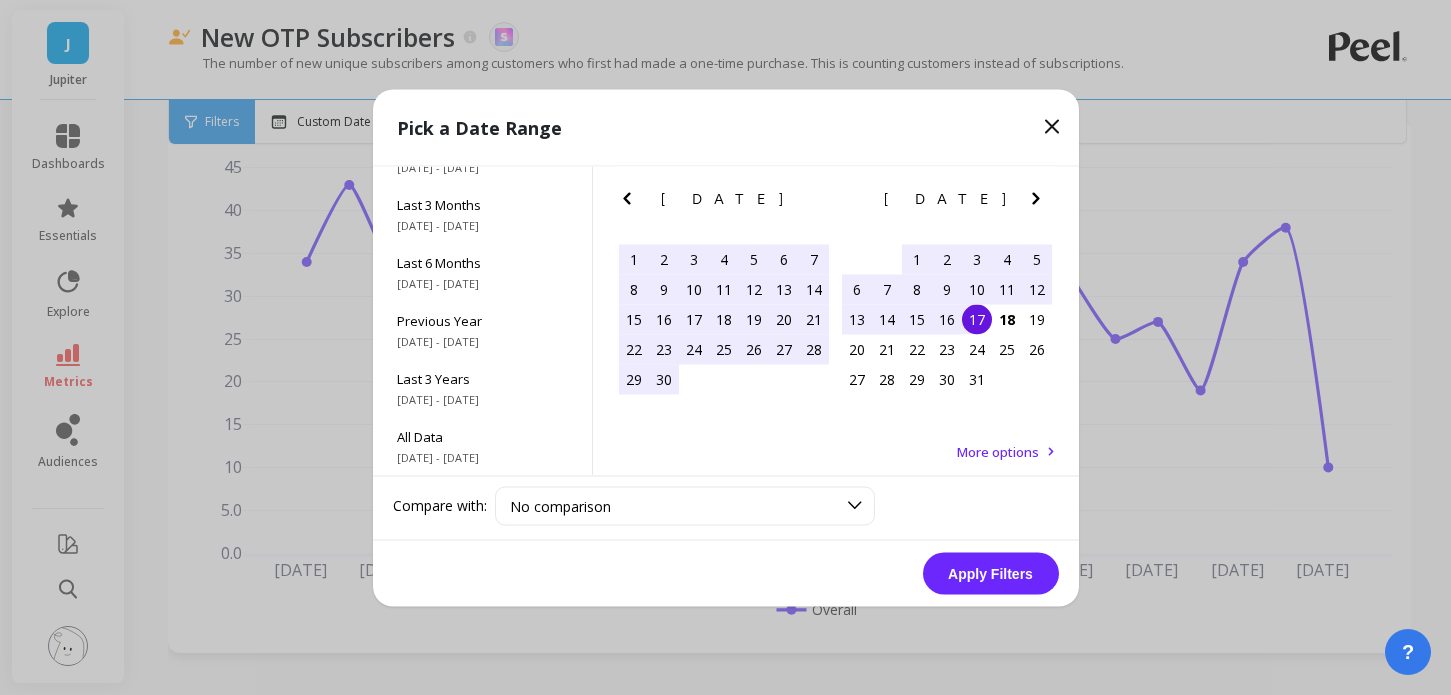 click on "17" at bounding box center [977, 319] 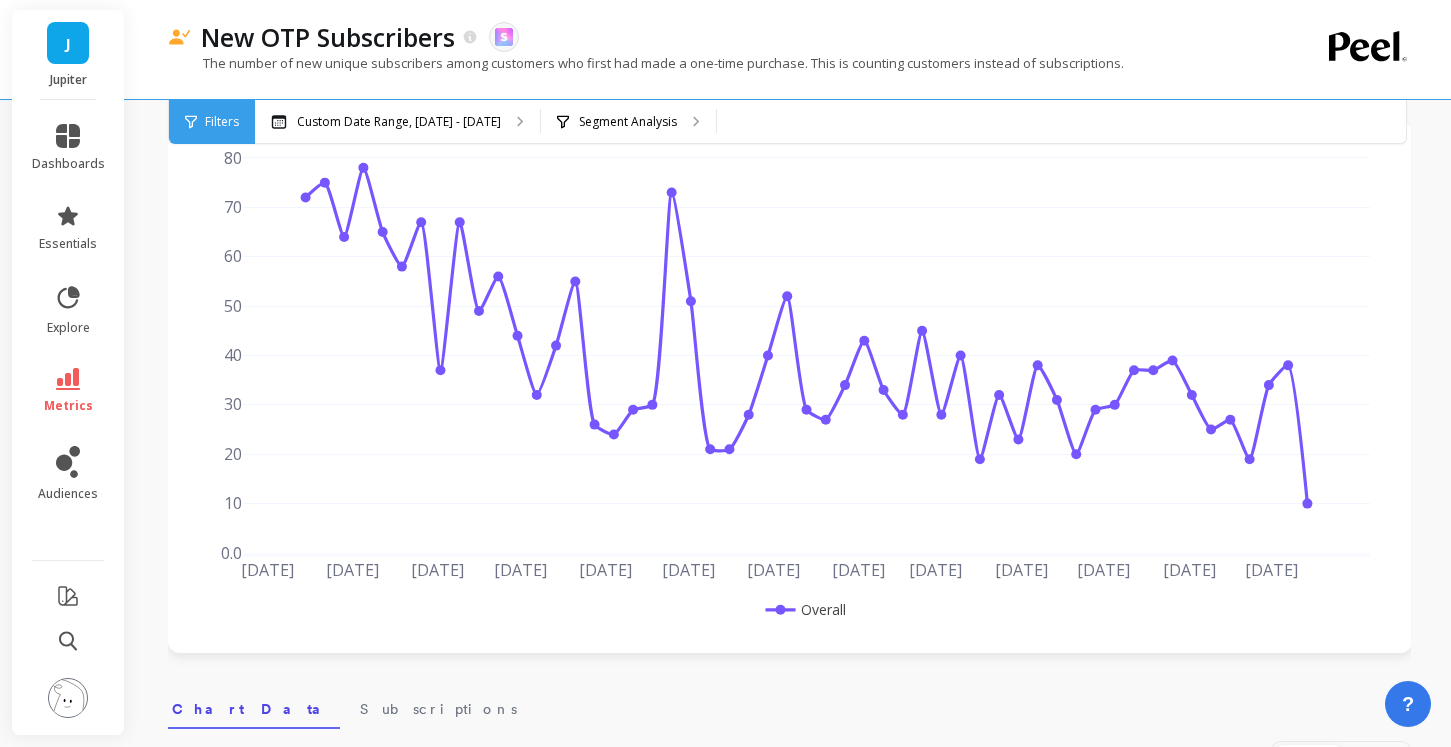 click on "The number of new unique subscribers among customers who first had made a one-time purchase. This is counting customers instead of subscriptions." at bounding box center (646, 63) 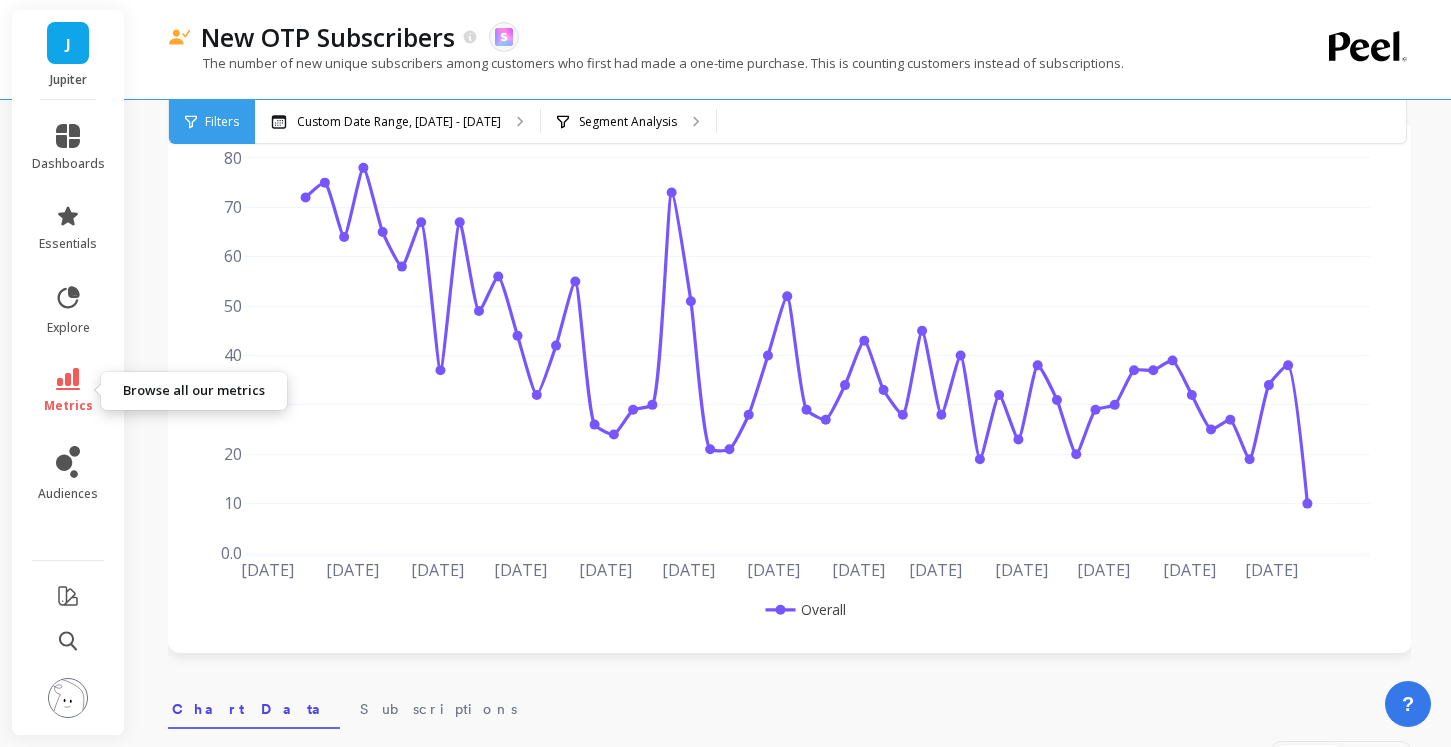 click 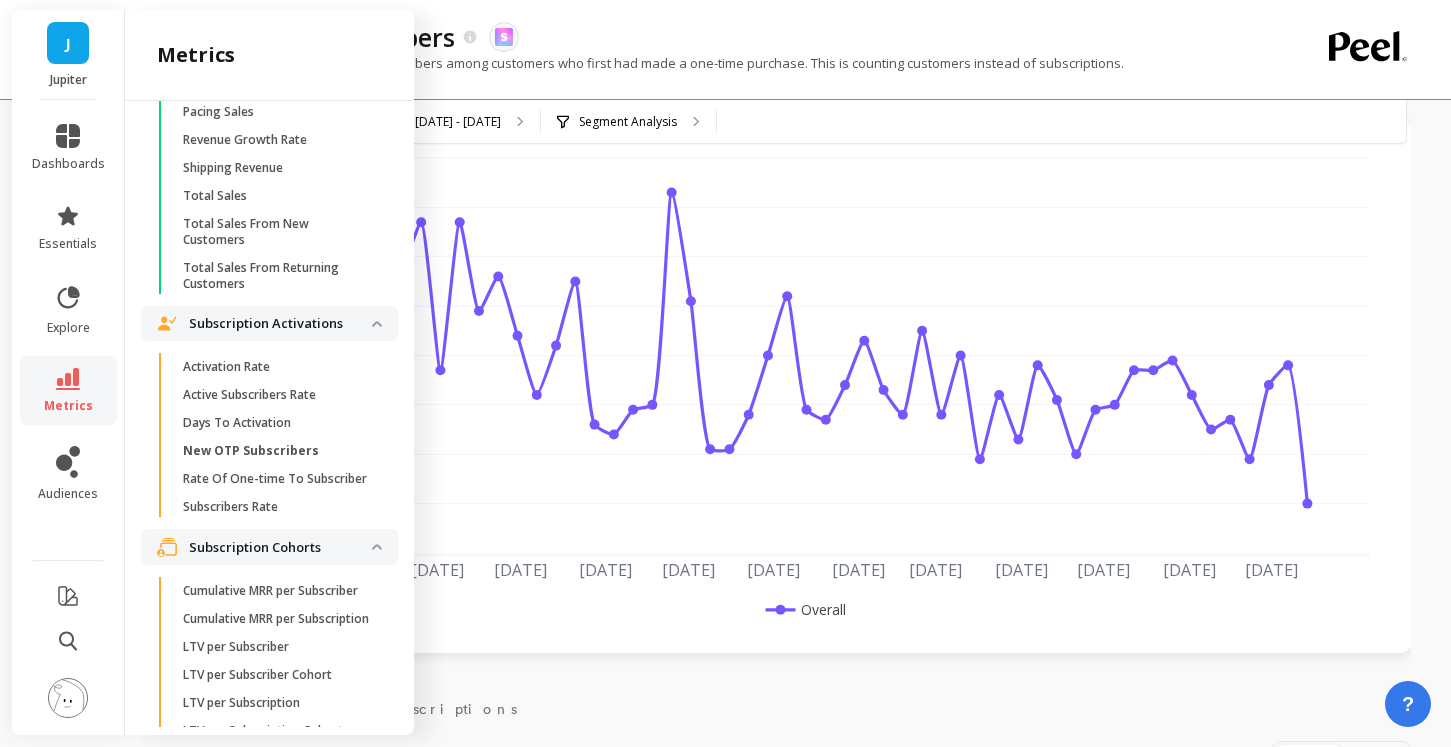 scroll, scrollTop: 4214, scrollLeft: 0, axis: vertical 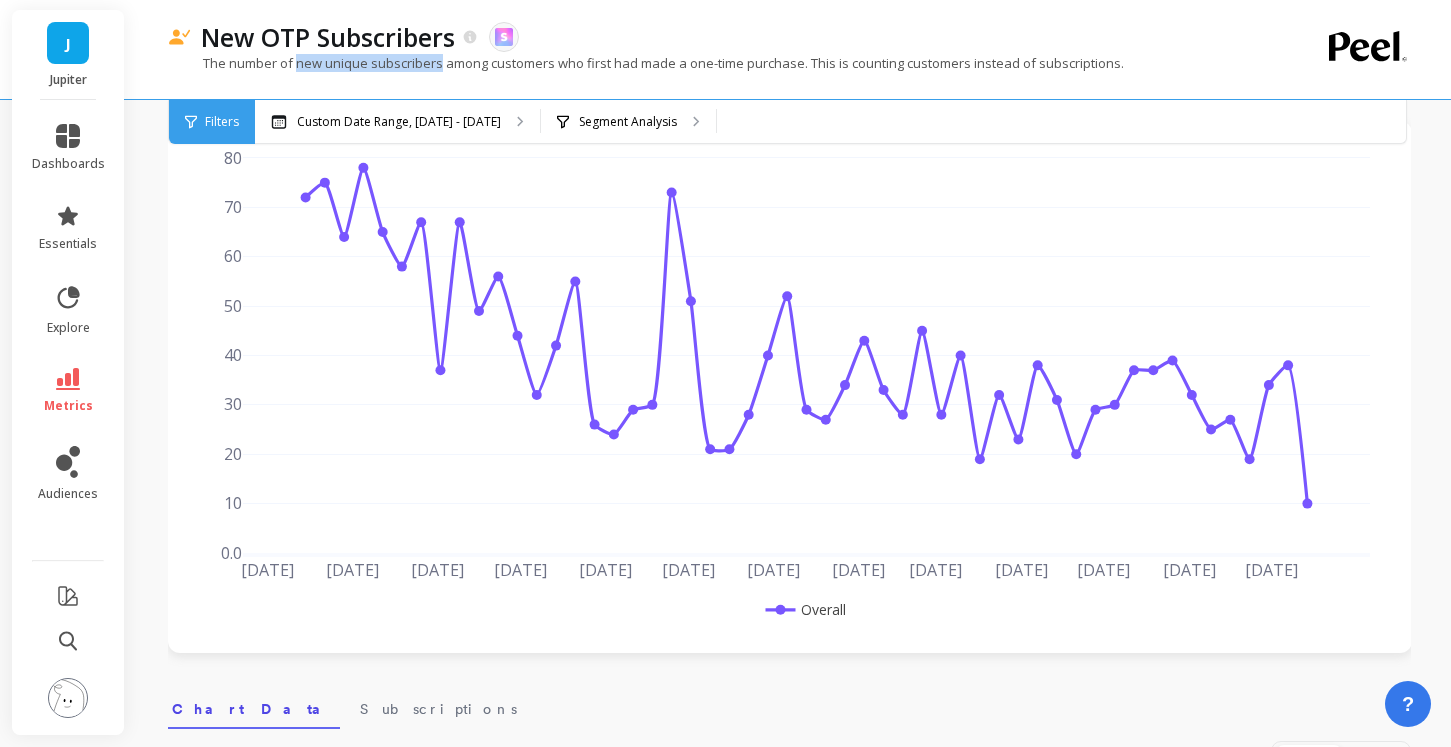 drag, startPoint x: 297, startPoint y: 59, endPoint x: 439, endPoint y: 57, distance: 142.01408 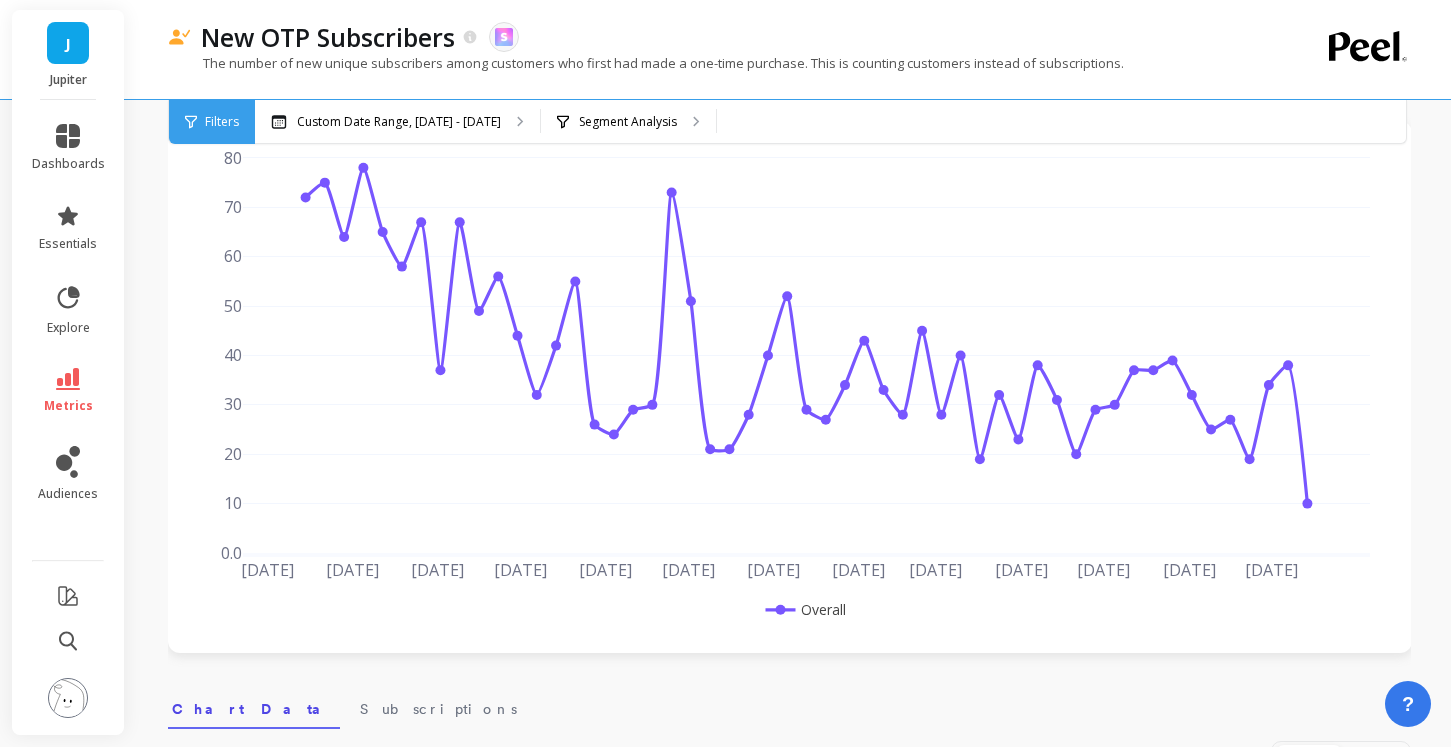 click on "The number of new unique subscribers among customers who first had made a one-time purchase. This is counting customers instead of subscriptions." at bounding box center (707, 73) 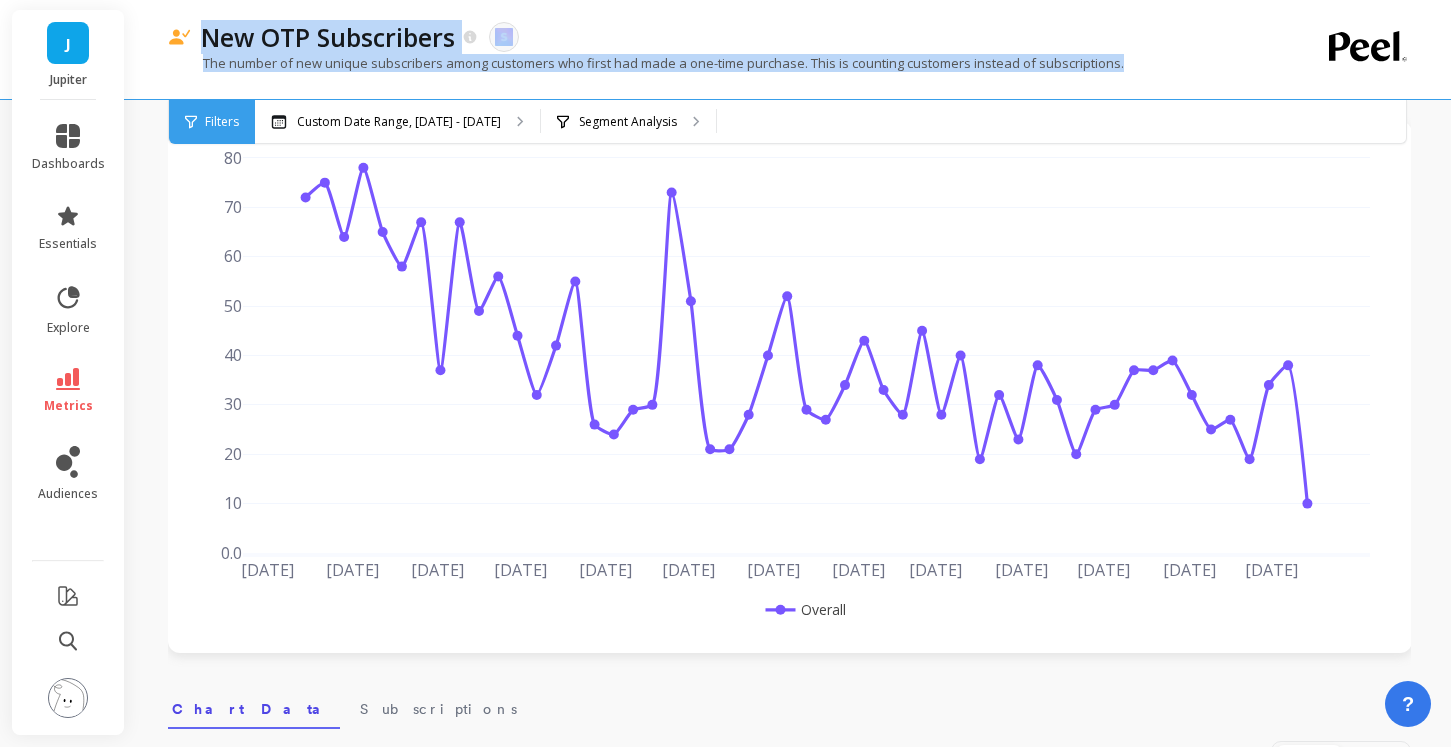 drag, startPoint x: 203, startPoint y: 35, endPoint x: 948, endPoint y: 73, distance: 745.9685 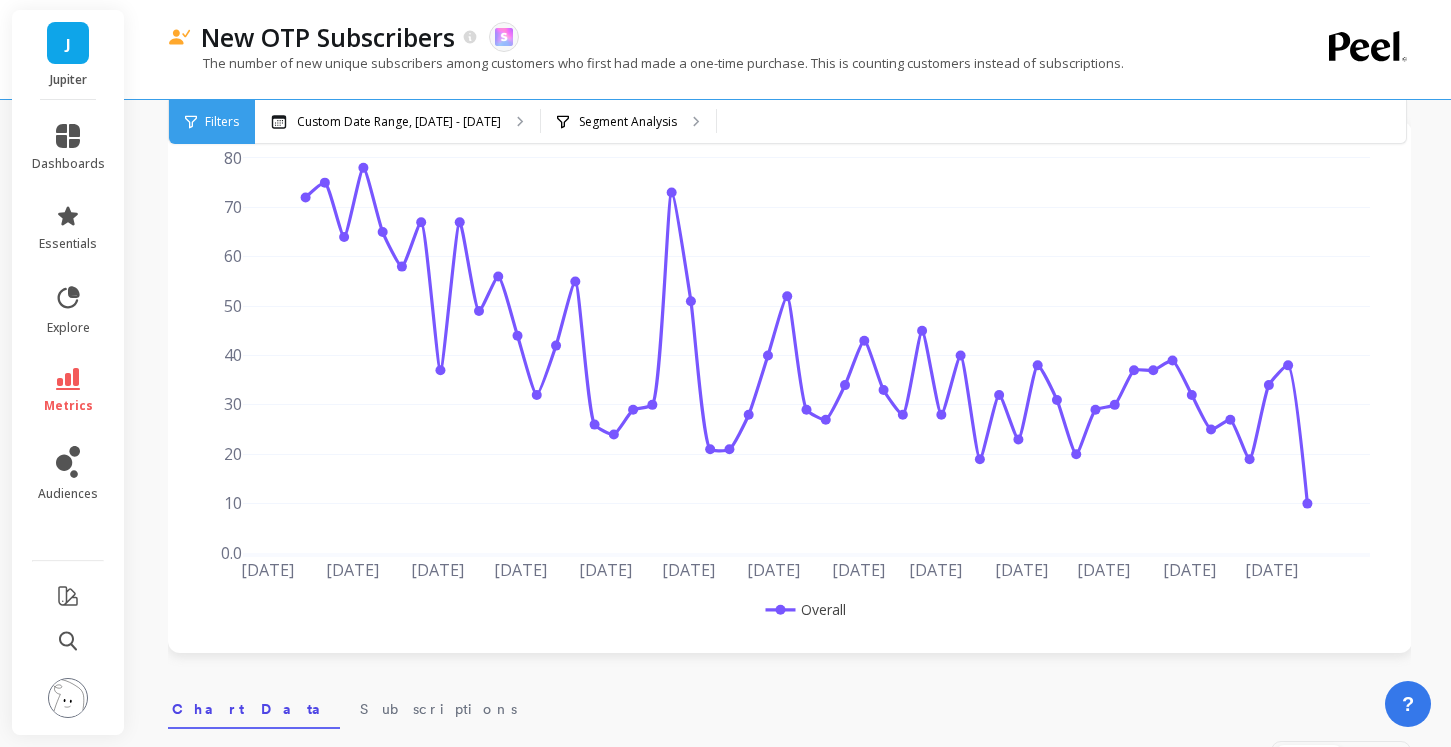 click on "The number of new unique subscribers among customers who first had made a one-time purchase. This is counting customers instead of subscriptions." at bounding box center (646, 63) 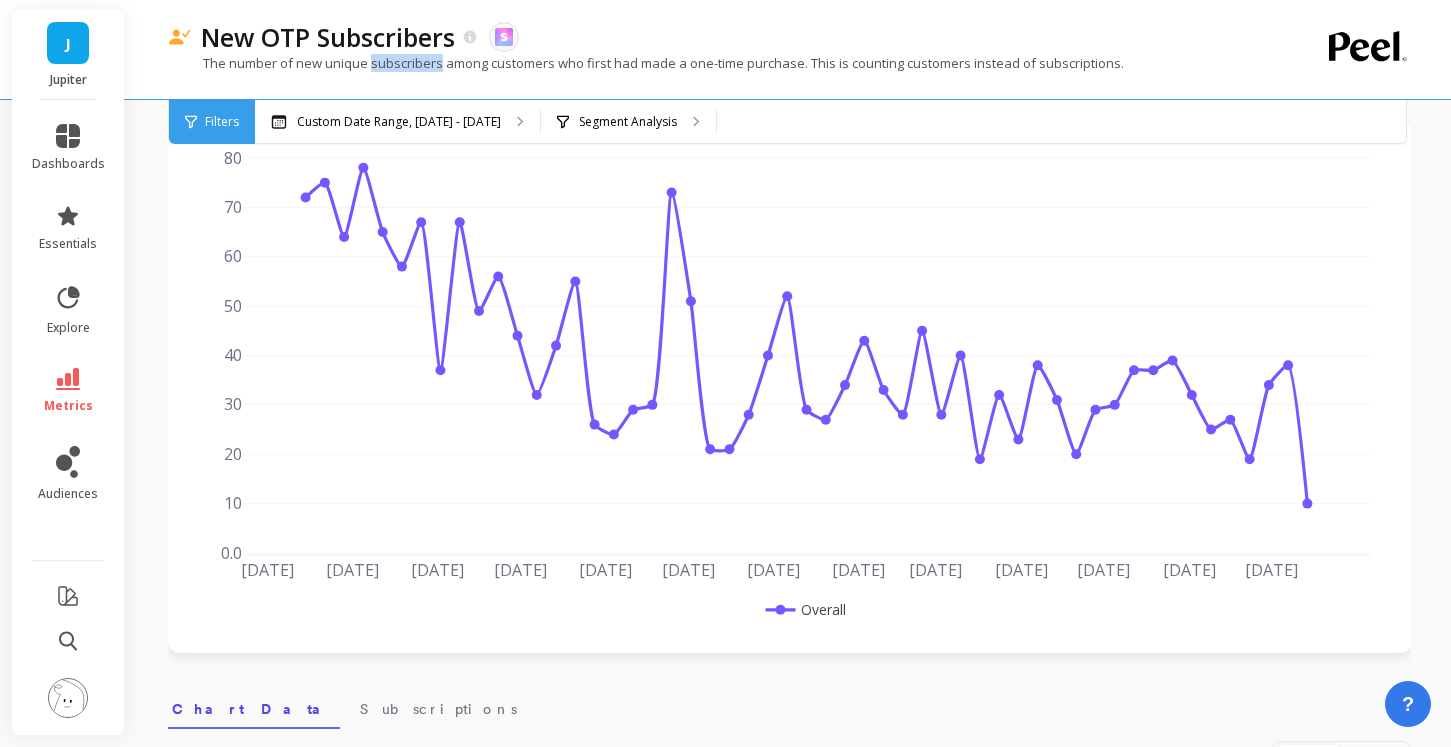 click on "The number of new unique subscribers among customers who first had made a one-time purchase. This is counting customers instead of subscriptions." at bounding box center (646, 63) 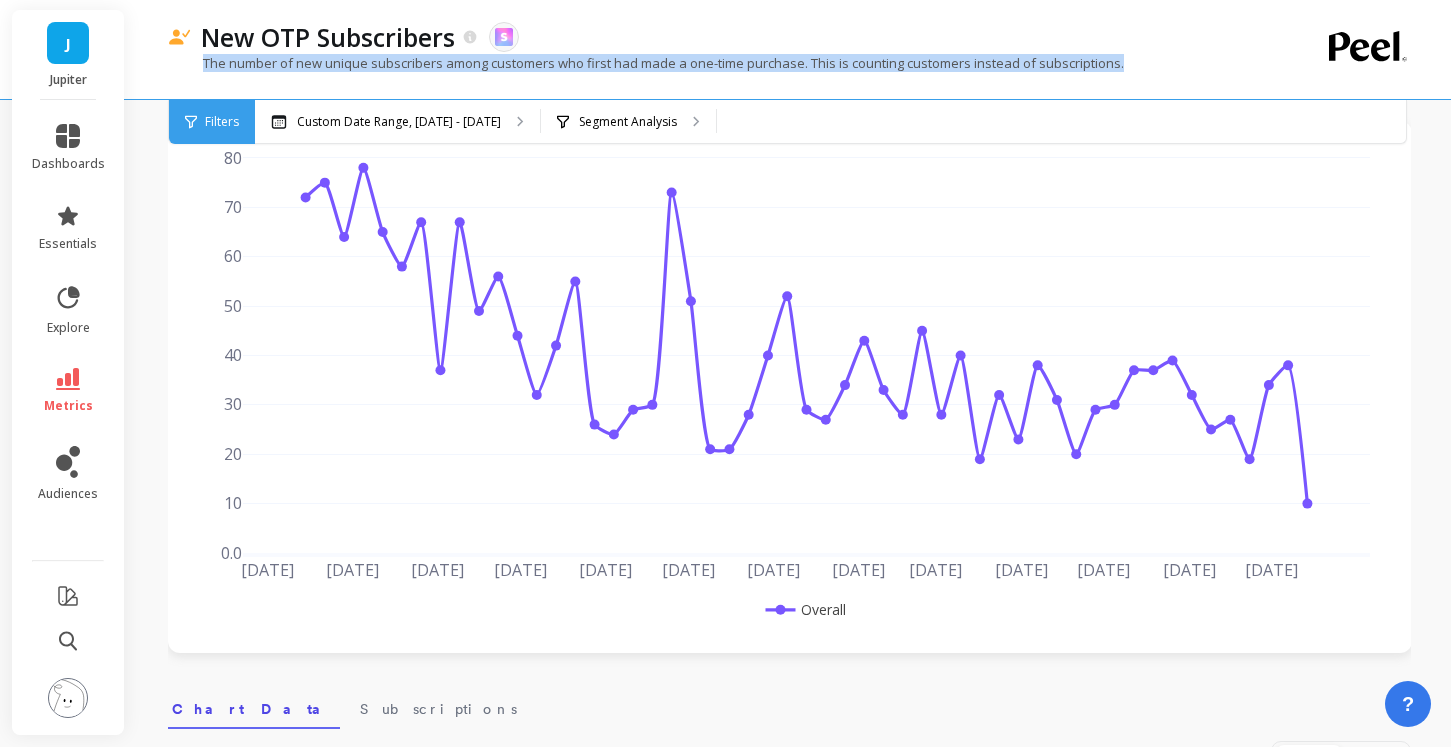 click on "The number of new unique subscribers among customers who first had made a one-time purchase. This is counting customers instead of subscriptions." at bounding box center [646, 63] 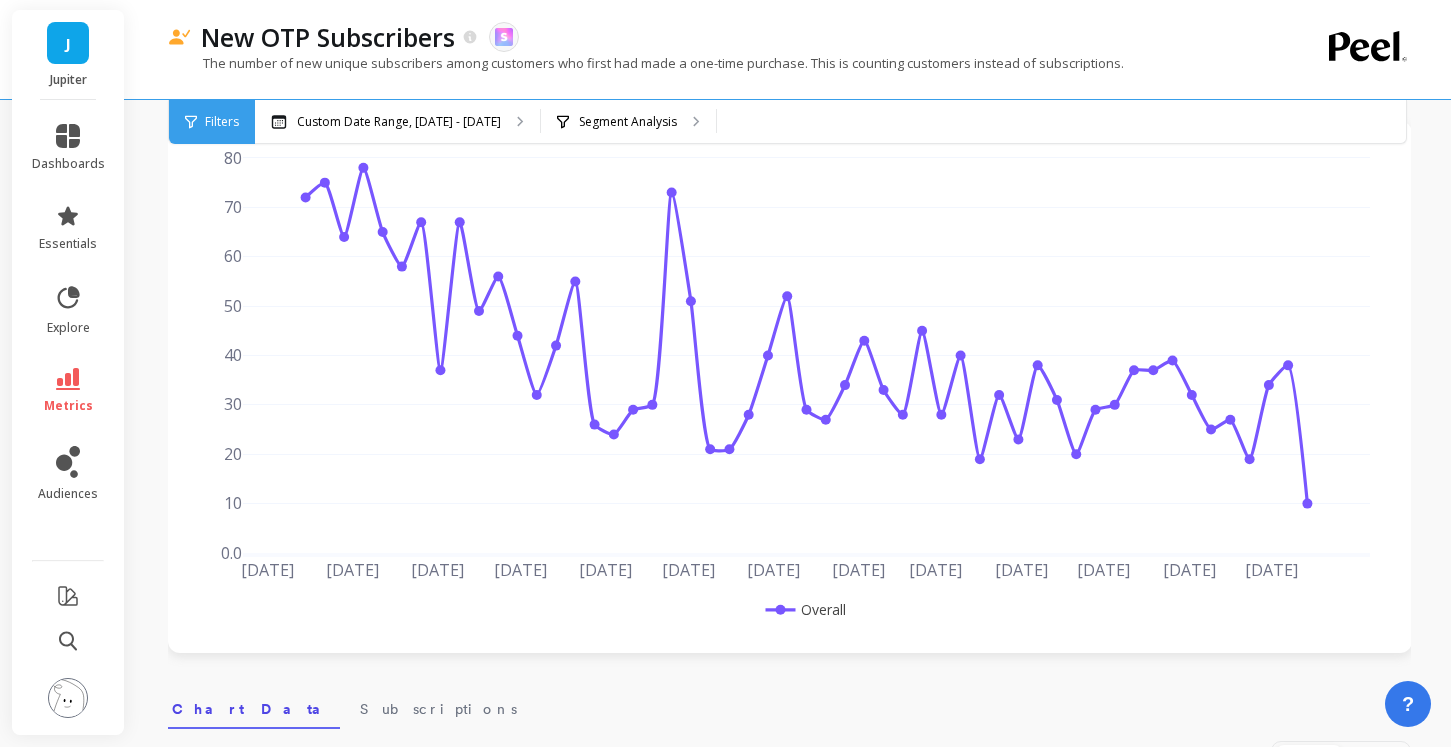 click on "The number of new unique subscribers among customers who first had made a one-time purchase. This is counting customers instead of subscriptions." at bounding box center [646, 63] 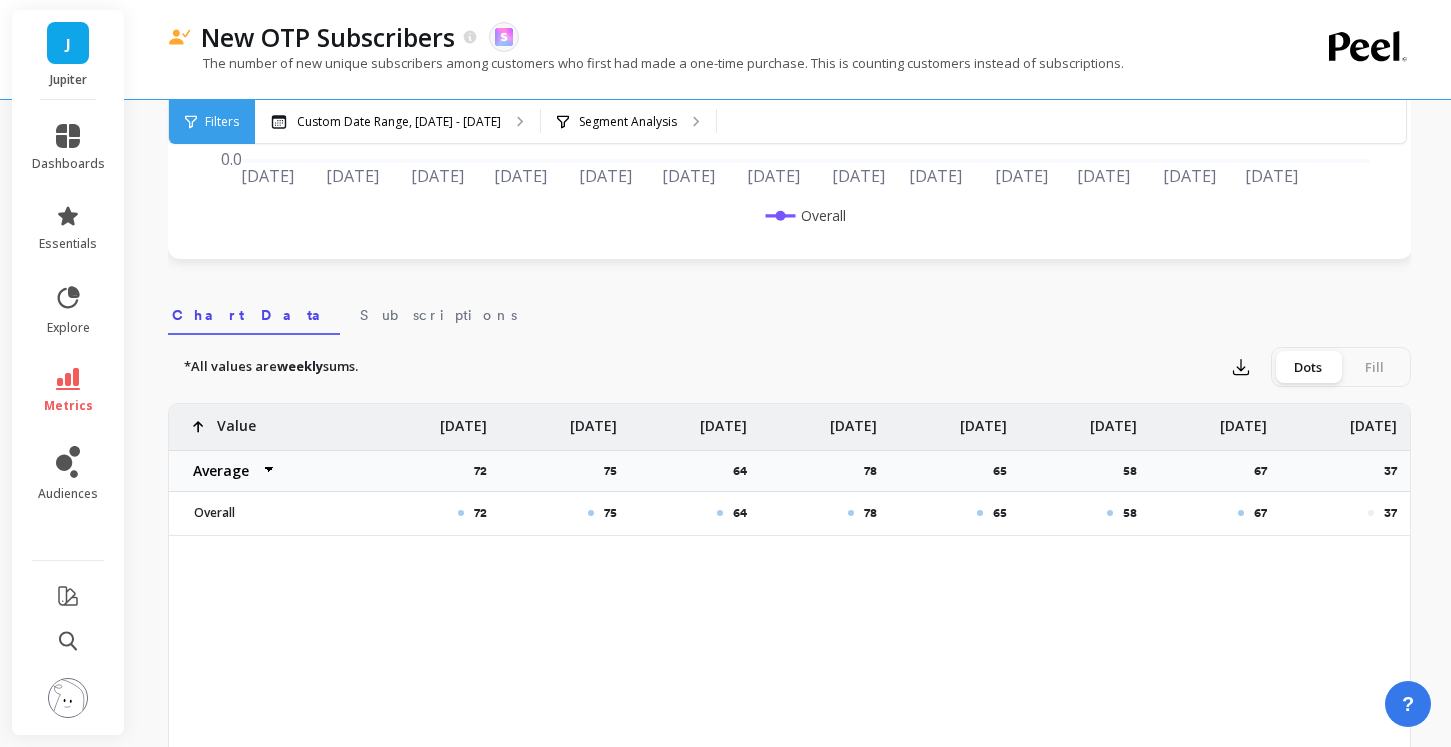 scroll, scrollTop: 494, scrollLeft: 0, axis: vertical 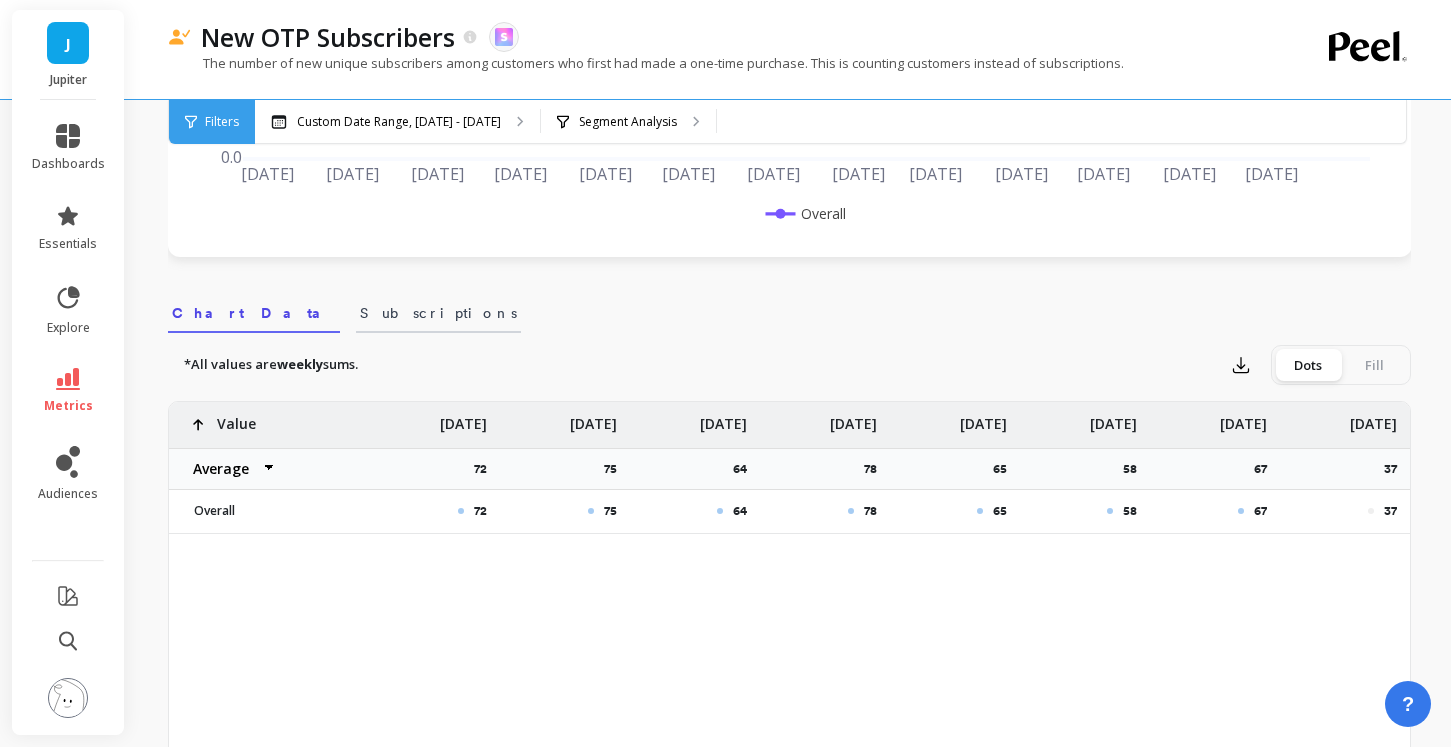 click on "Subscriptions" at bounding box center [438, 313] 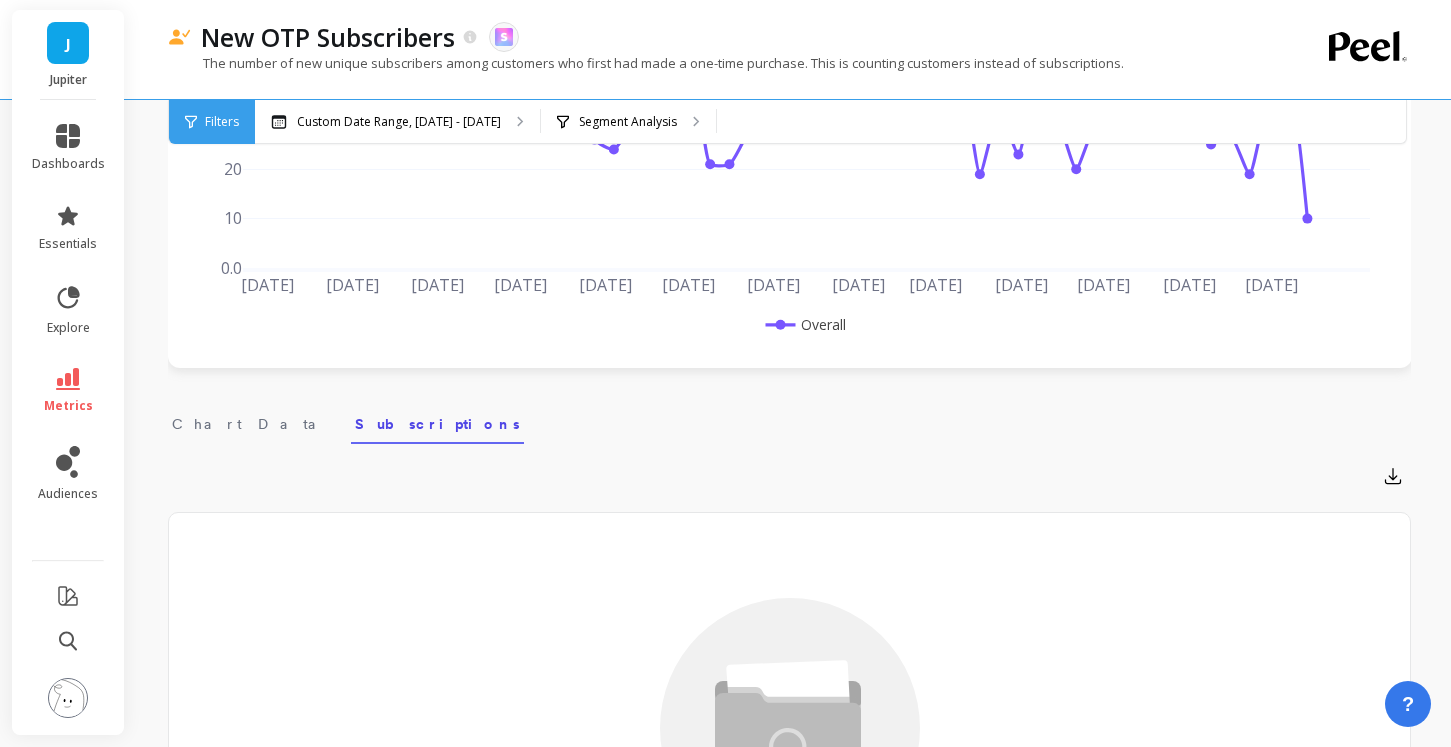 scroll, scrollTop: 370, scrollLeft: 0, axis: vertical 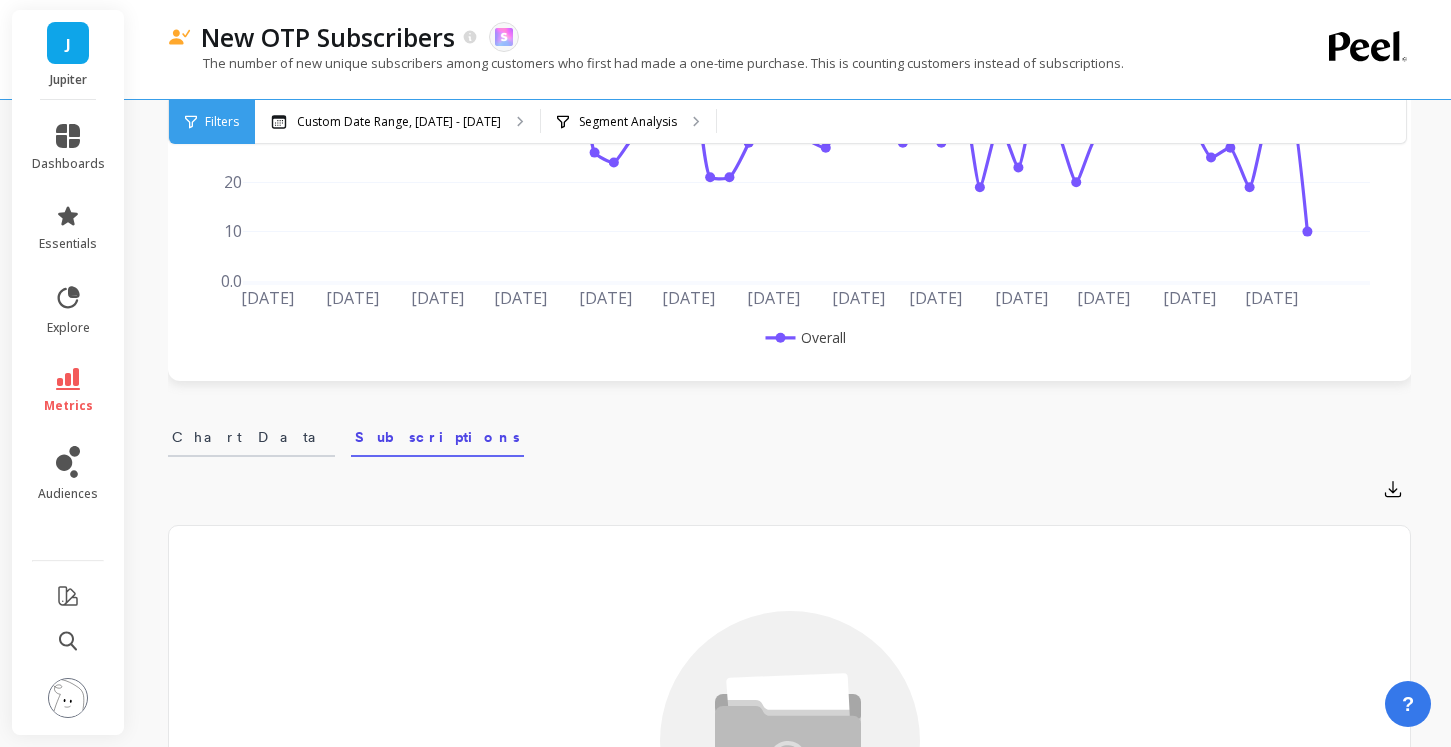 click on "Chart Data" at bounding box center [251, 437] 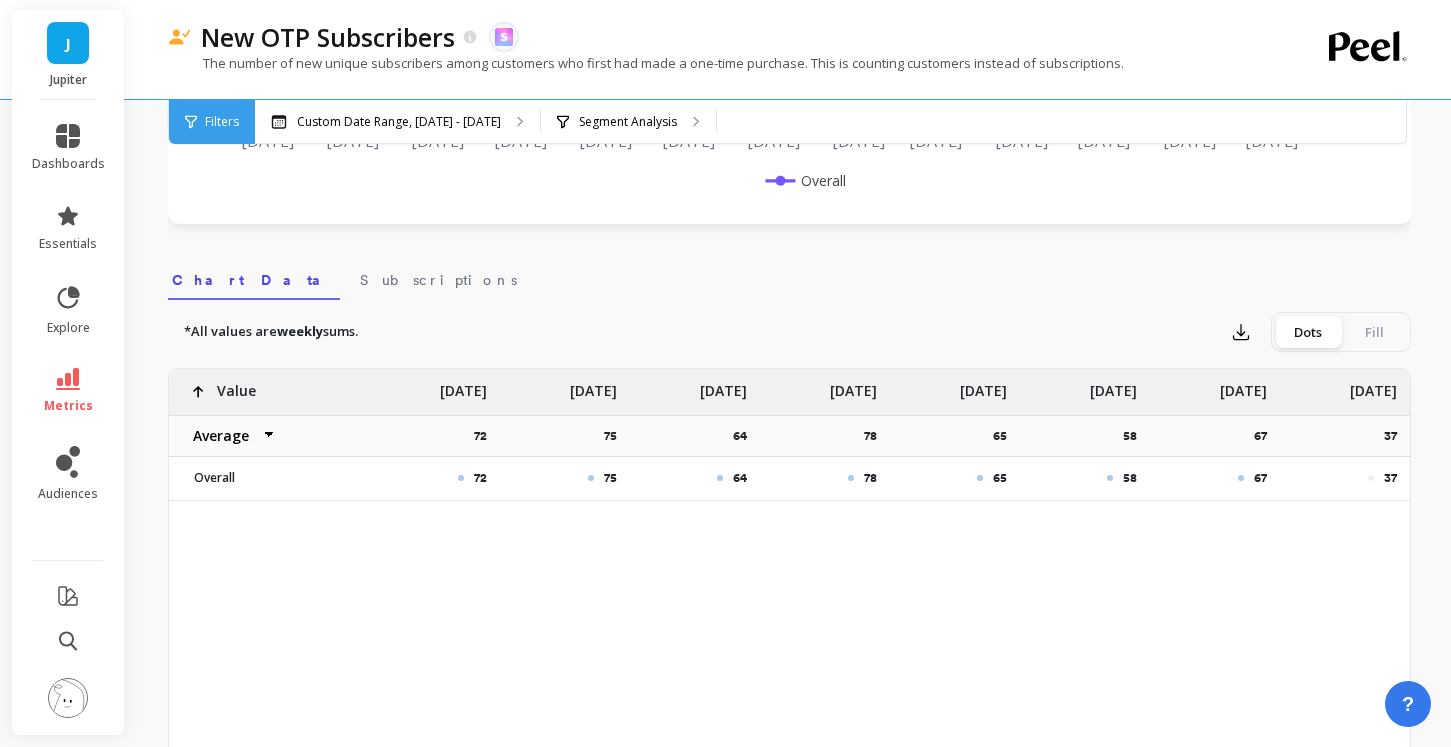 scroll, scrollTop: 539, scrollLeft: 0, axis: vertical 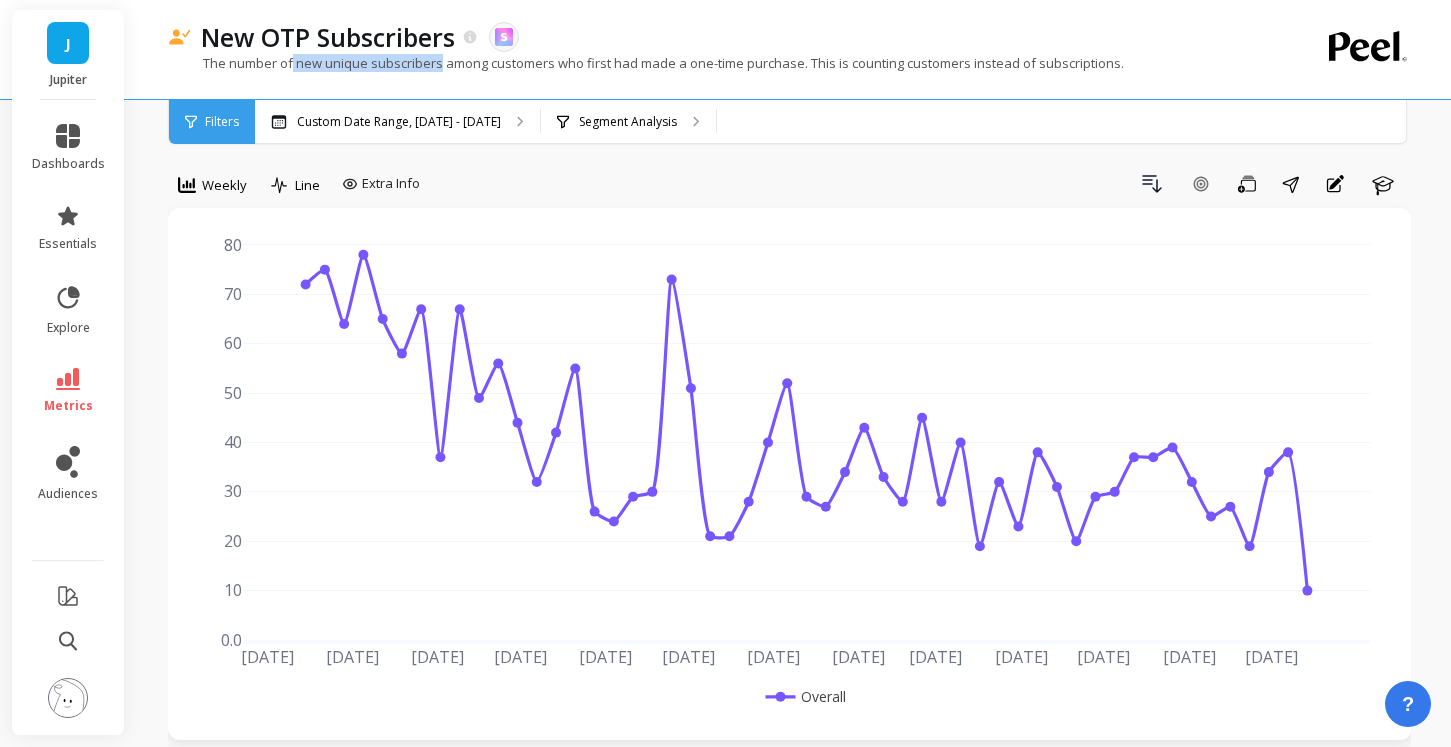 drag, startPoint x: 293, startPoint y: 69, endPoint x: 440, endPoint y: 69, distance: 147 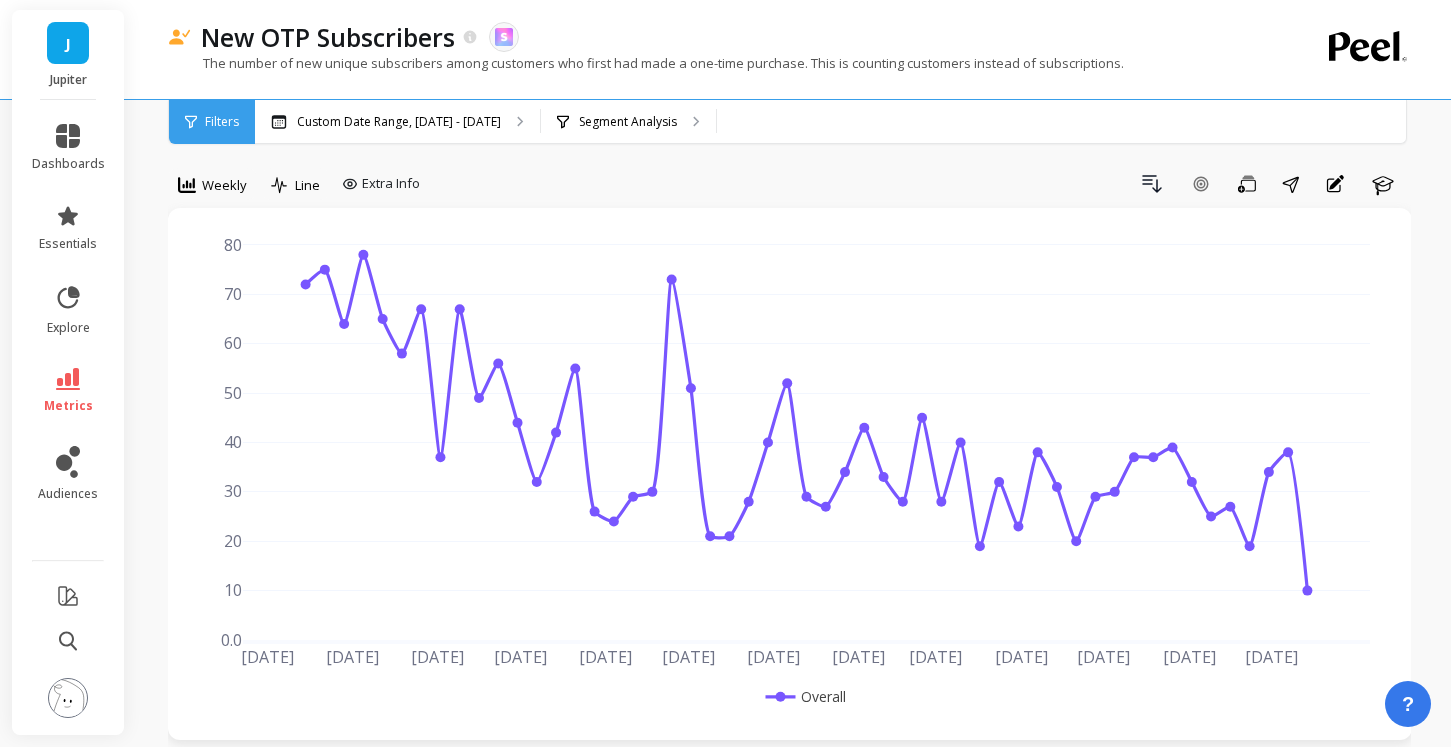 click on "The number of new unique subscribers among customers who first had made a one-time purchase. This is counting customers instead of subscriptions." at bounding box center [707, 73] 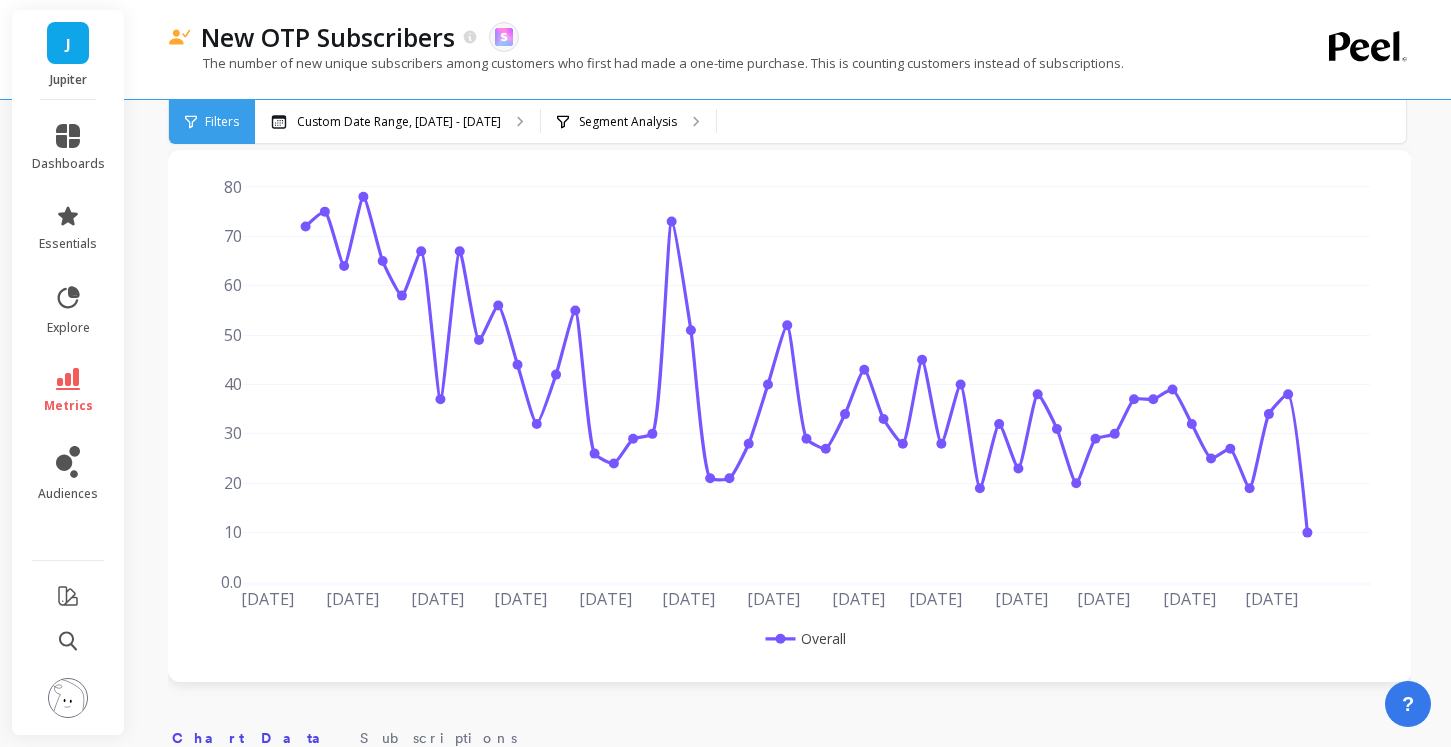 scroll, scrollTop: 25, scrollLeft: 0, axis: vertical 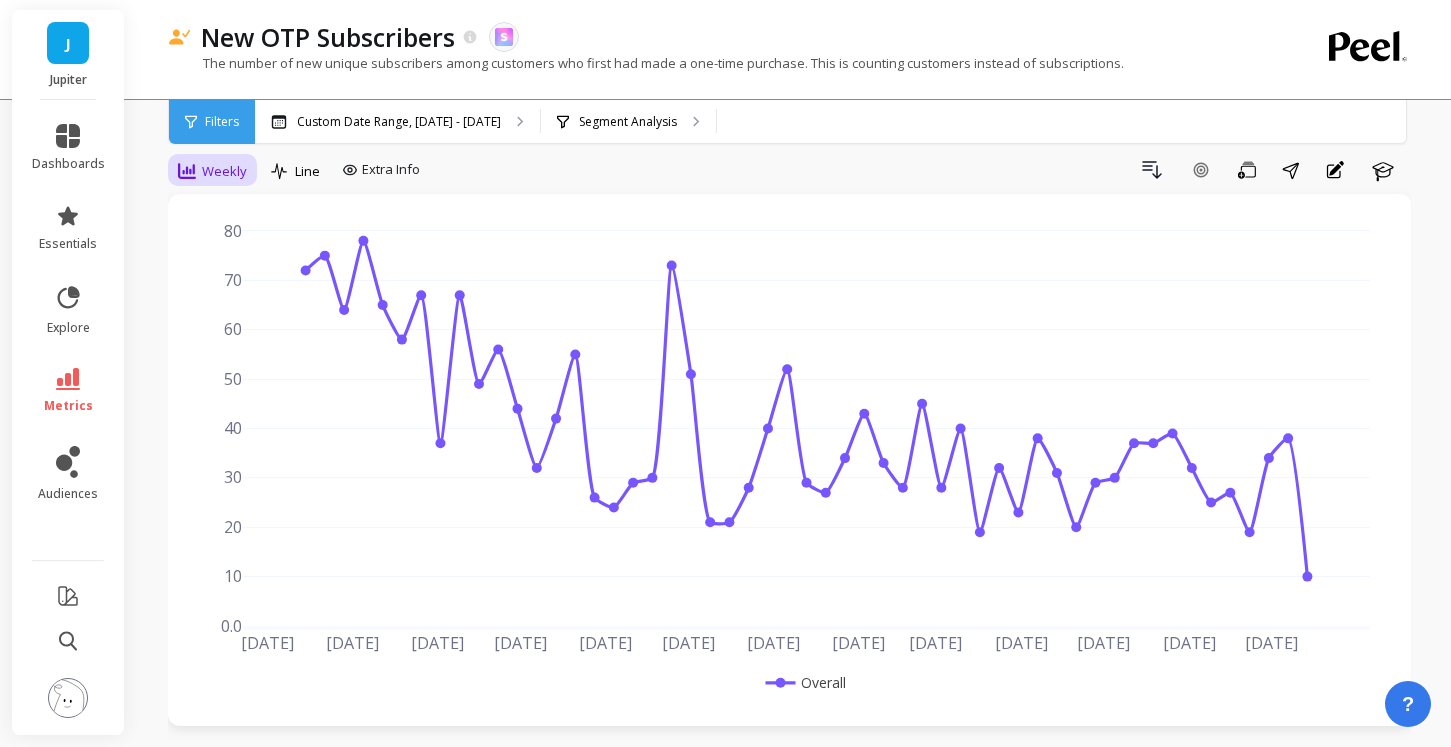 click 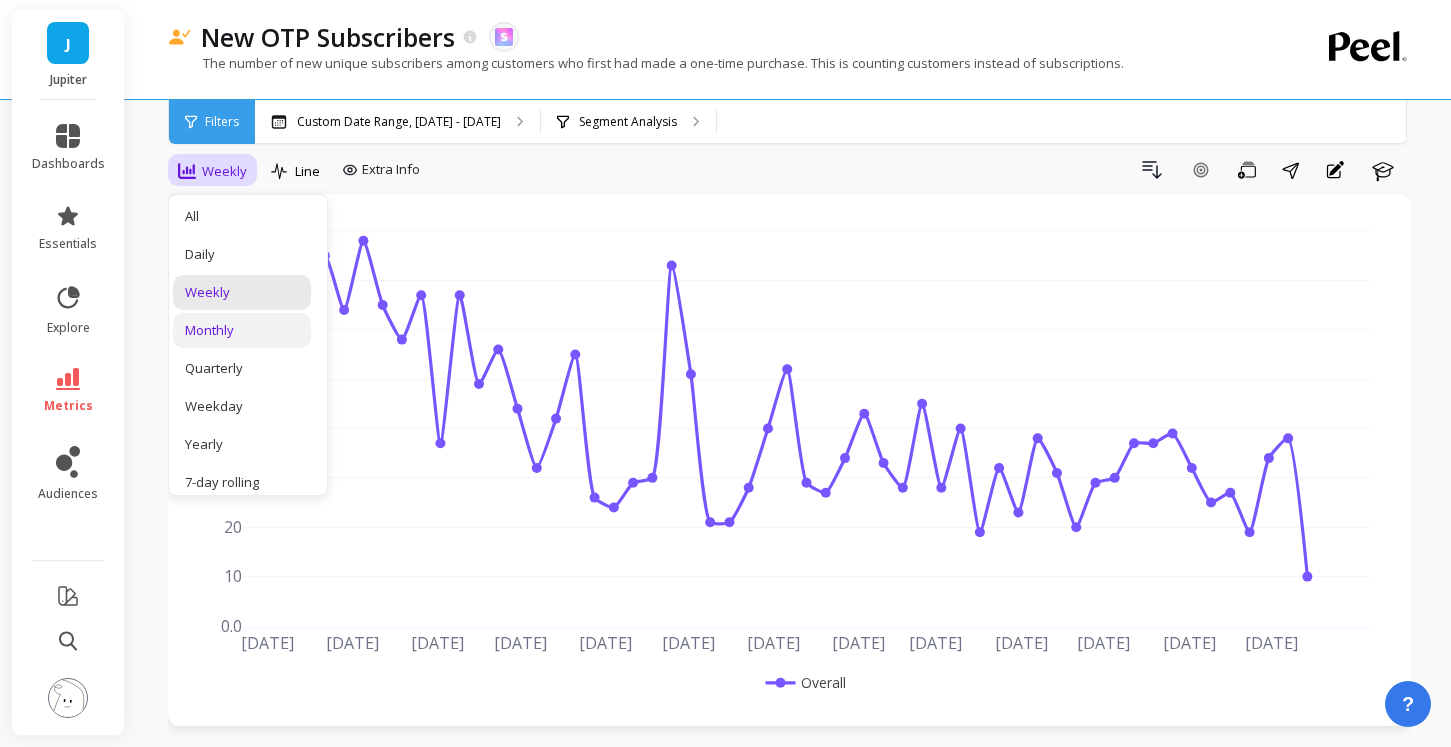 click on "Monthly" at bounding box center (242, 330) 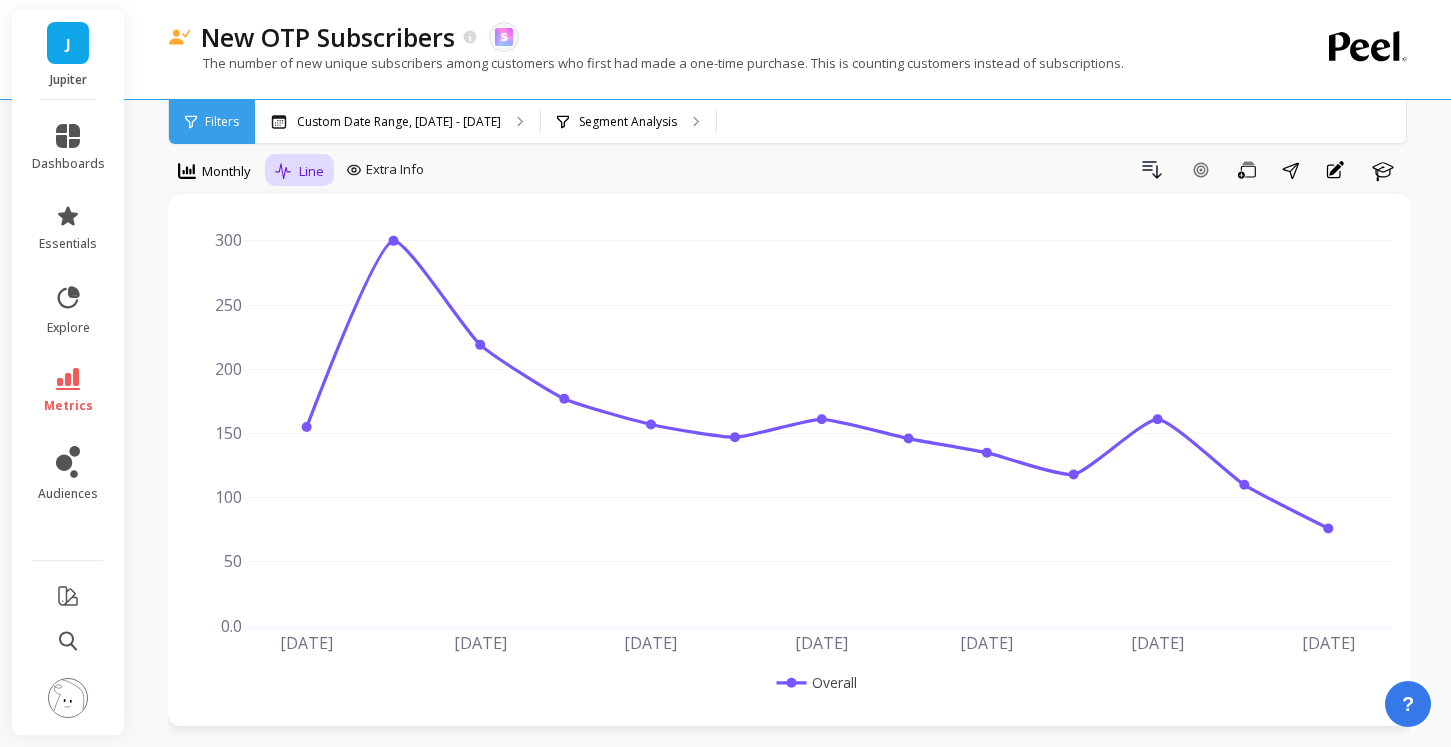 click on "Line" at bounding box center (311, 171) 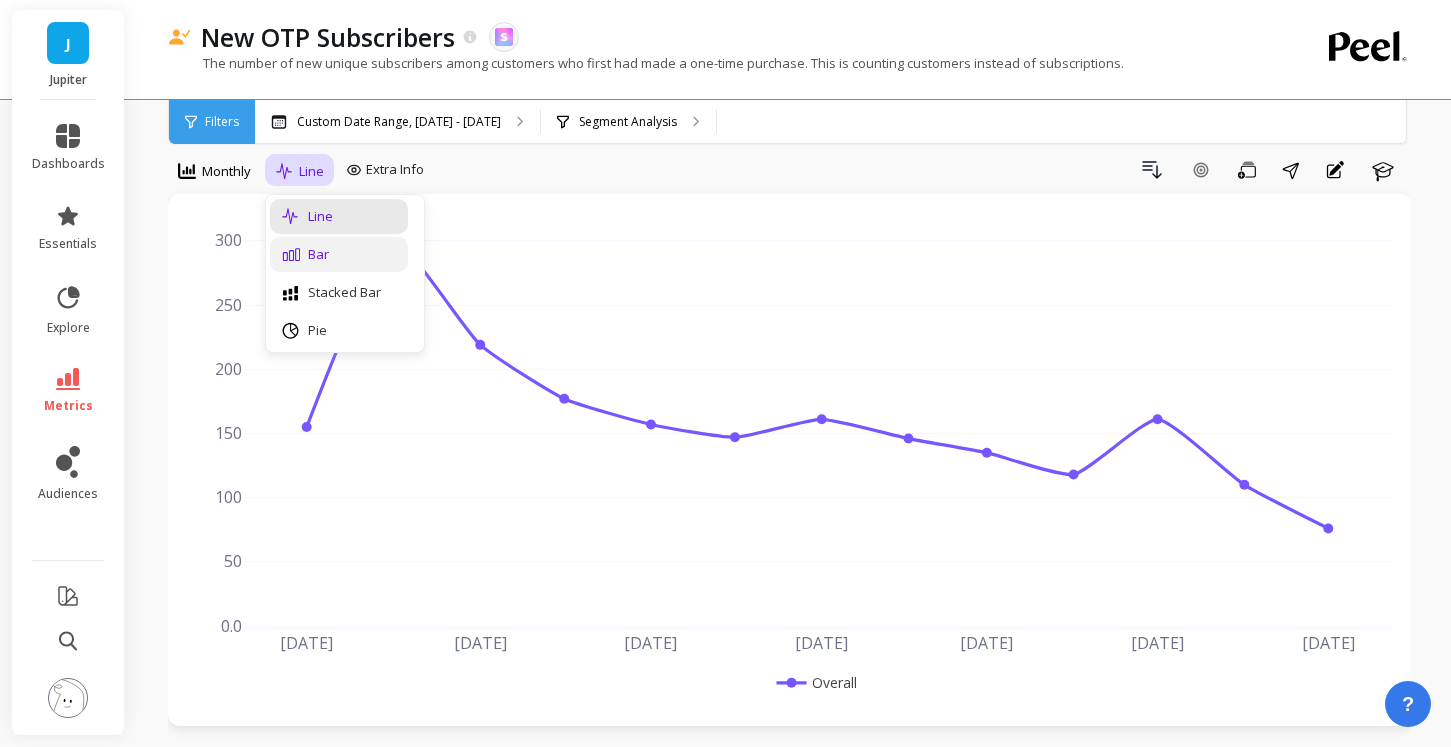 click on "Bar" at bounding box center (339, 254) 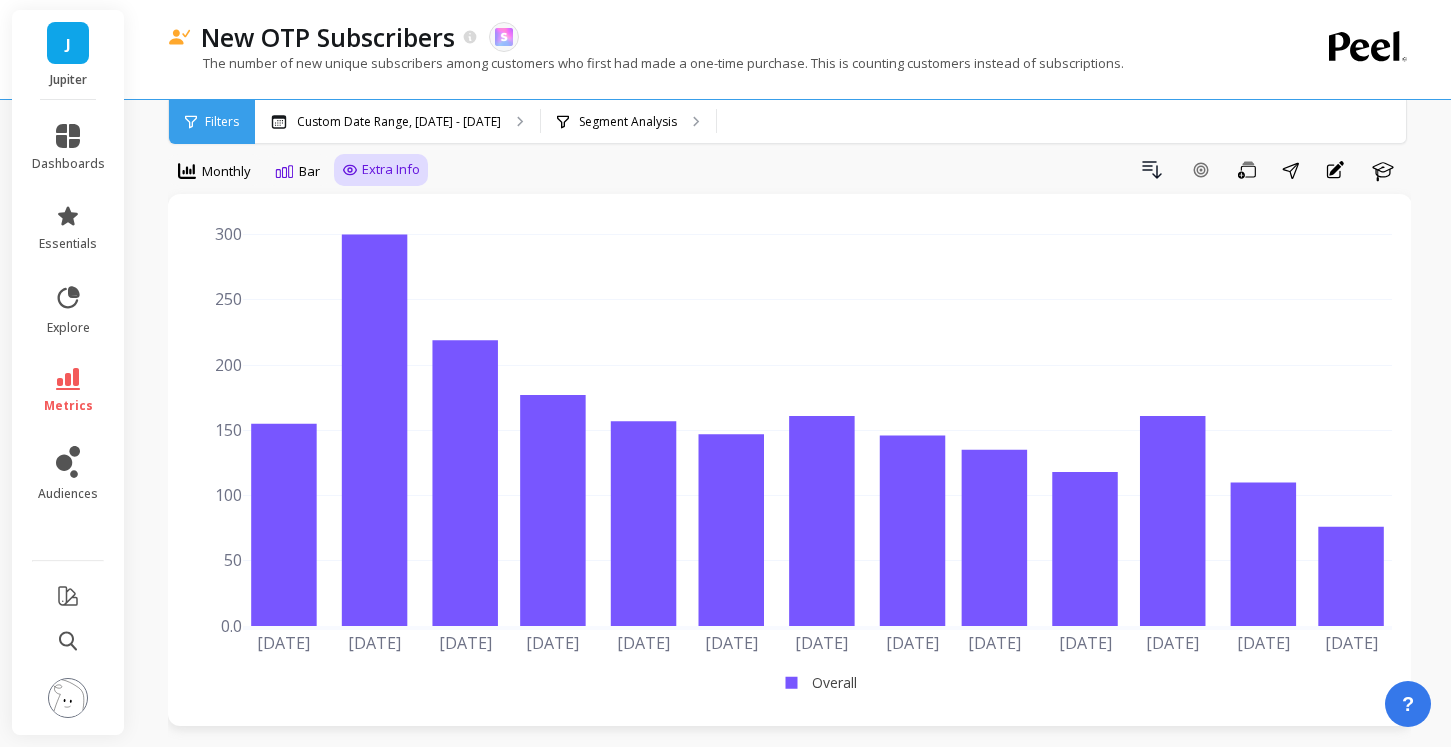 click on "Extra Info" at bounding box center [391, 170] 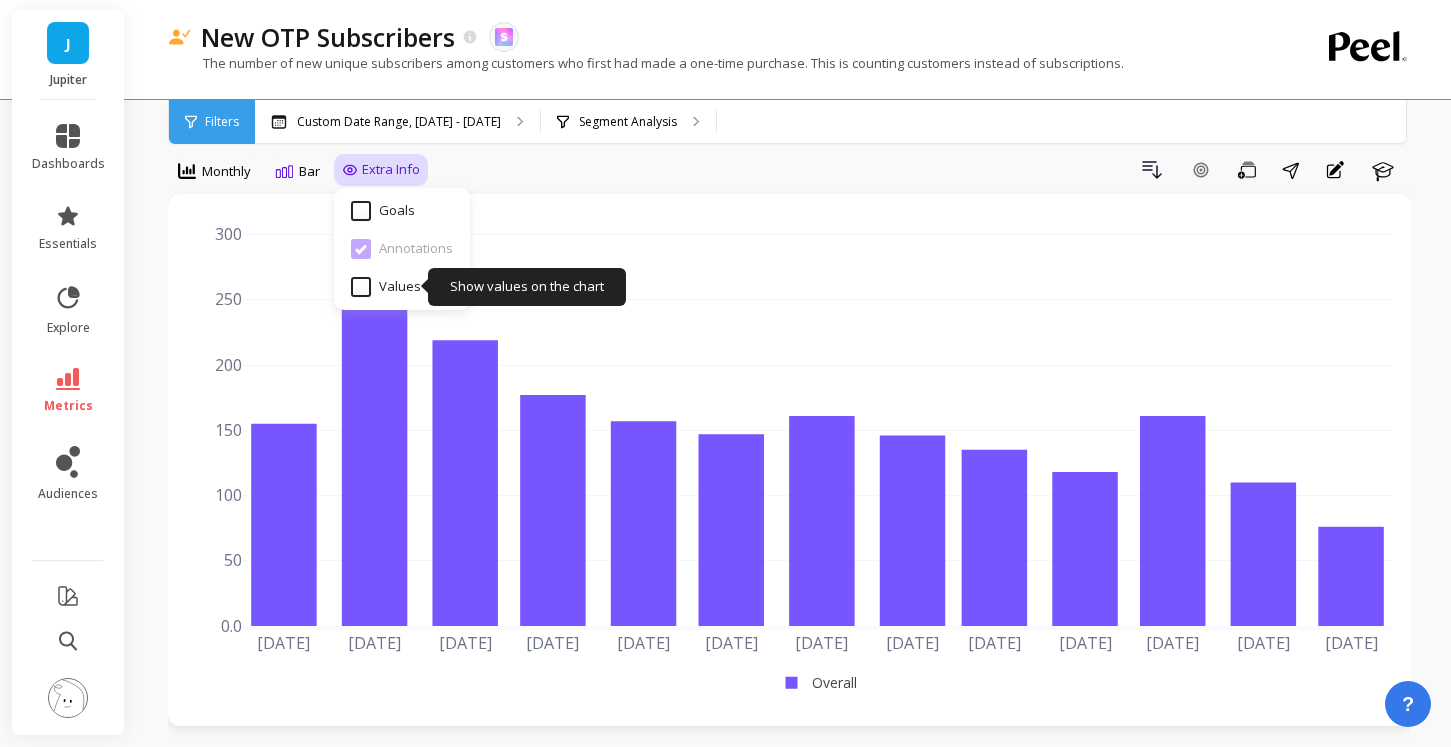 click on "Values" at bounding box center [386, 287] 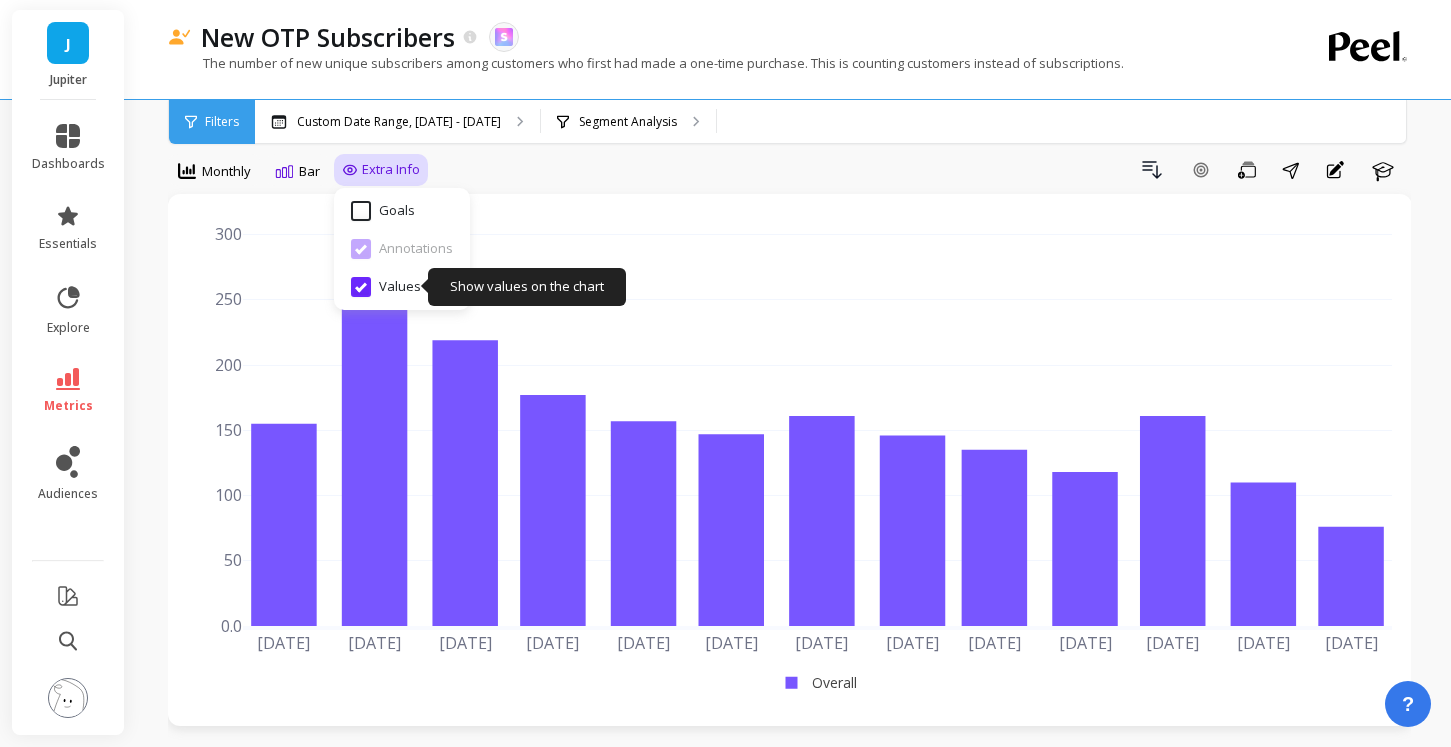 checkbox on "true" 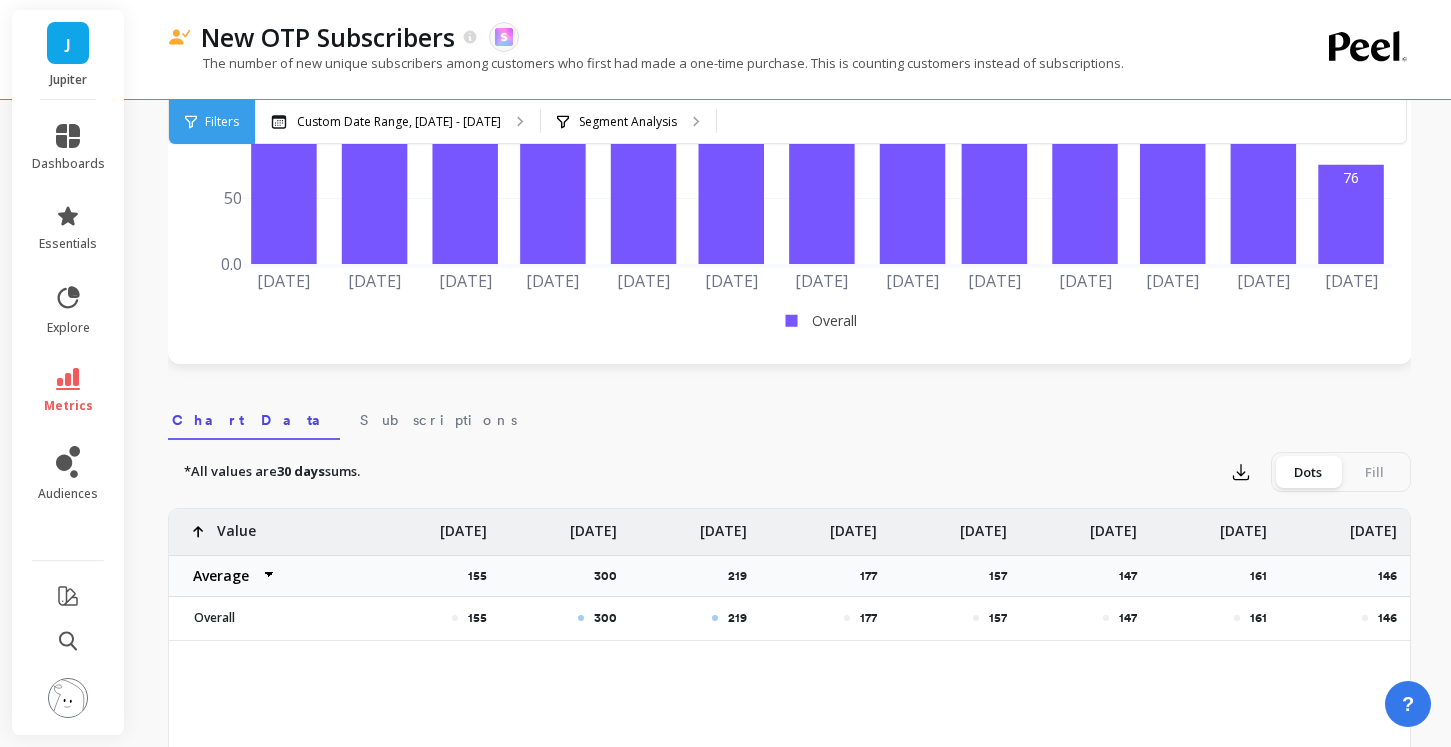 scroll, scrollTop: 0, scrollLeft: 0, axis: both 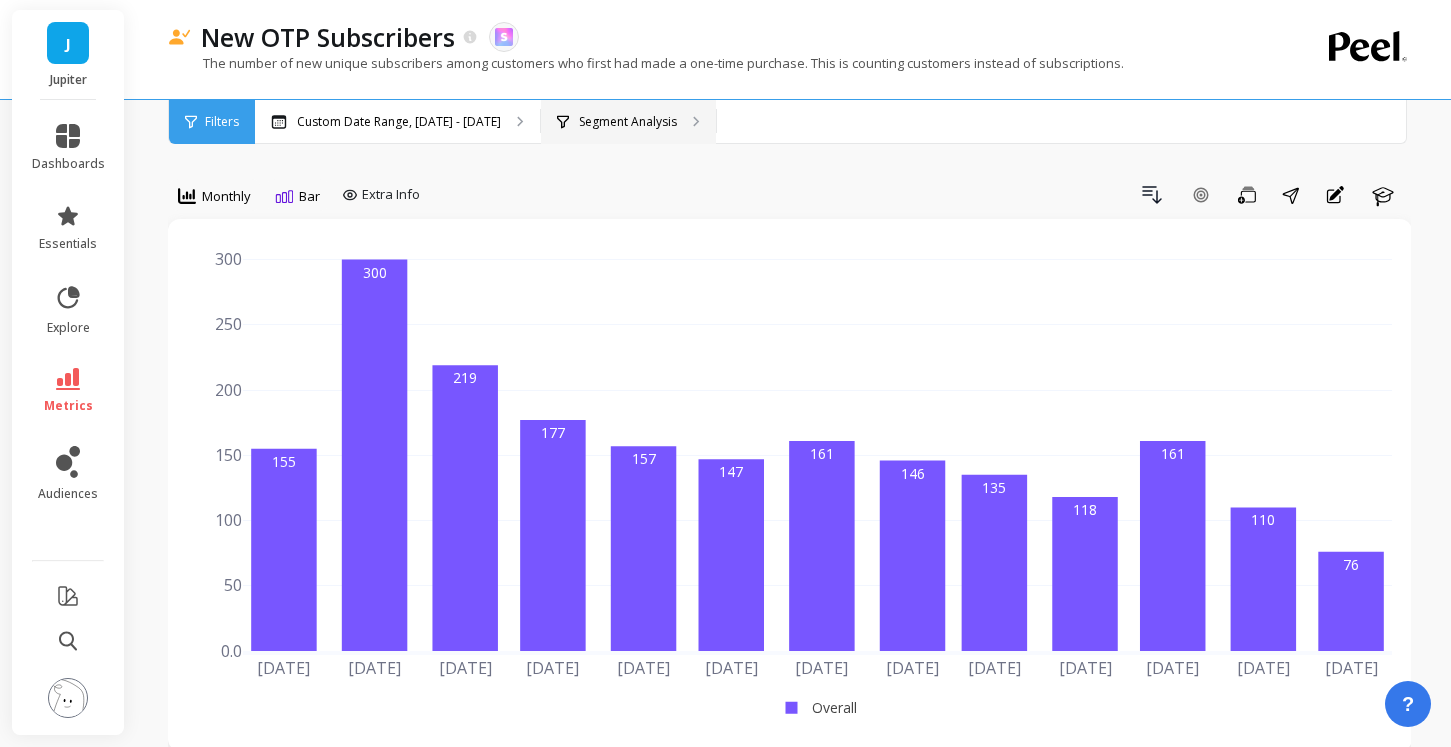 click on "Segment Analysis" at bounding box center (628, 122) 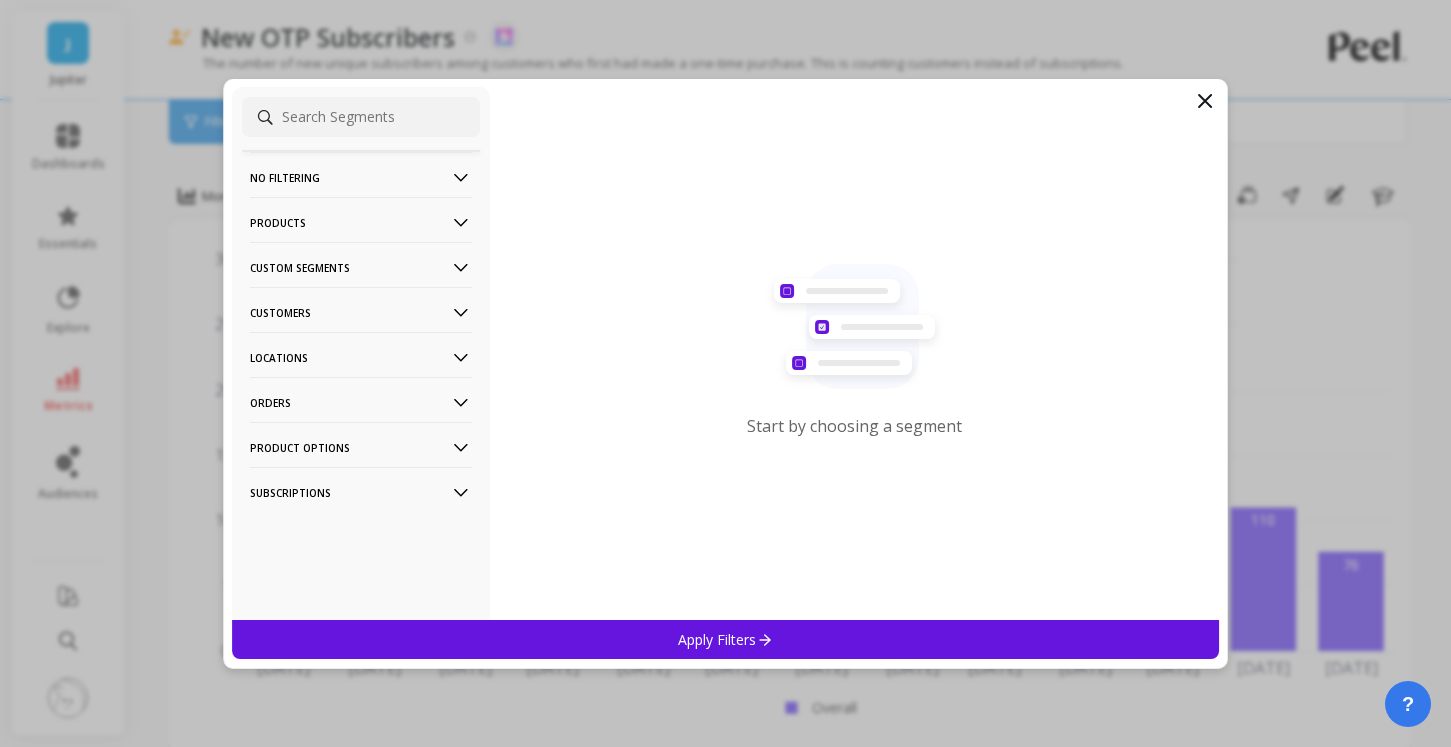click on "Products" at bounding box center (361, 222) 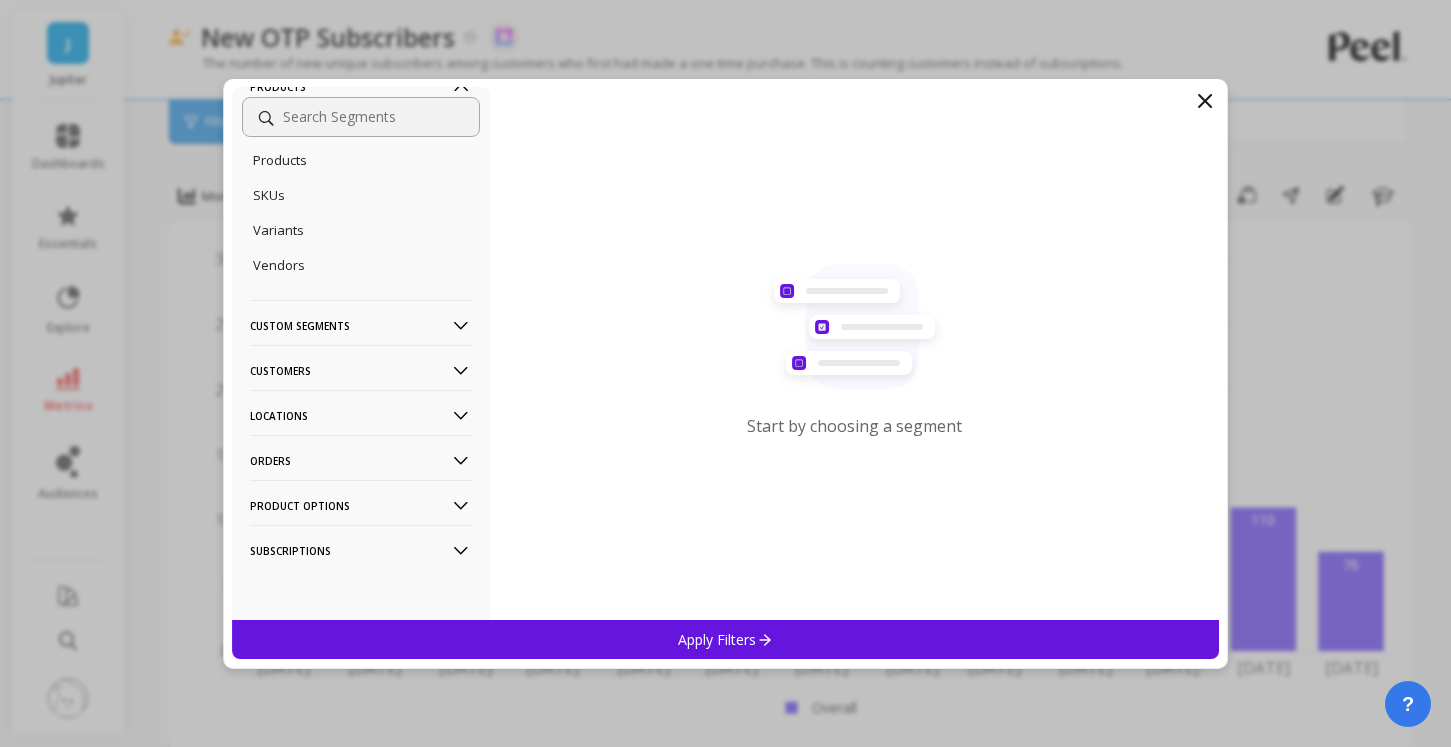 click on "Custom Segments" at bounding box center [361, 325] 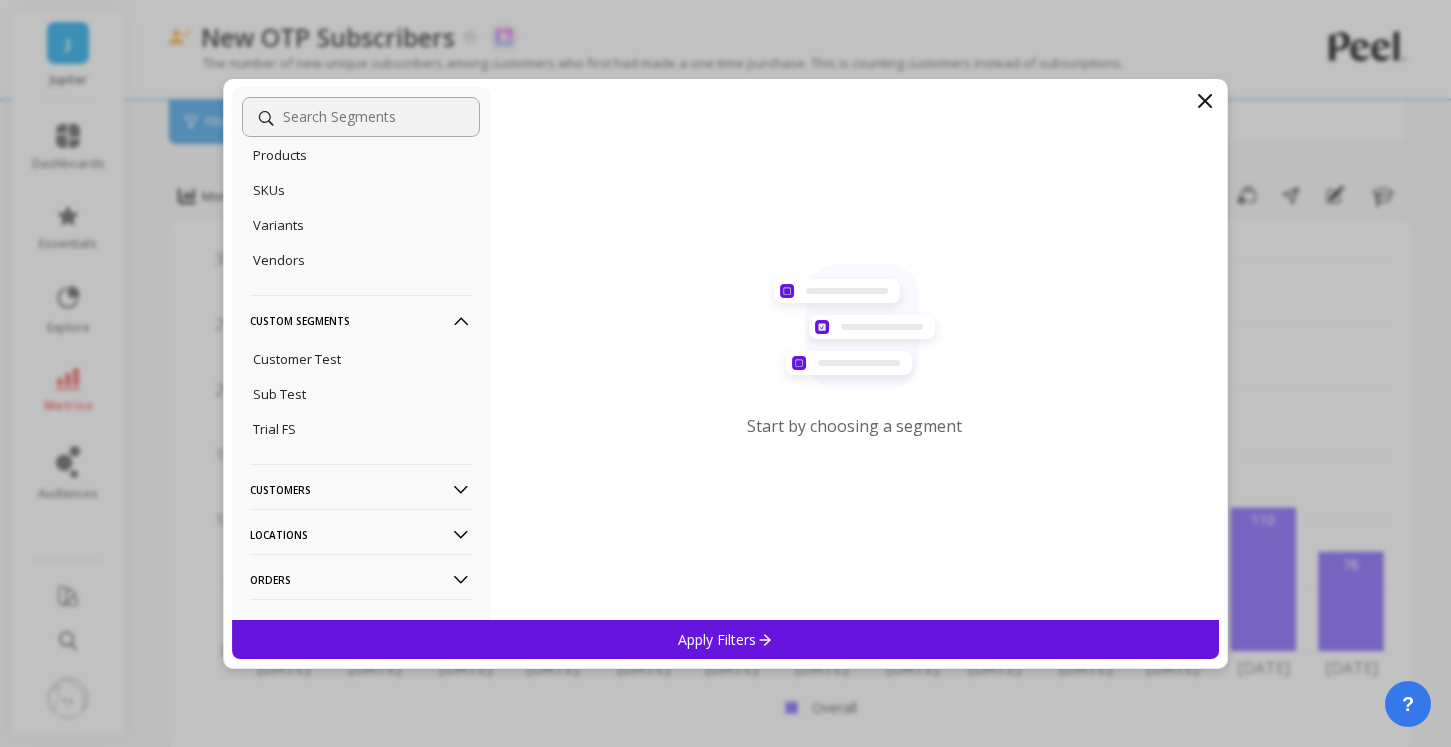 scroll, scrollTop: 268, scrollLeft: 0, axis: vertical 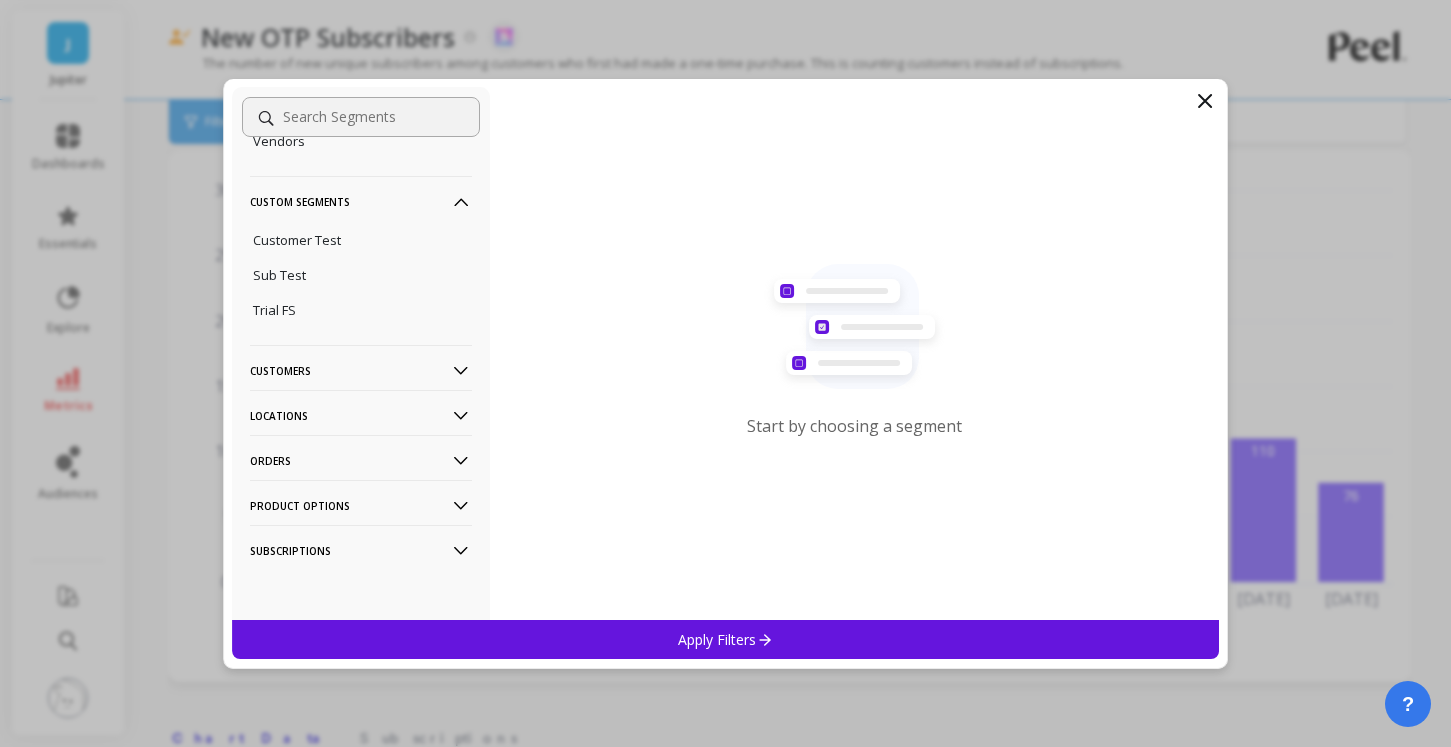 click on "Customers" at bounding box center [361, 370] 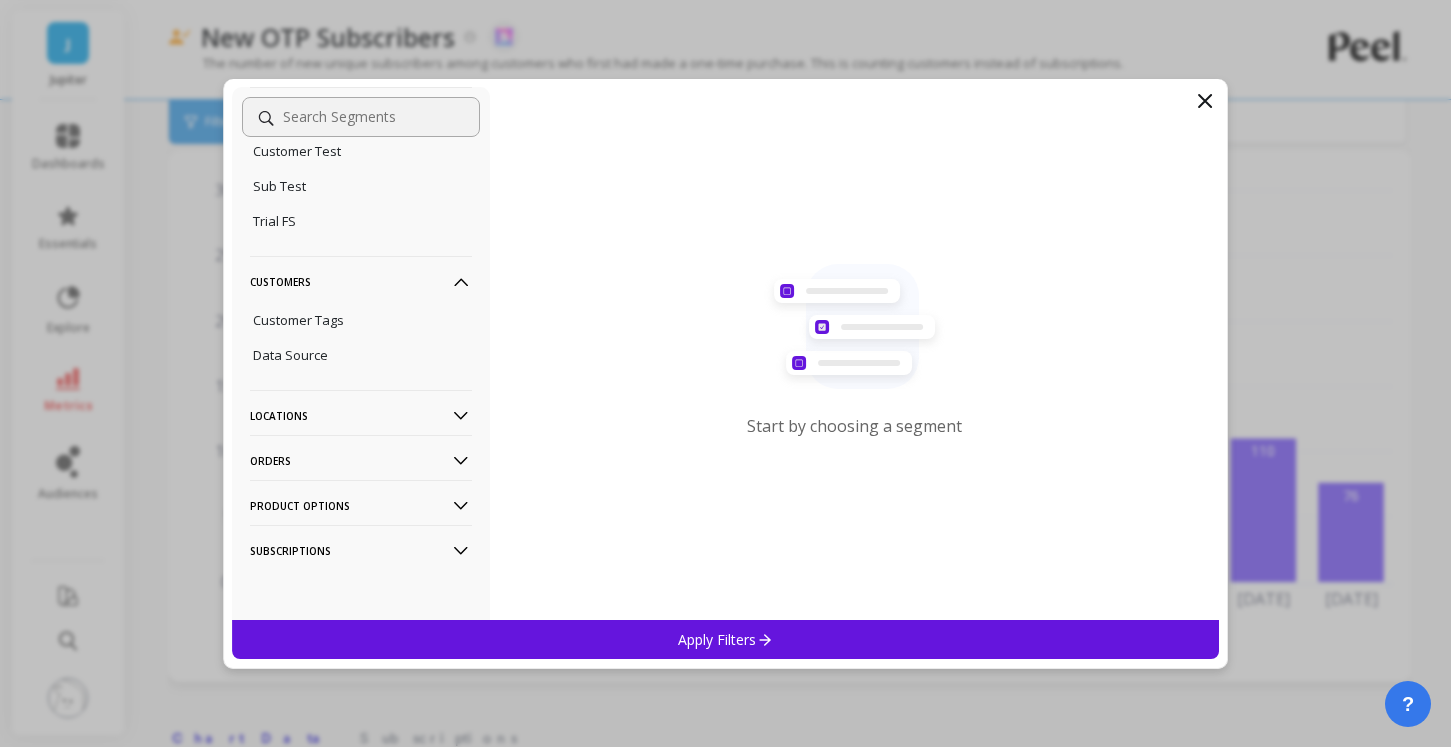 click on "Locations" at bounding box center [361, 415] 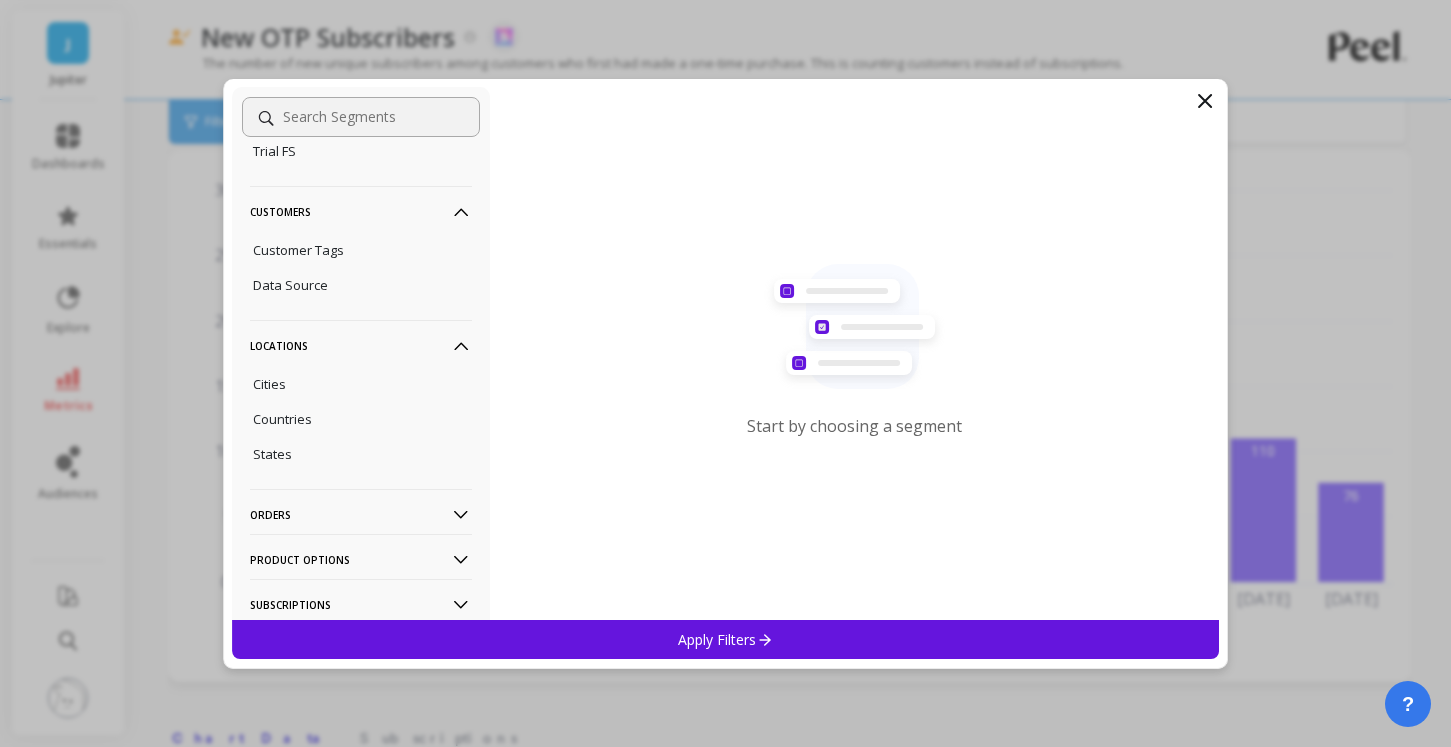 scroll, scrollTop: 486, scrollLeft: 0, axis: vertical 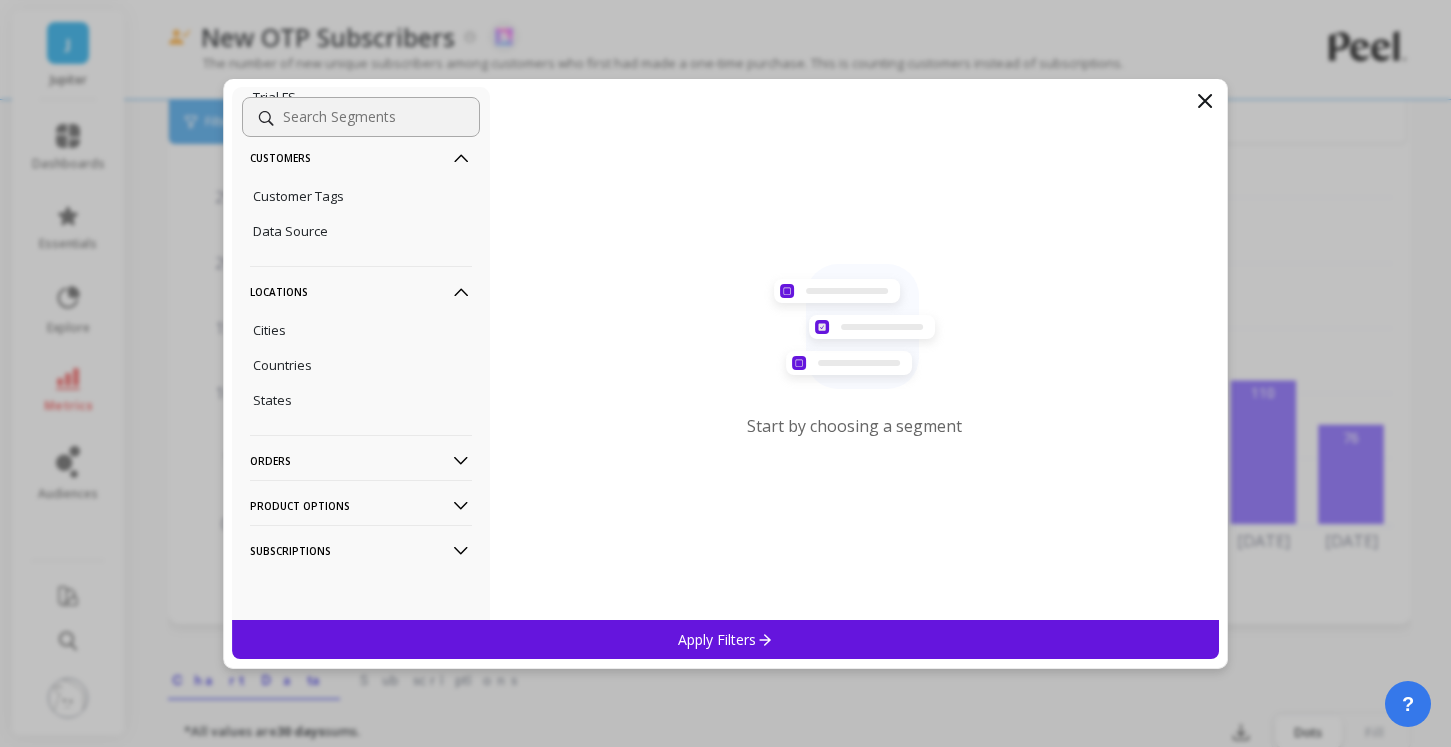 click on "Product Options" at bounding box center (361, 505) 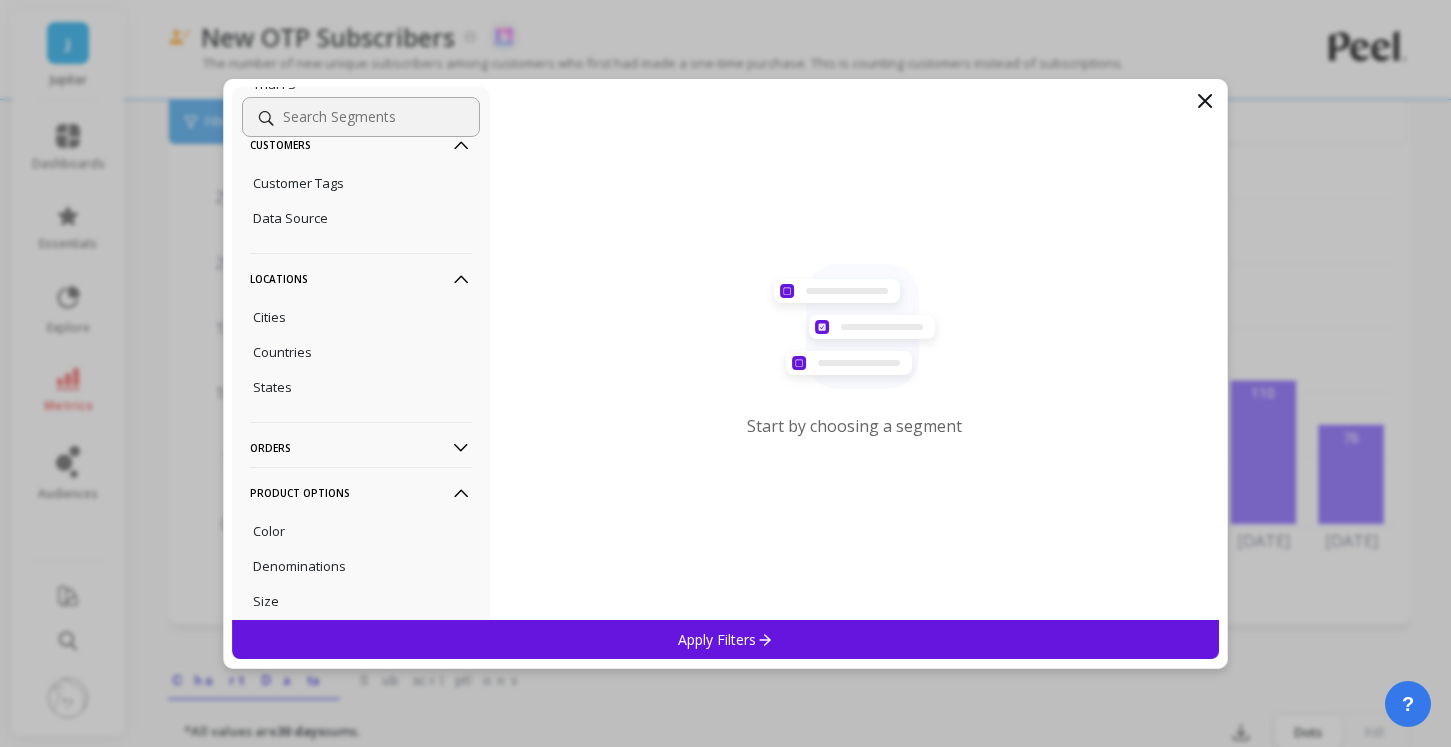 scroll, scrollTop: 721, scrollLeft: 0, axis: vertical 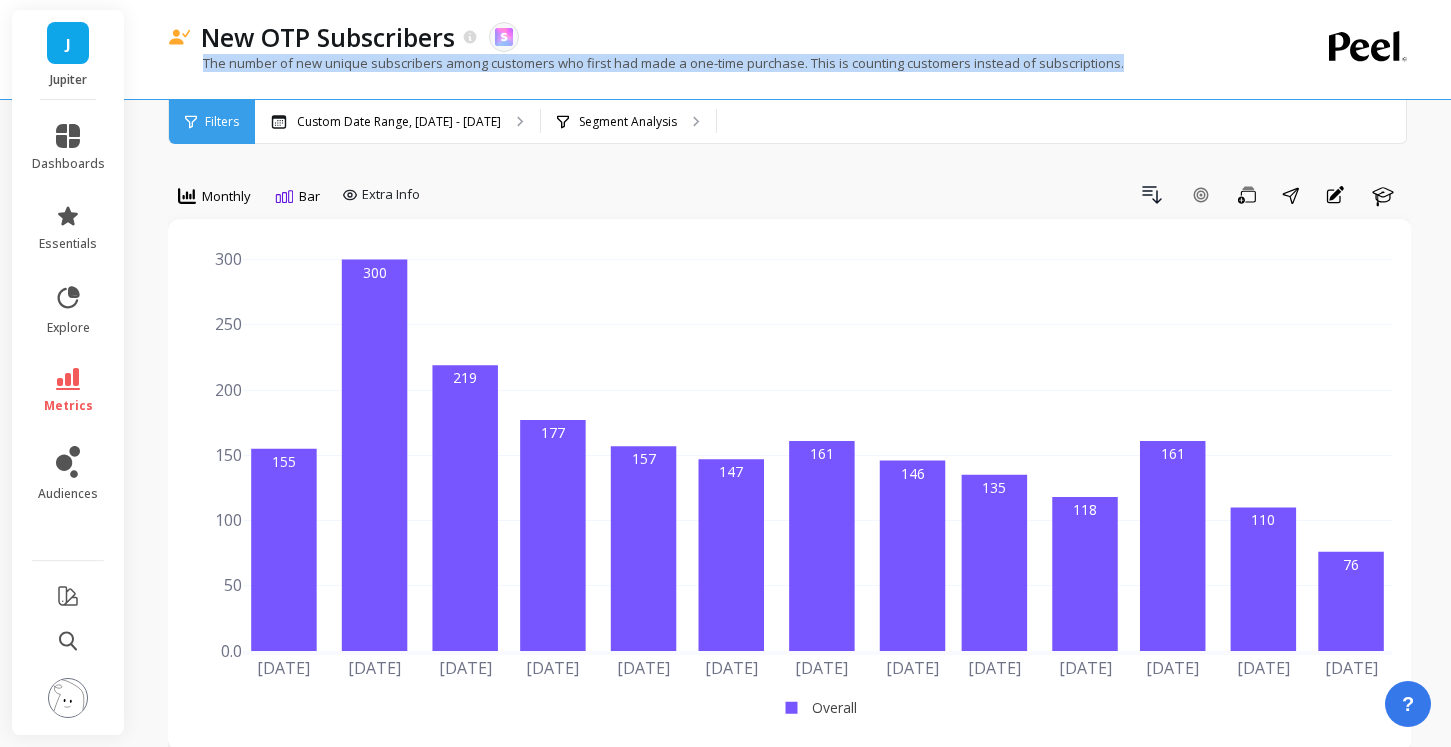 drag, startPoint x: 194, startPoint y: 63, endPoint x: 1149, endPoint y: 69, distance: 955.01886 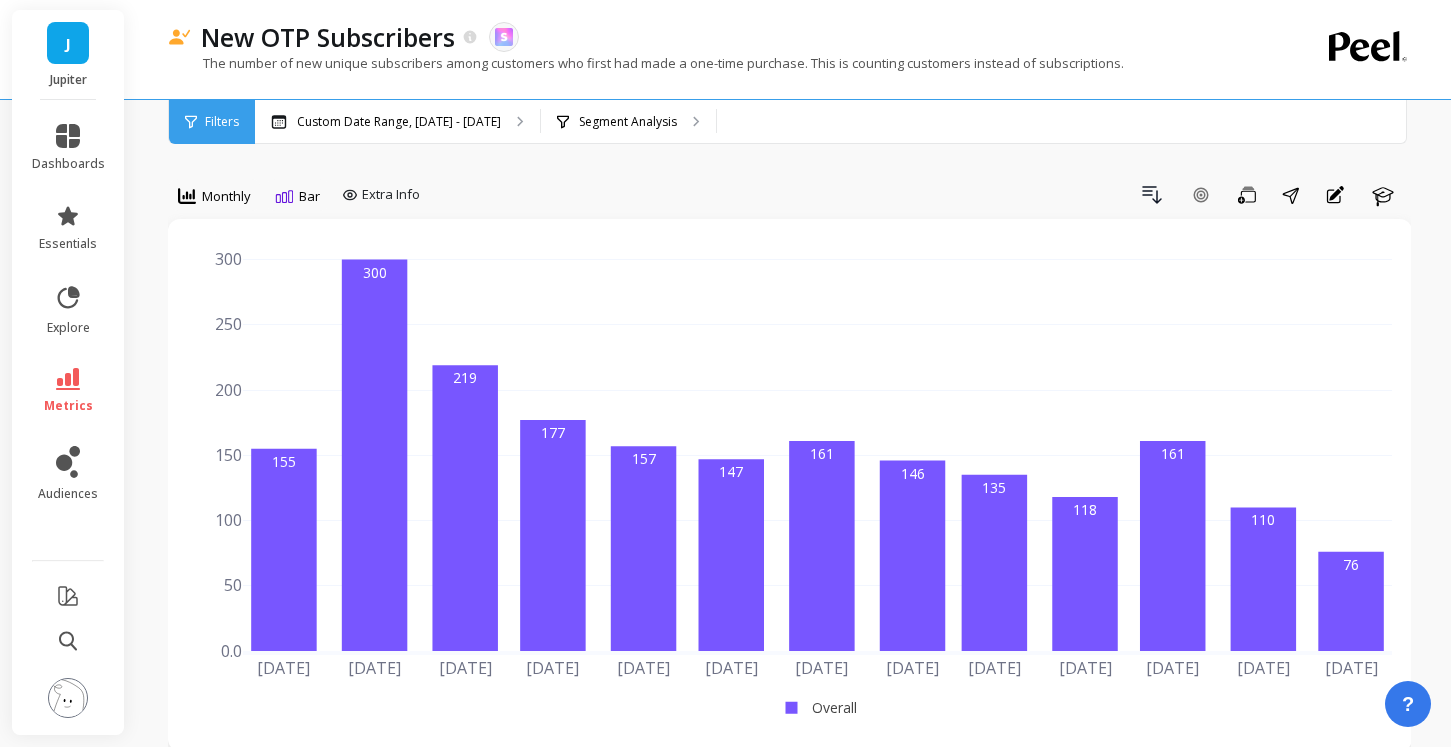 click 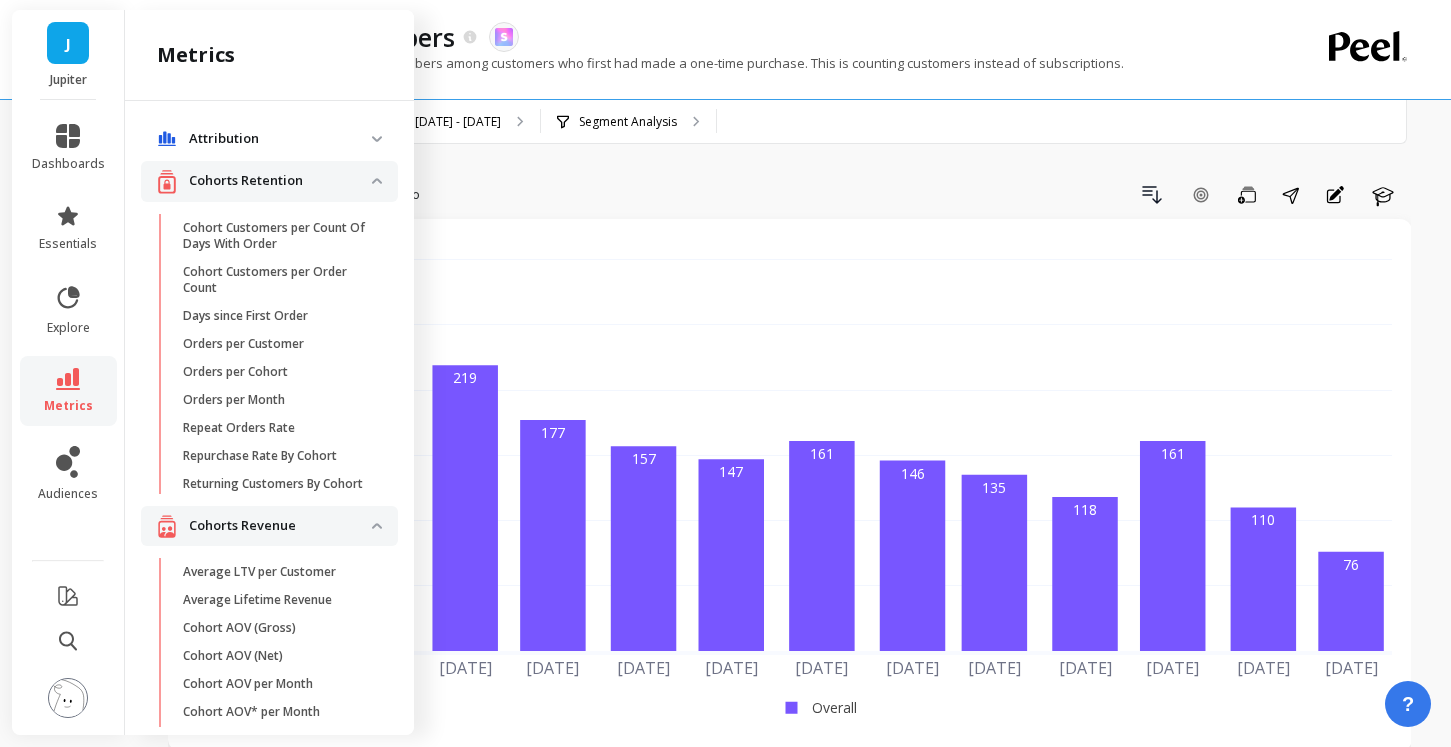 scroll, scrollTop: 244, scrollLeft: 0, axis: vertical 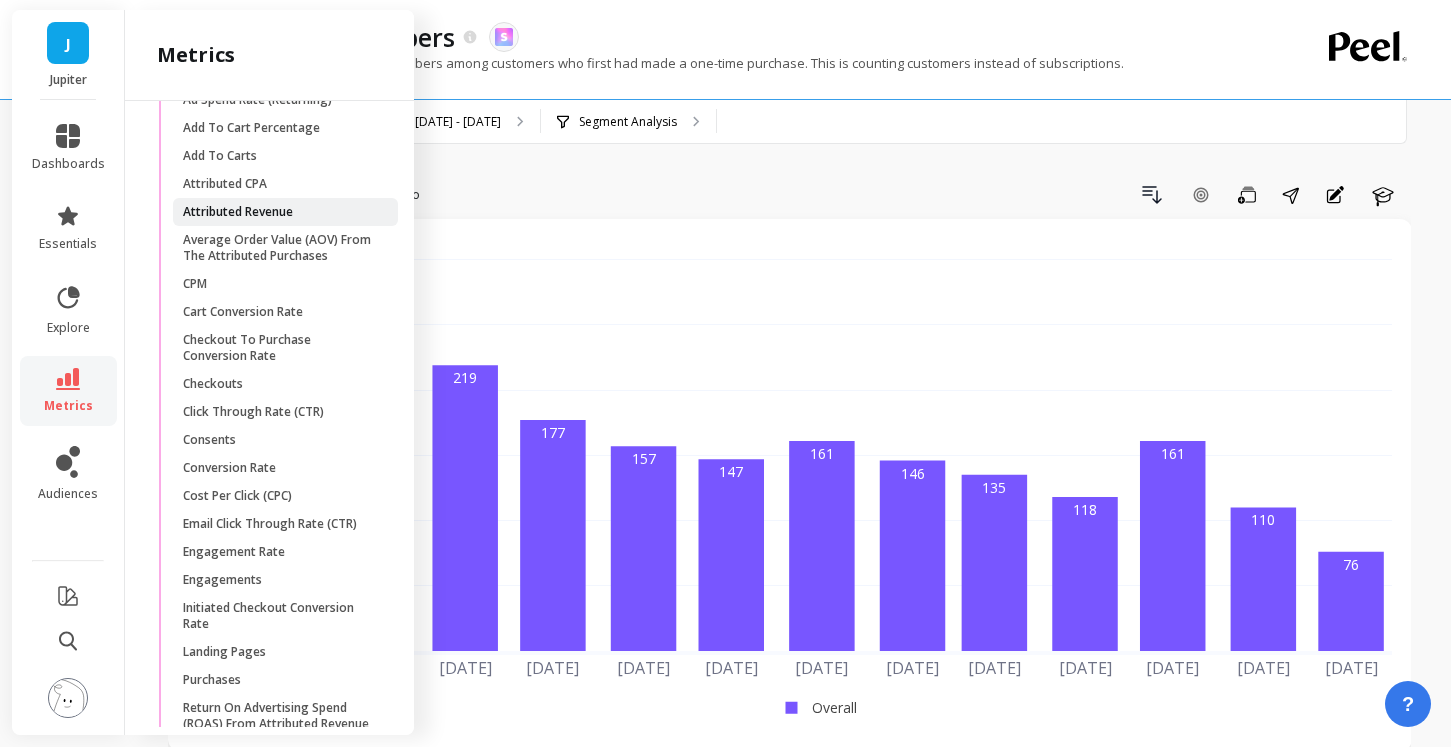 click on "Attributed Revenue" at bounding box center [238, 212] 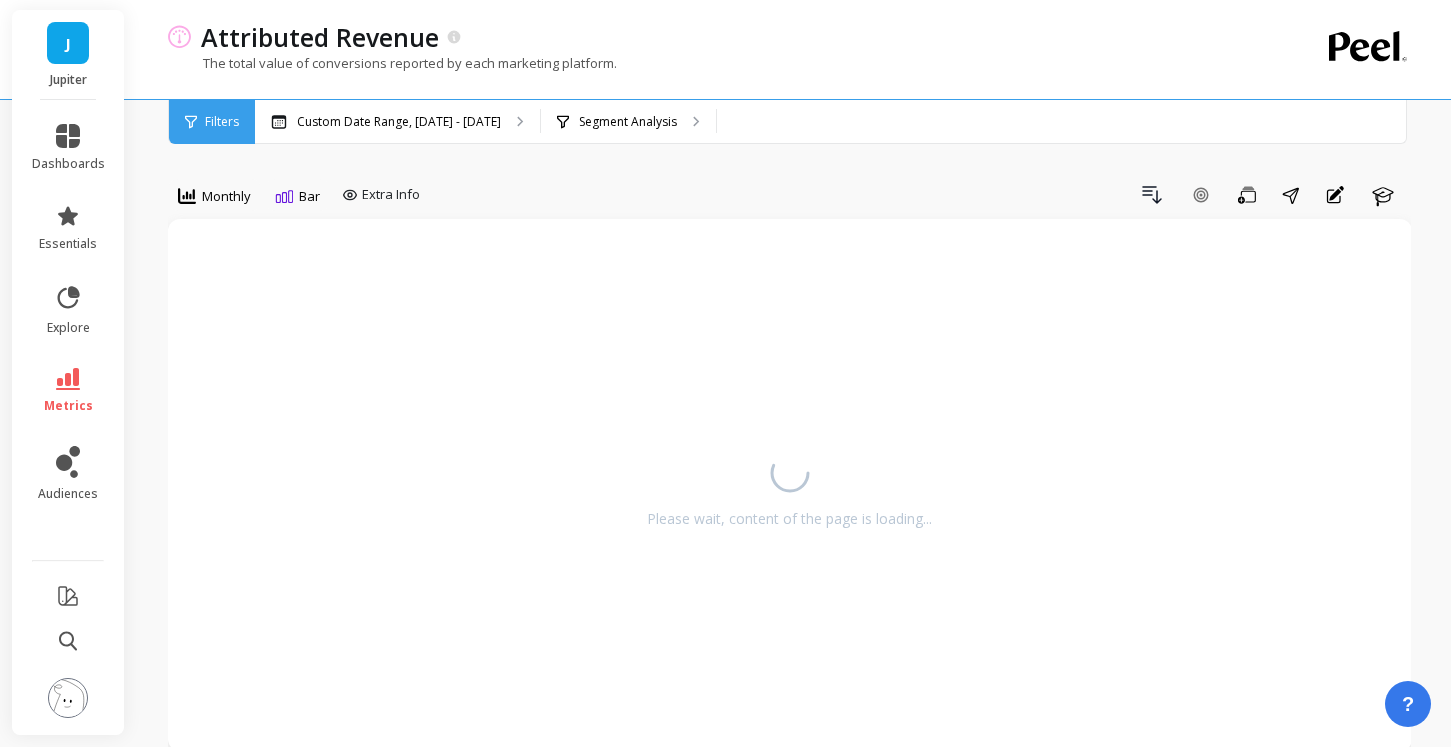 scroll, scrollTop: 0, scrollLeft: 0, axis: both 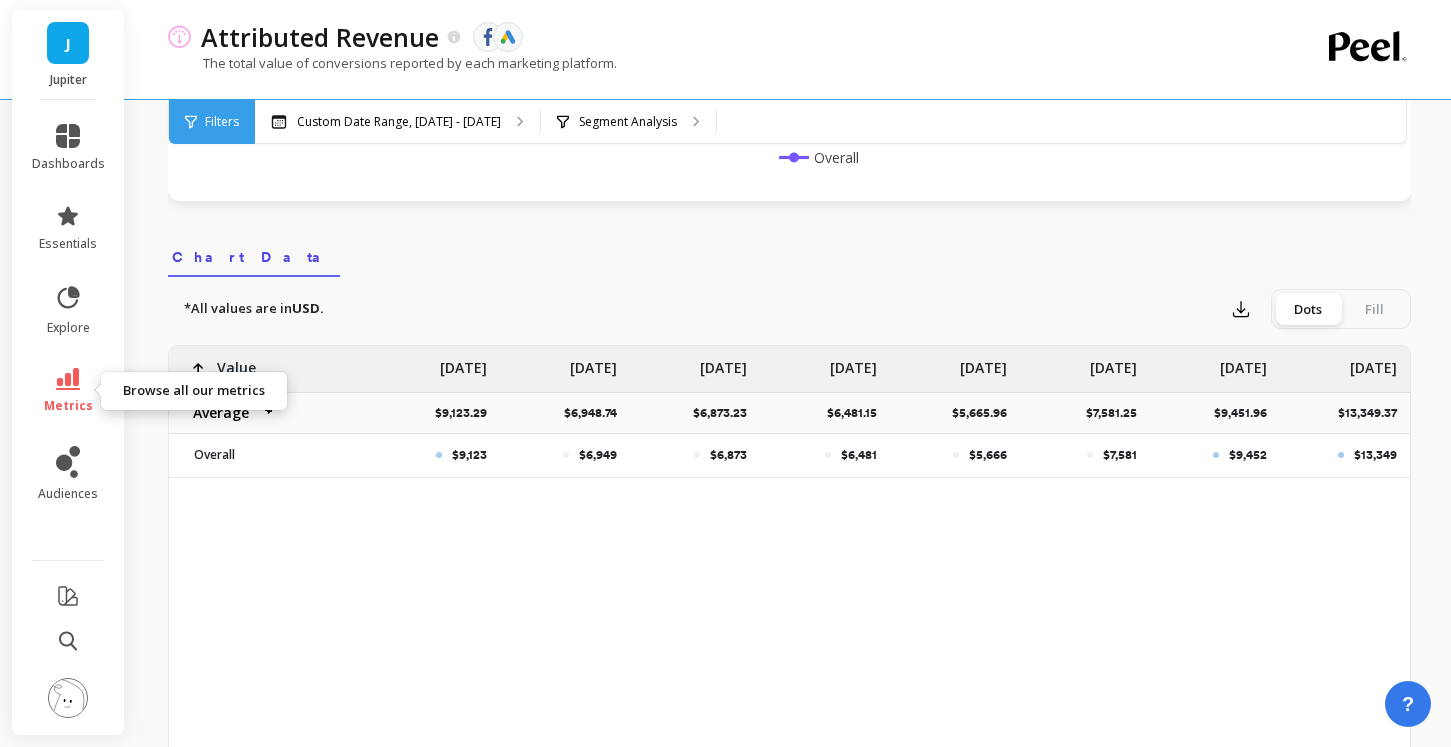 click 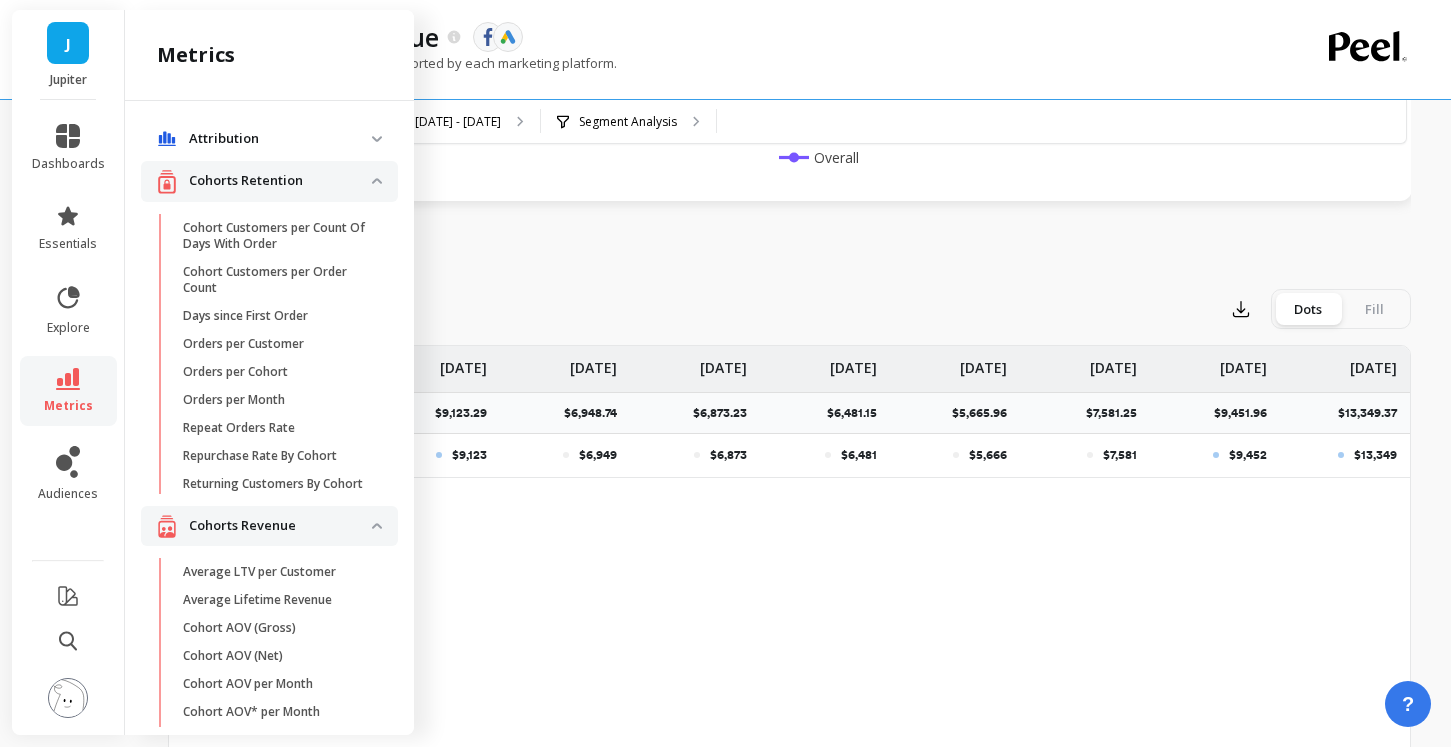 scroll, scrollTop: 20, scrollLeft: 0, axis: vertical 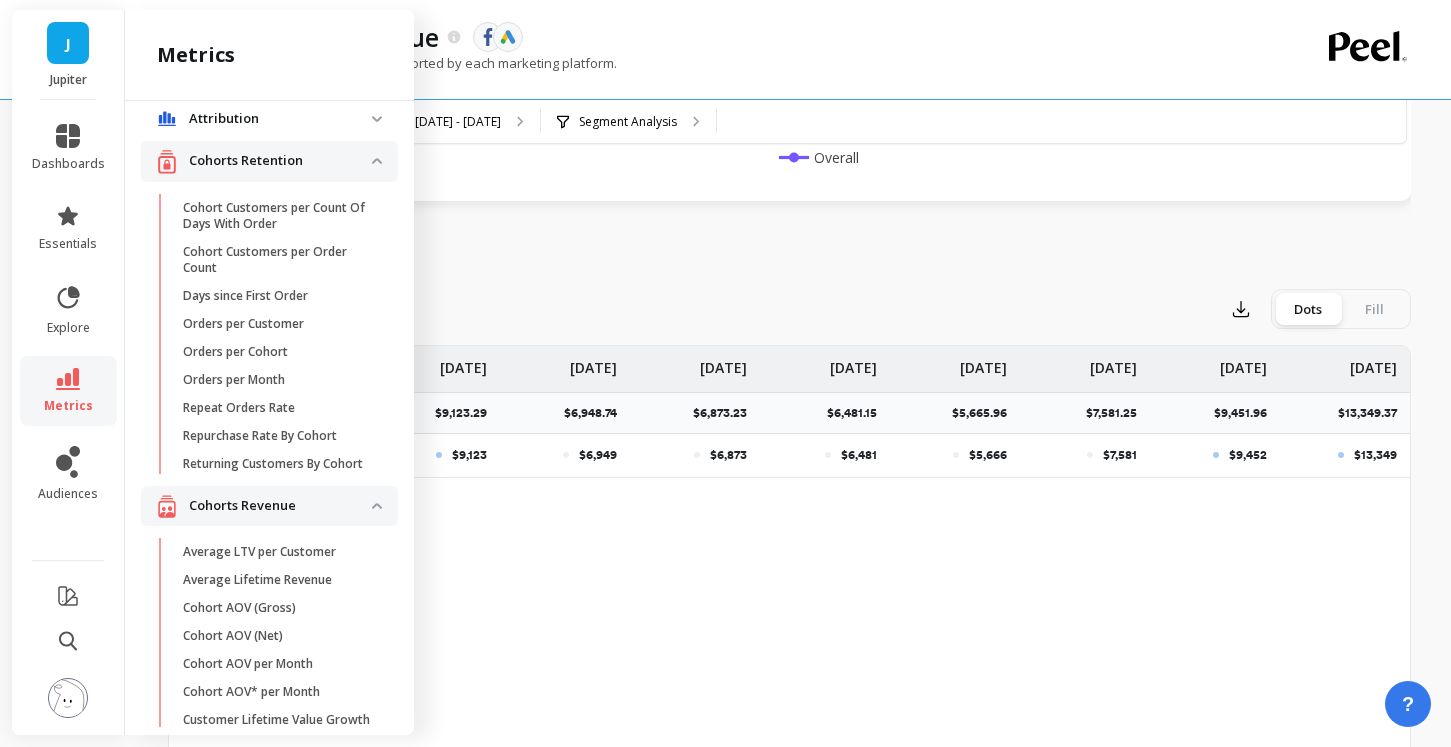click on "Attribution" at bounding box center (280, 119) 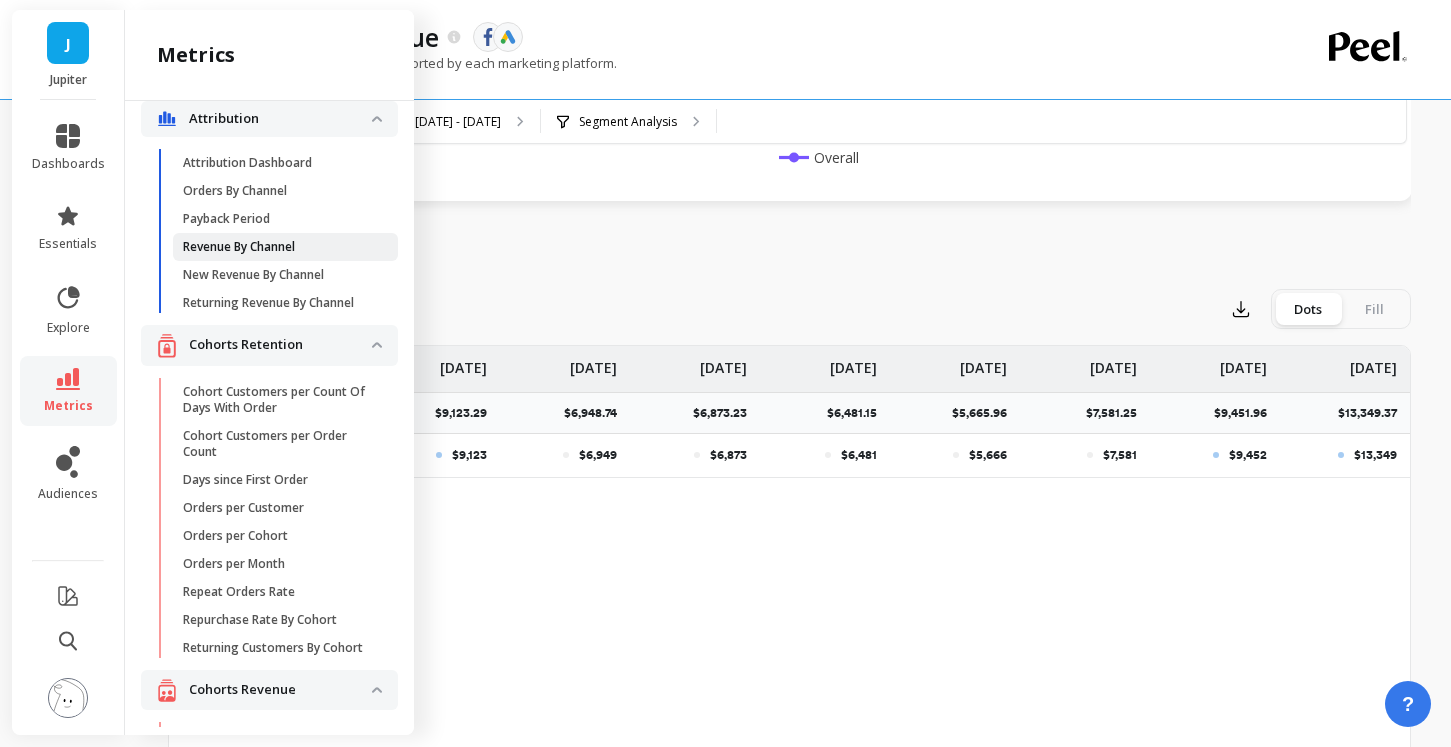 click on "Revenue By Channel" at bounding box center (239, 247) 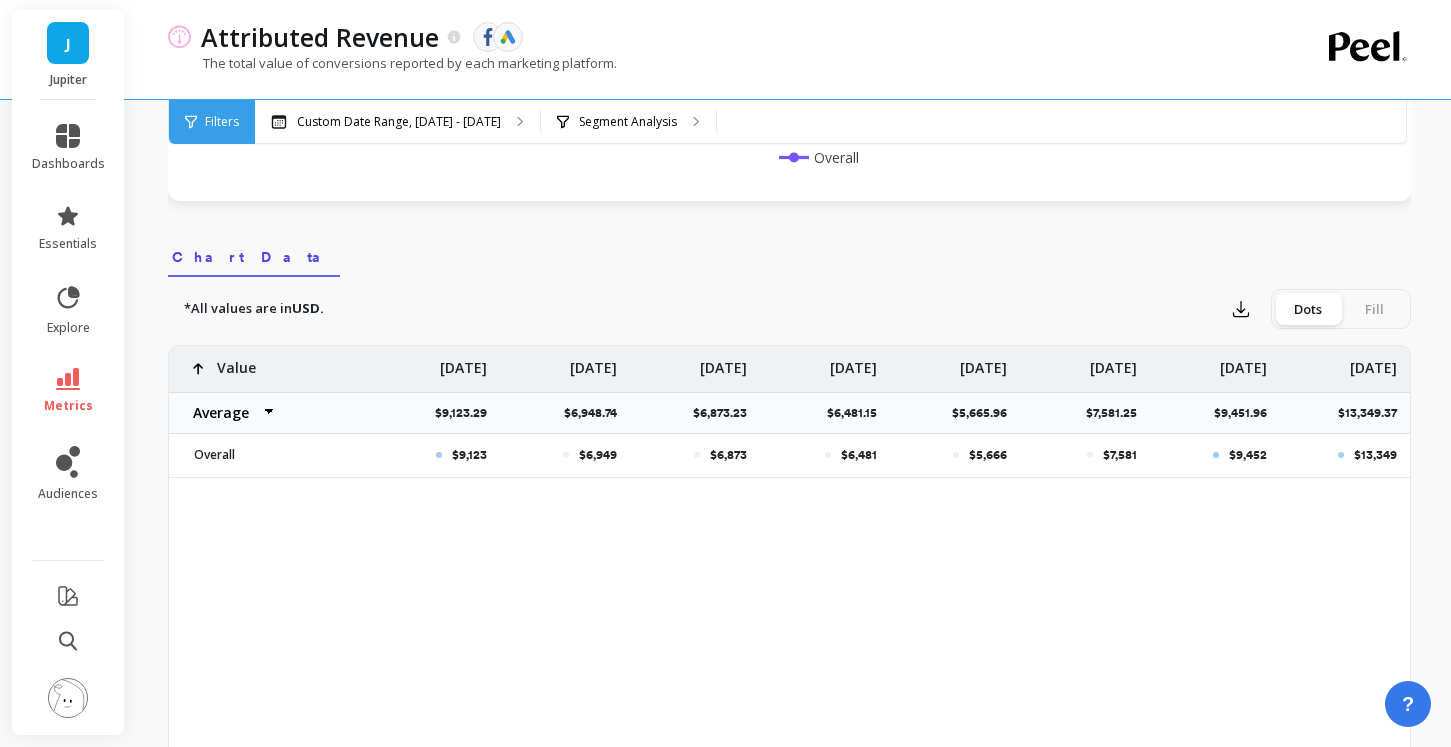scroll, scrollTop: 0, scrollLeft: 0, axis: both 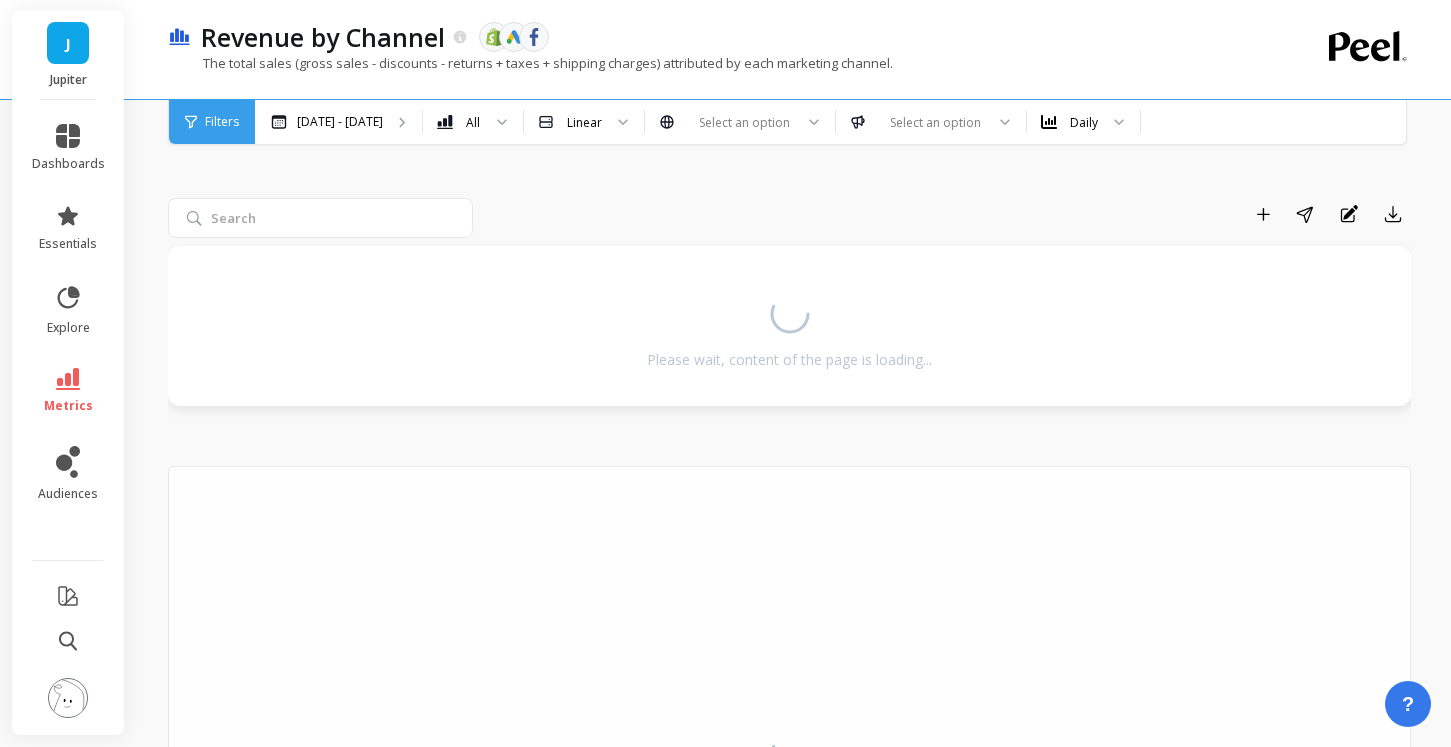 click at bounding box center [68, 698] 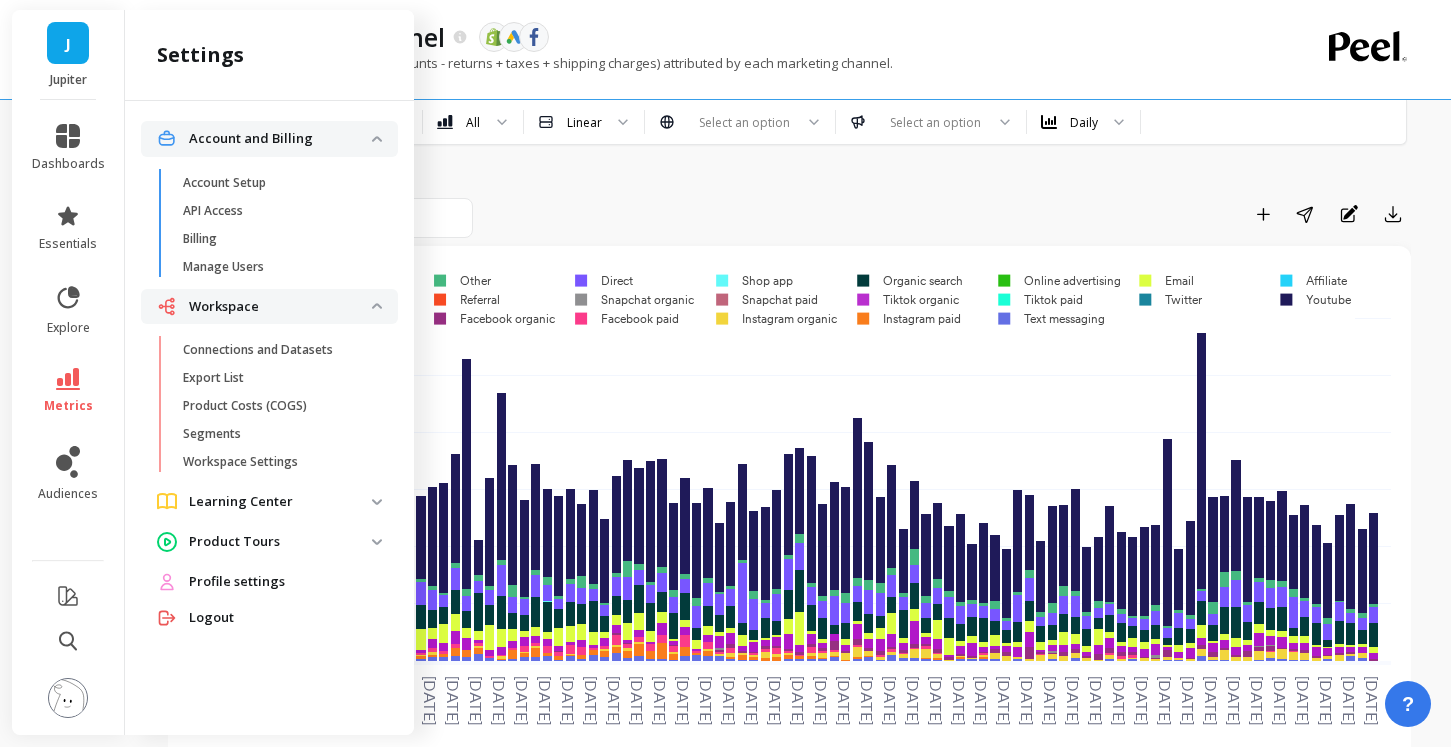 click on "Add to Dashboard
Share
Annotations
Export" at bounding box center (946, 214) 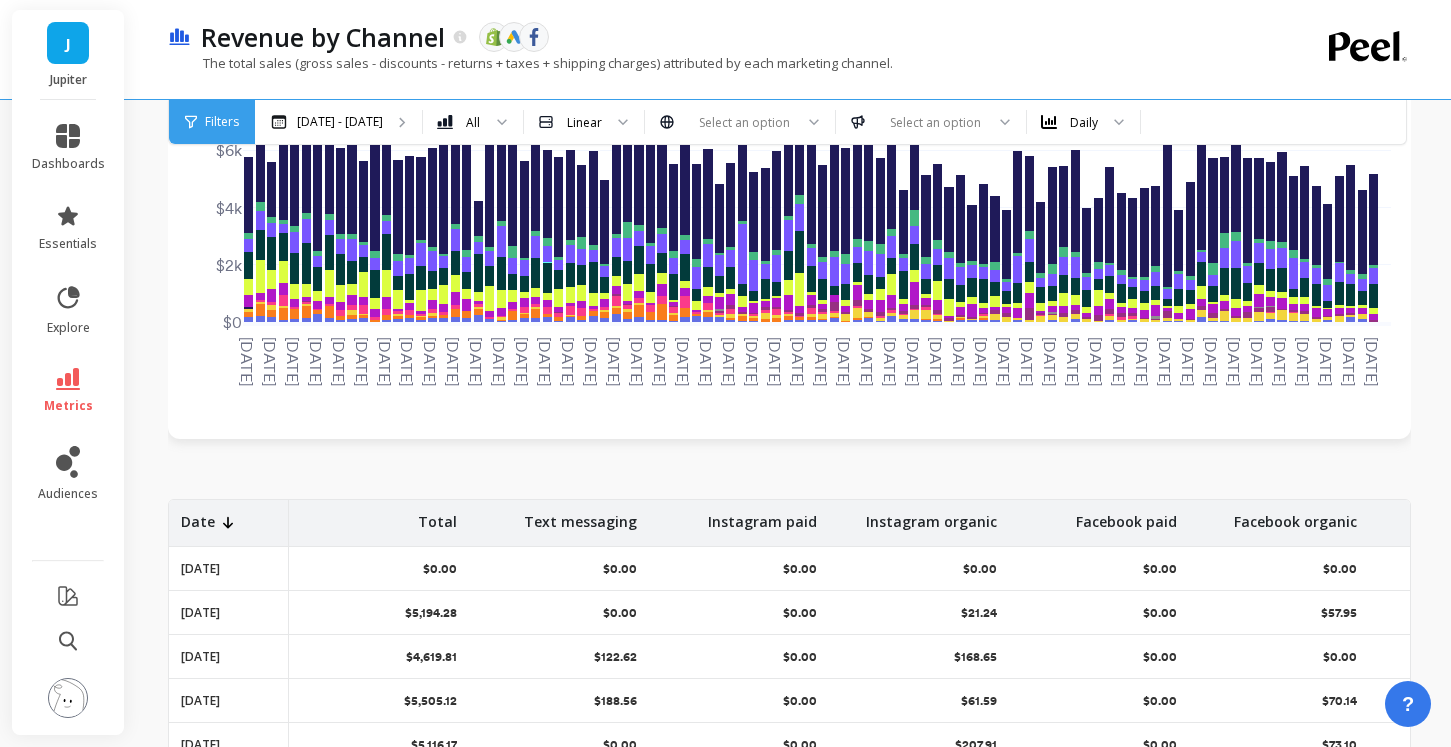 scroll, scrollTop: 364, scrollLeft: 0, axis: vertical 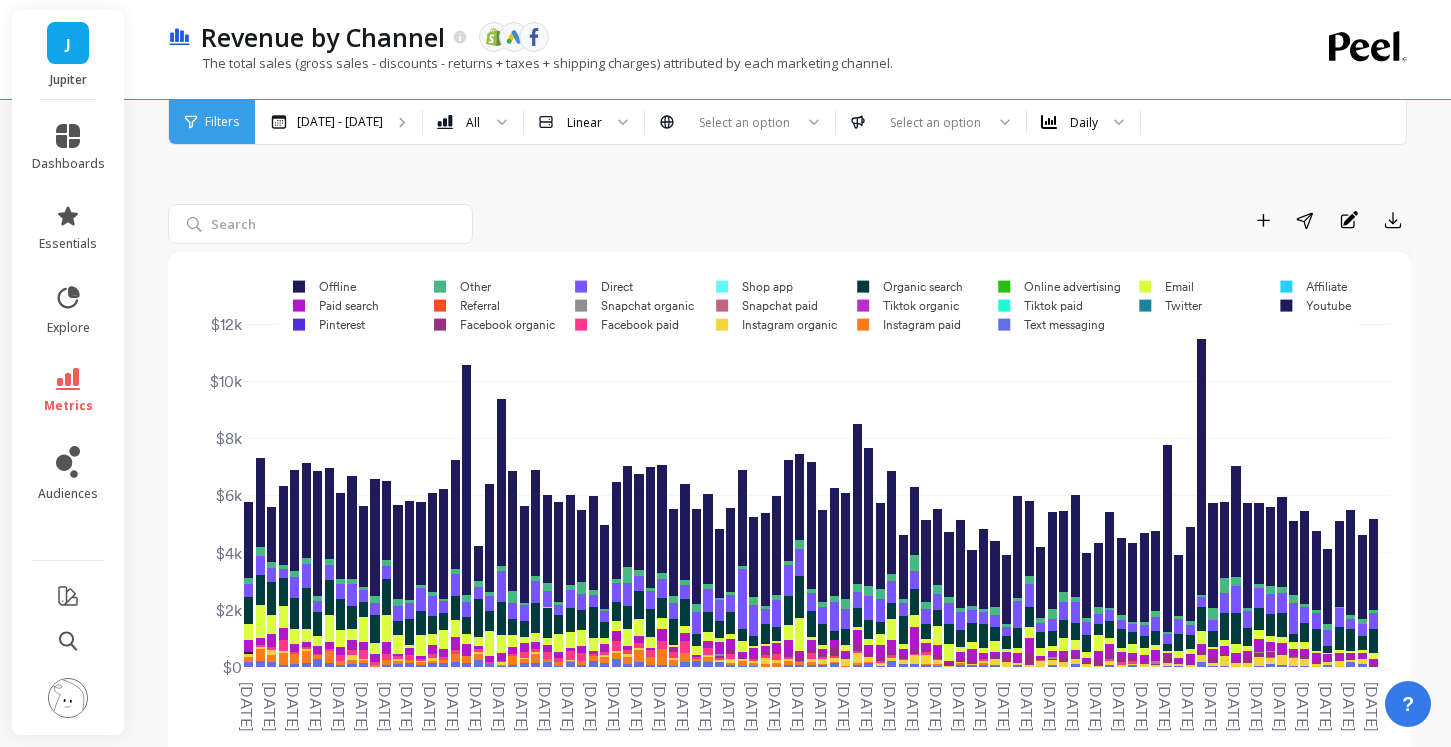 click 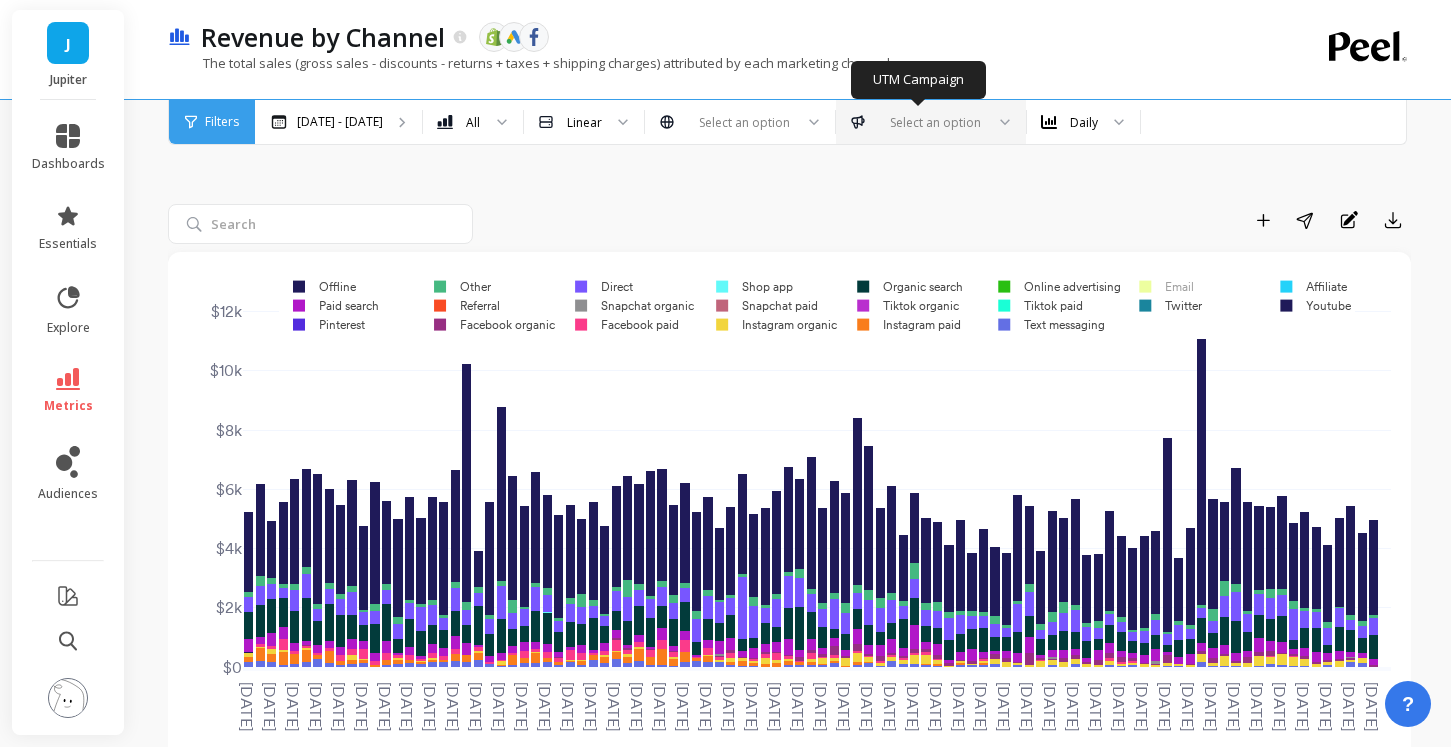 click at bounding box center (998, 122) 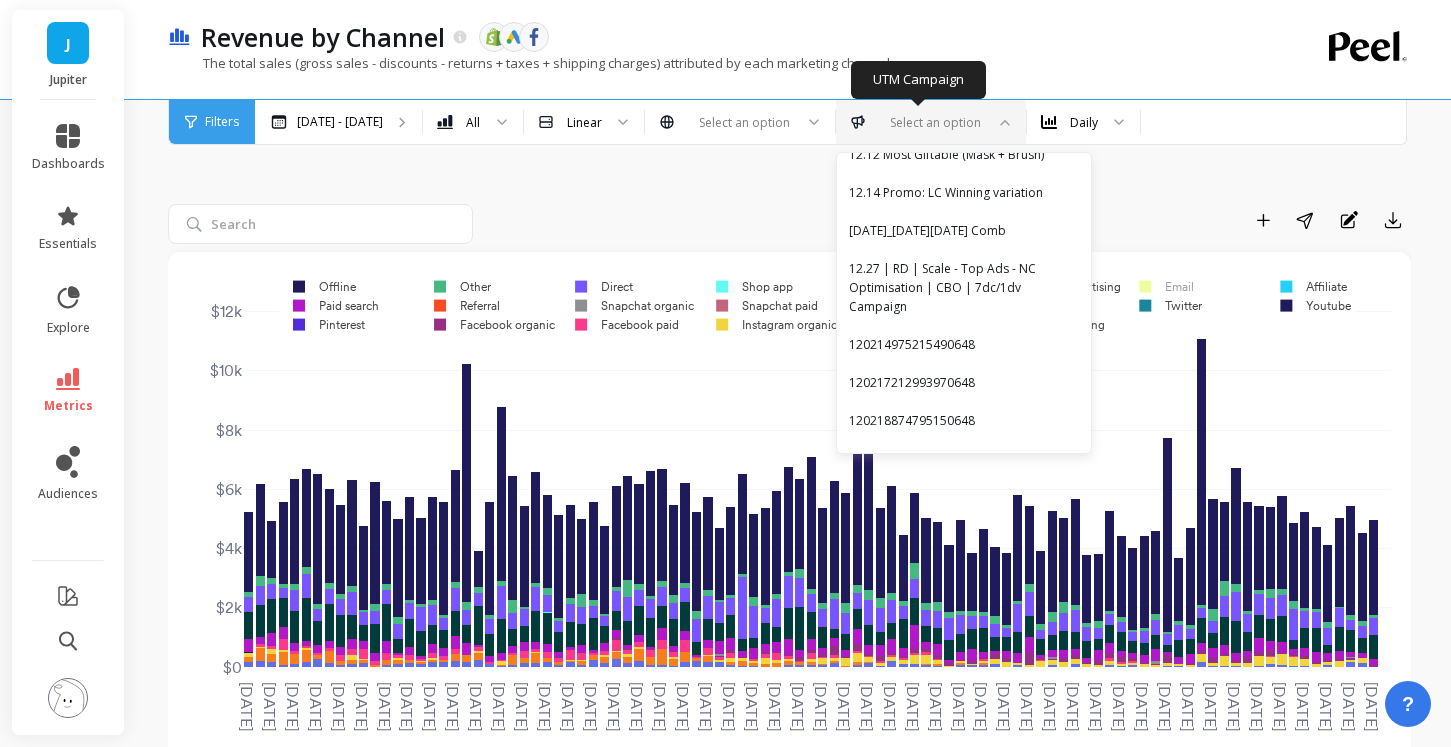 scroll, scrollTop: 1389, scrollLeft: 0, axis: vertical 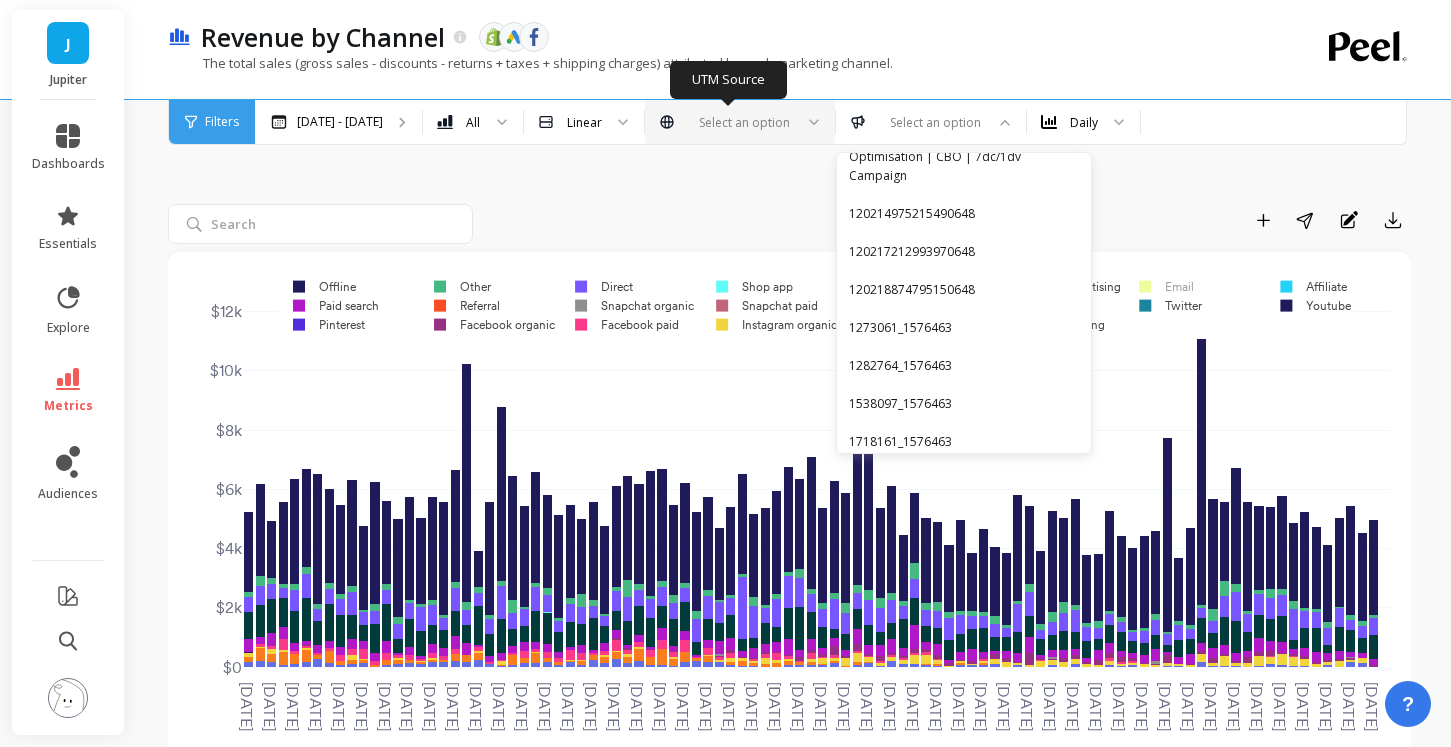 click at bounding box center (740, 122) 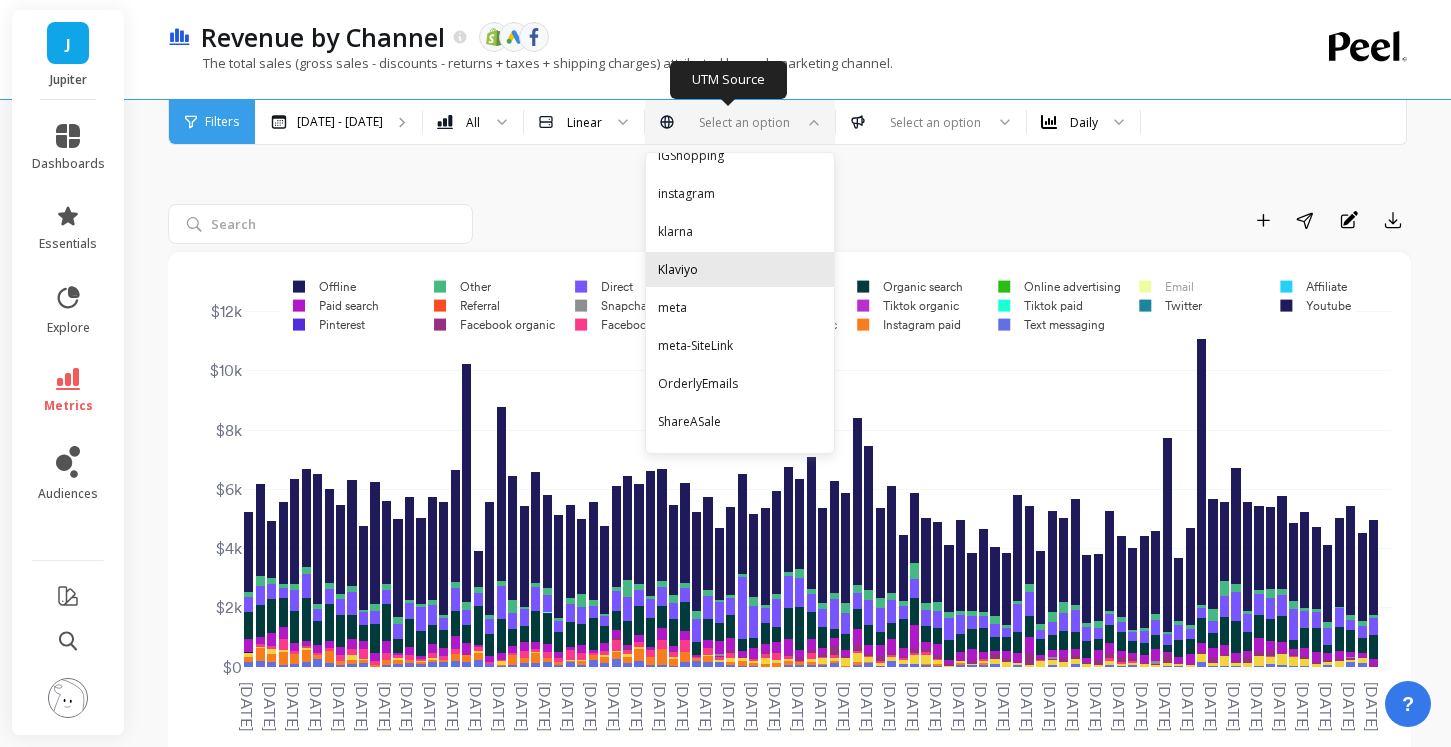 scroll, scrollTop: 395, scrollLeft: 0, axis: vertical 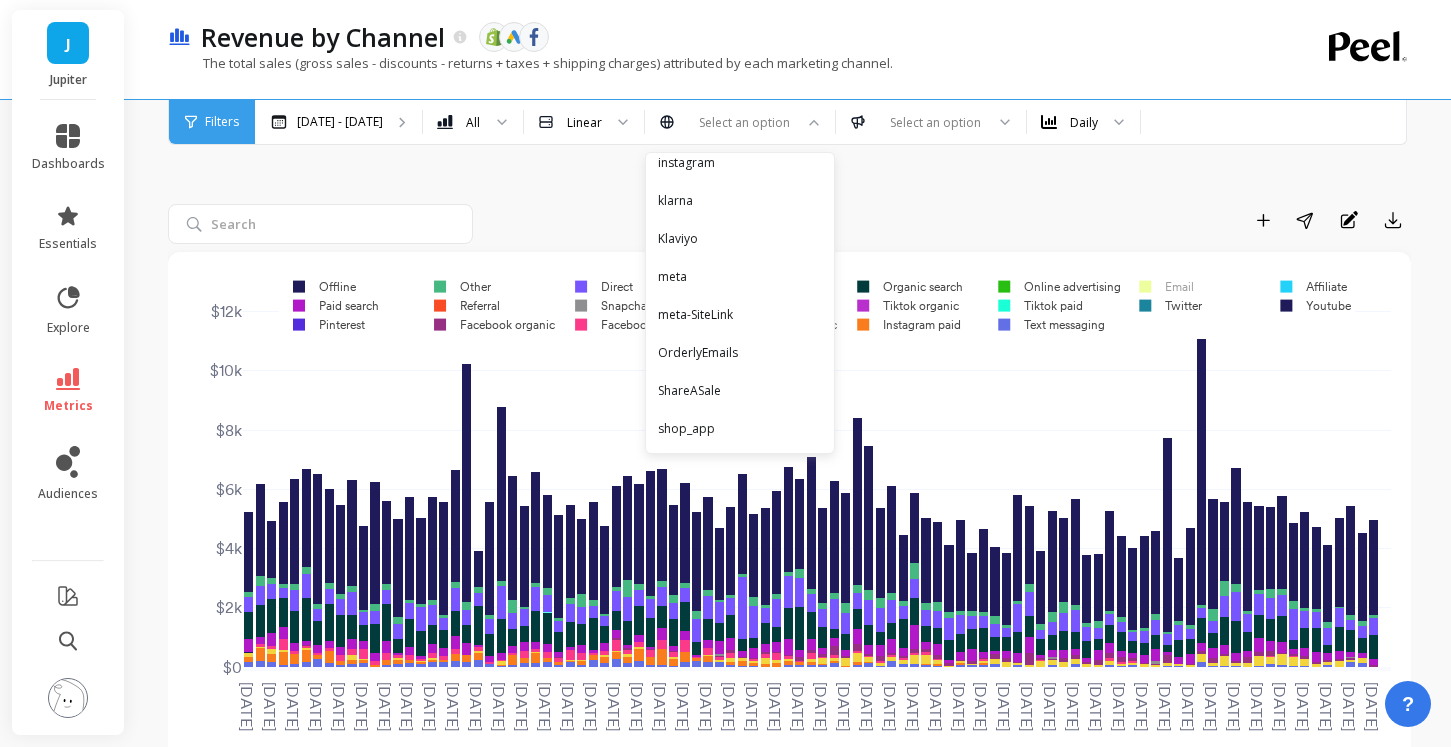 click on "Add to Dashboard
Share
Annotations
Export" at bounding box center (789, 801) 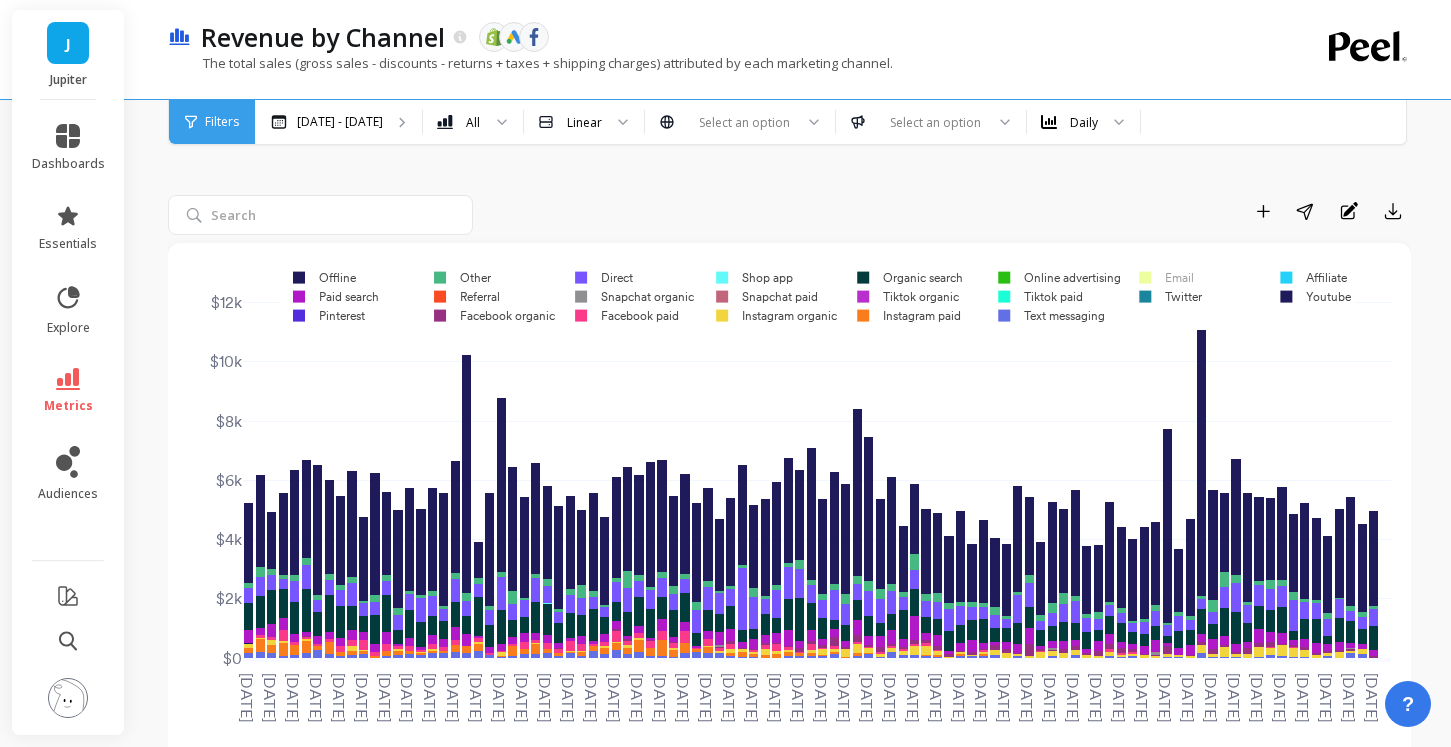 scroll, scrollTop: 0, scrollLeft: 0, axis: both 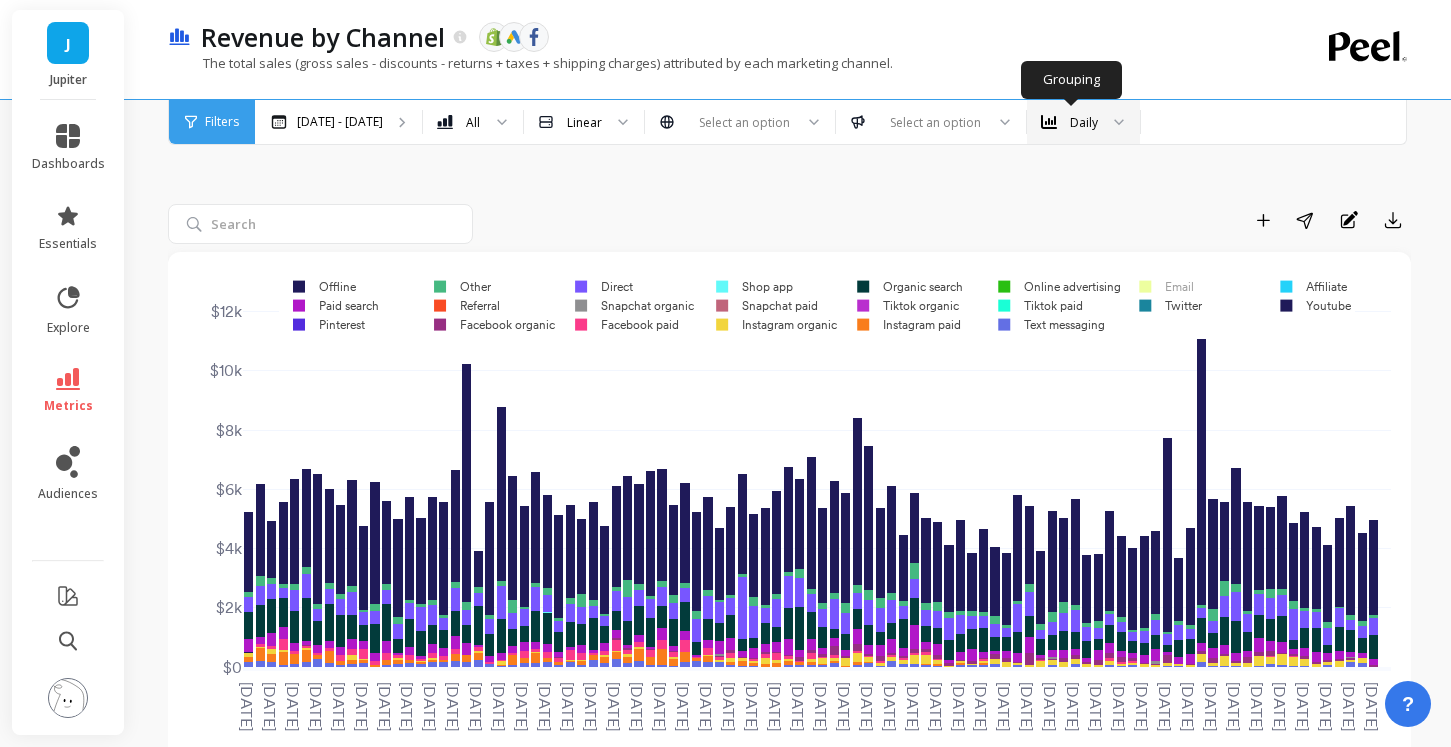click on "Daily" at bounding box center (1084, 122) 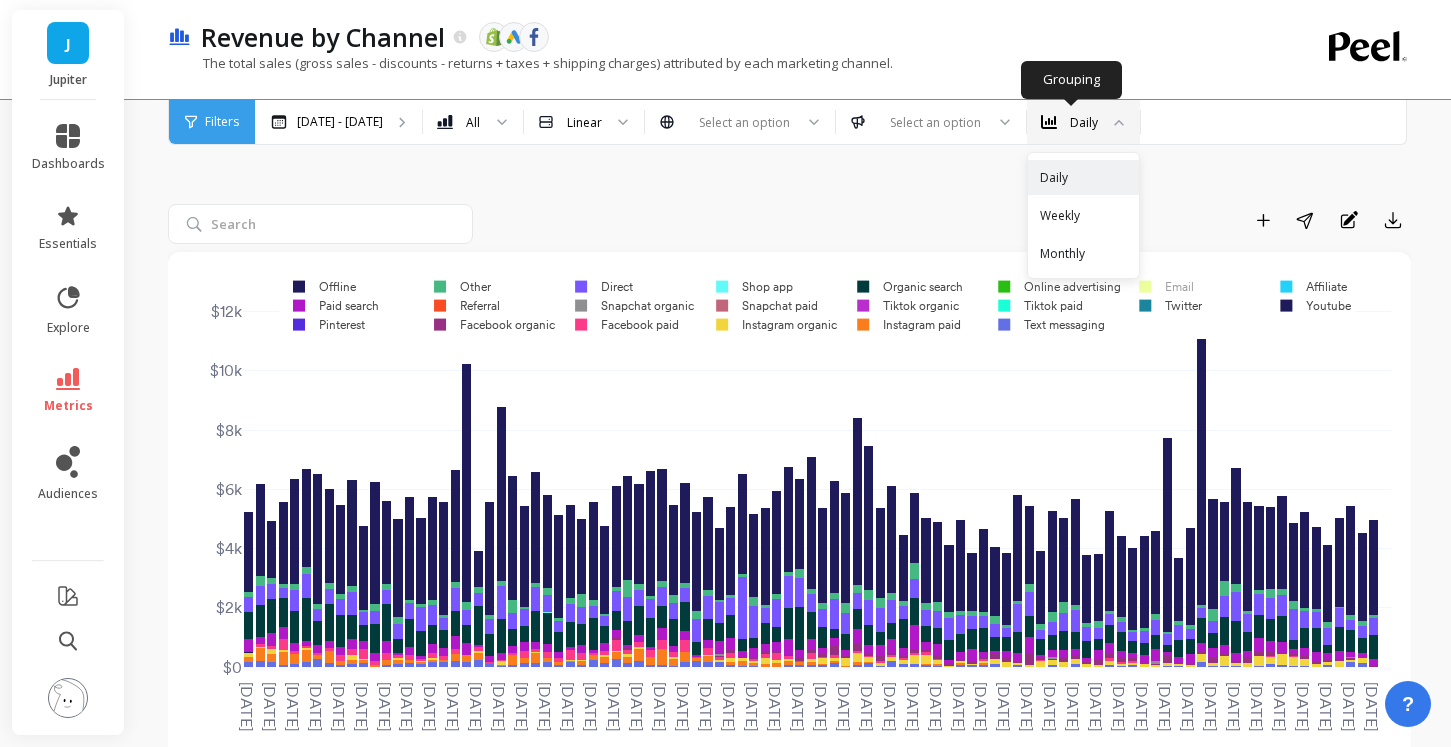 click on "Daily" at bounding box center [1084, 122] 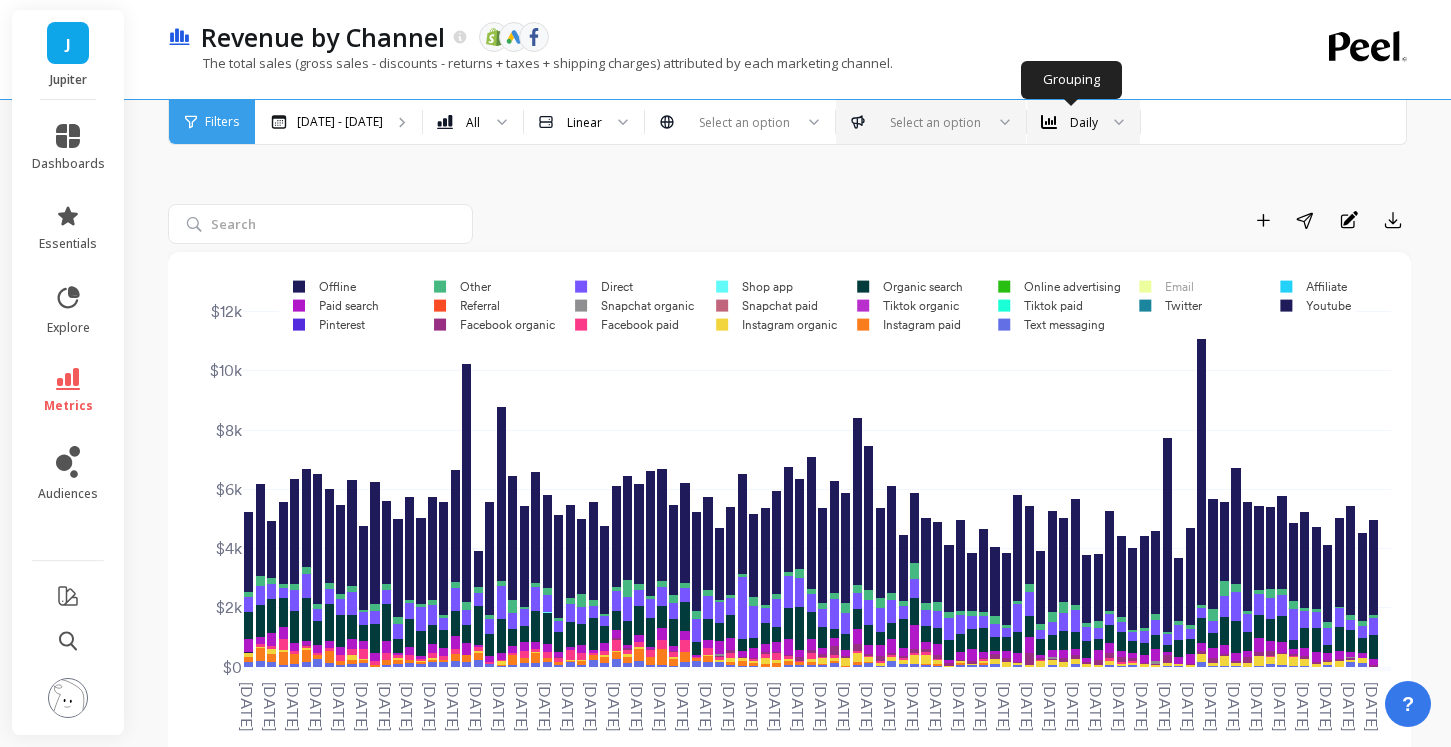 click at bounding box center [931, 122] 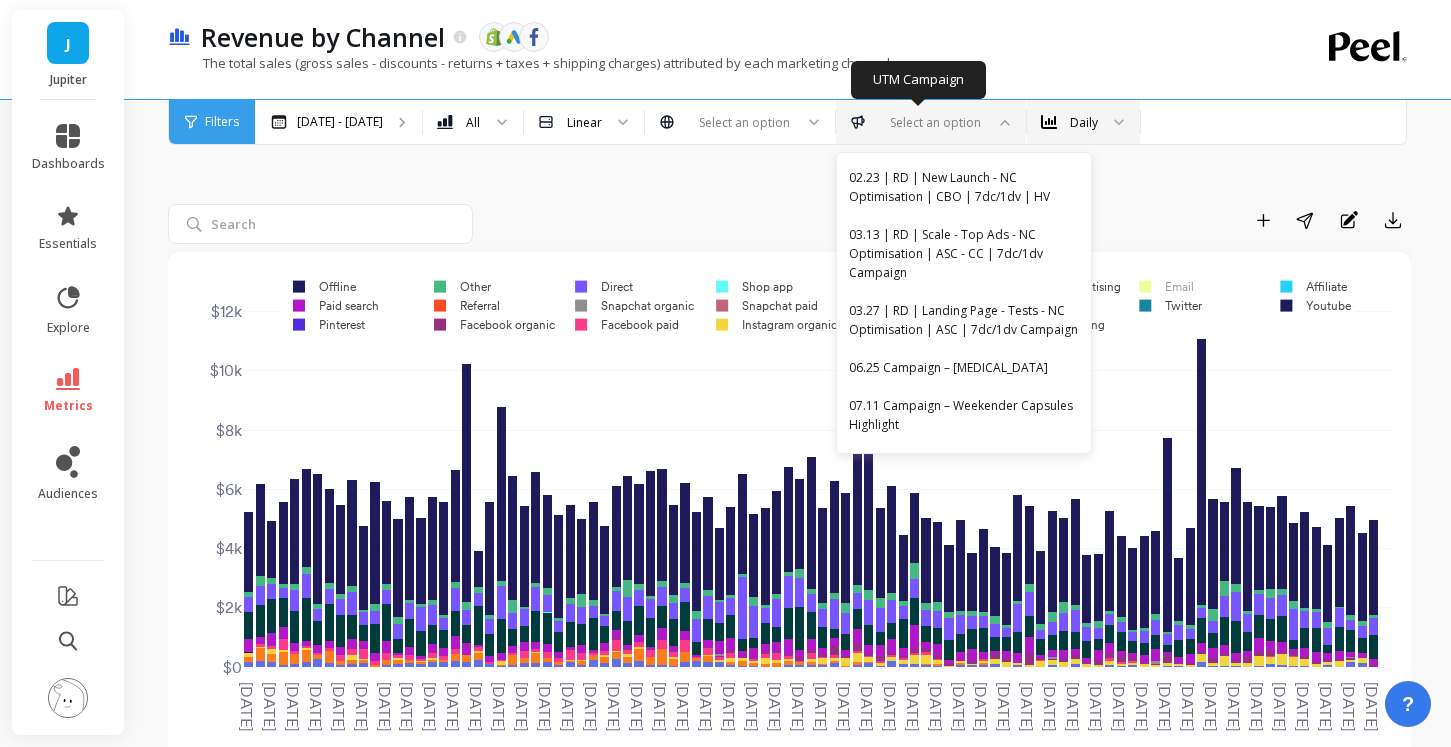 click at bounding box center (931, 122) 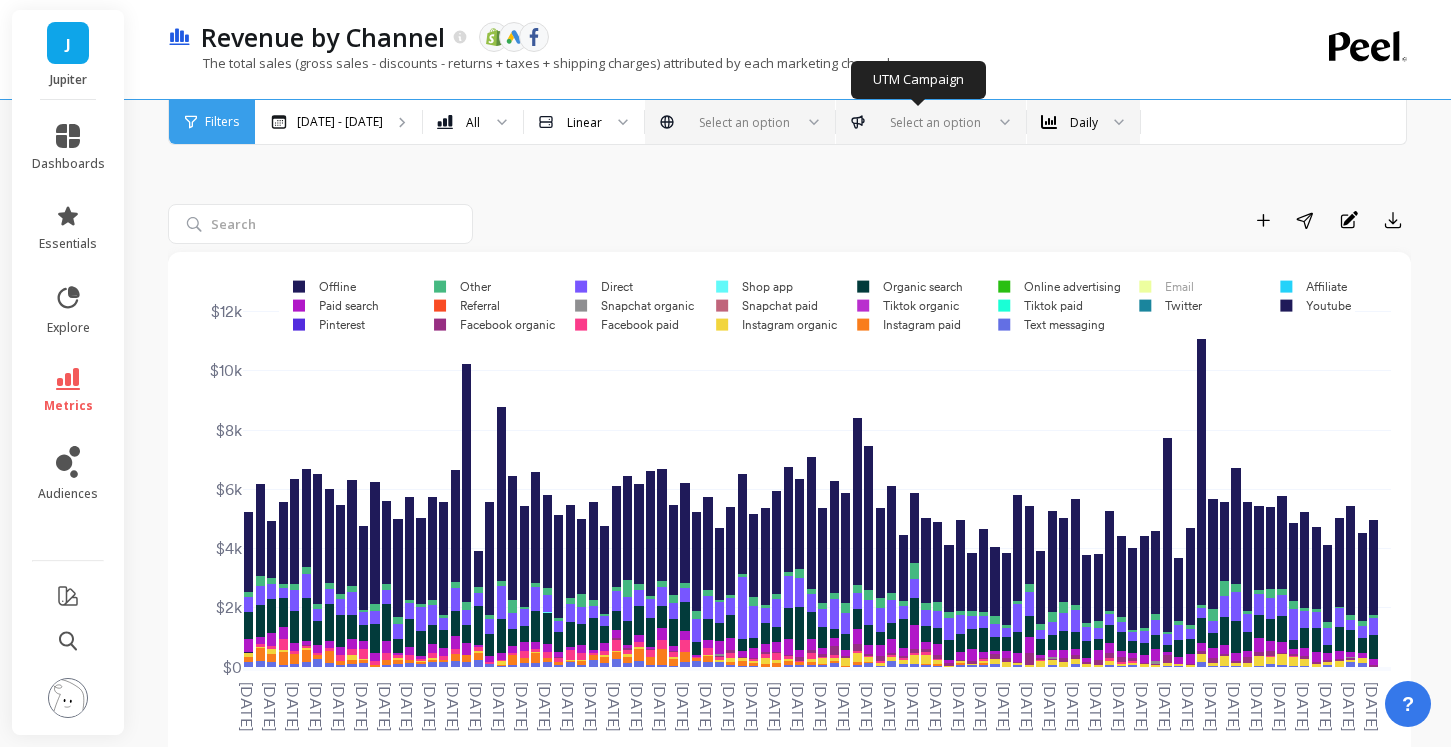 click at bounding box center [740, 122] 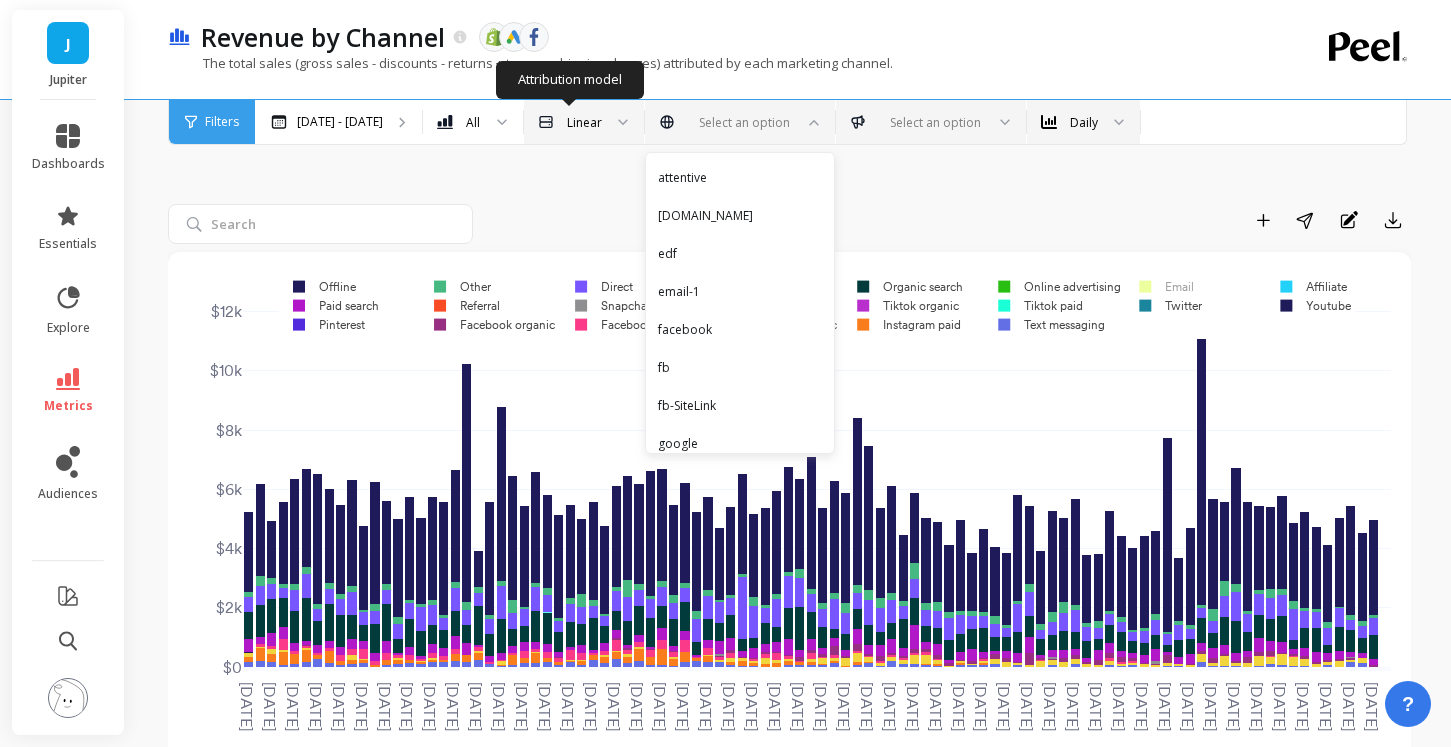 click on "Linear" at bounding box center (572, 122) 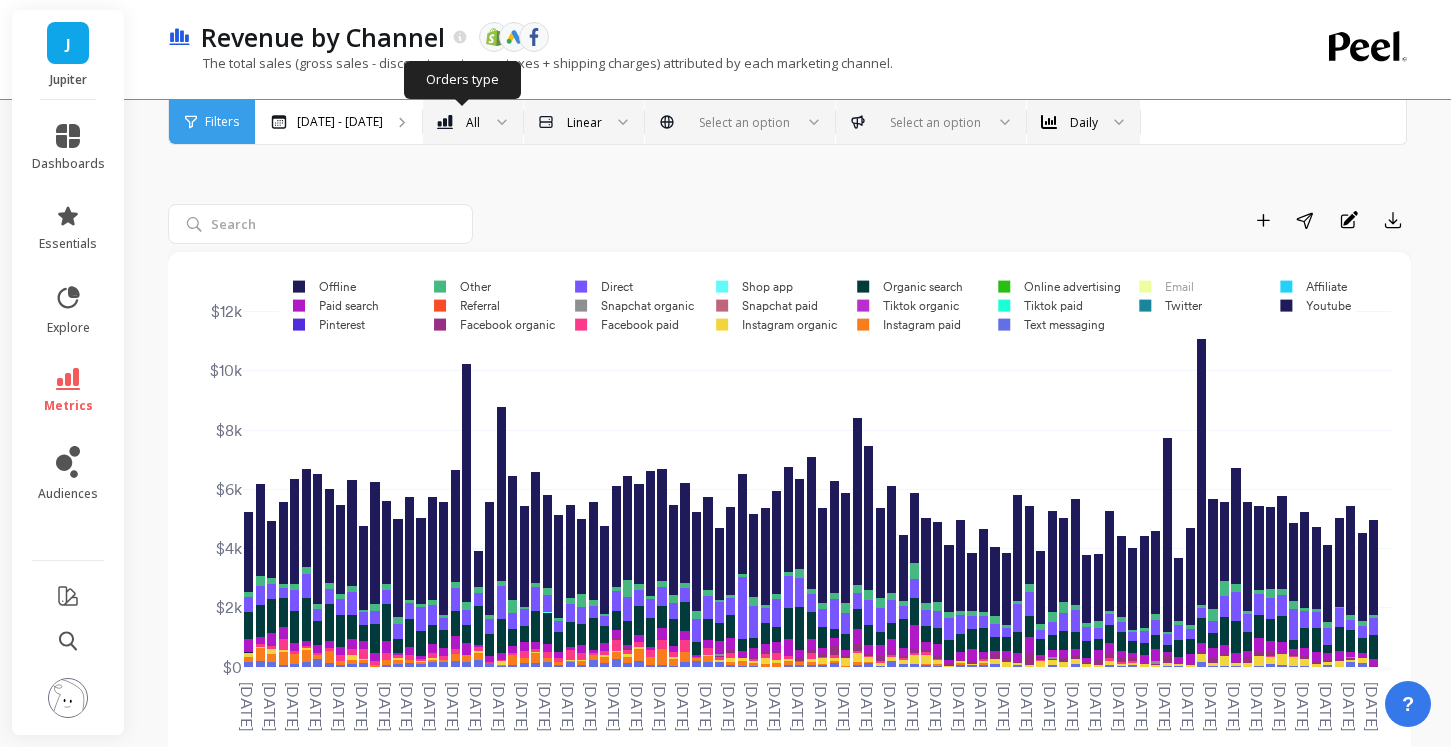 click on "All" at bounding box center [473, 122] 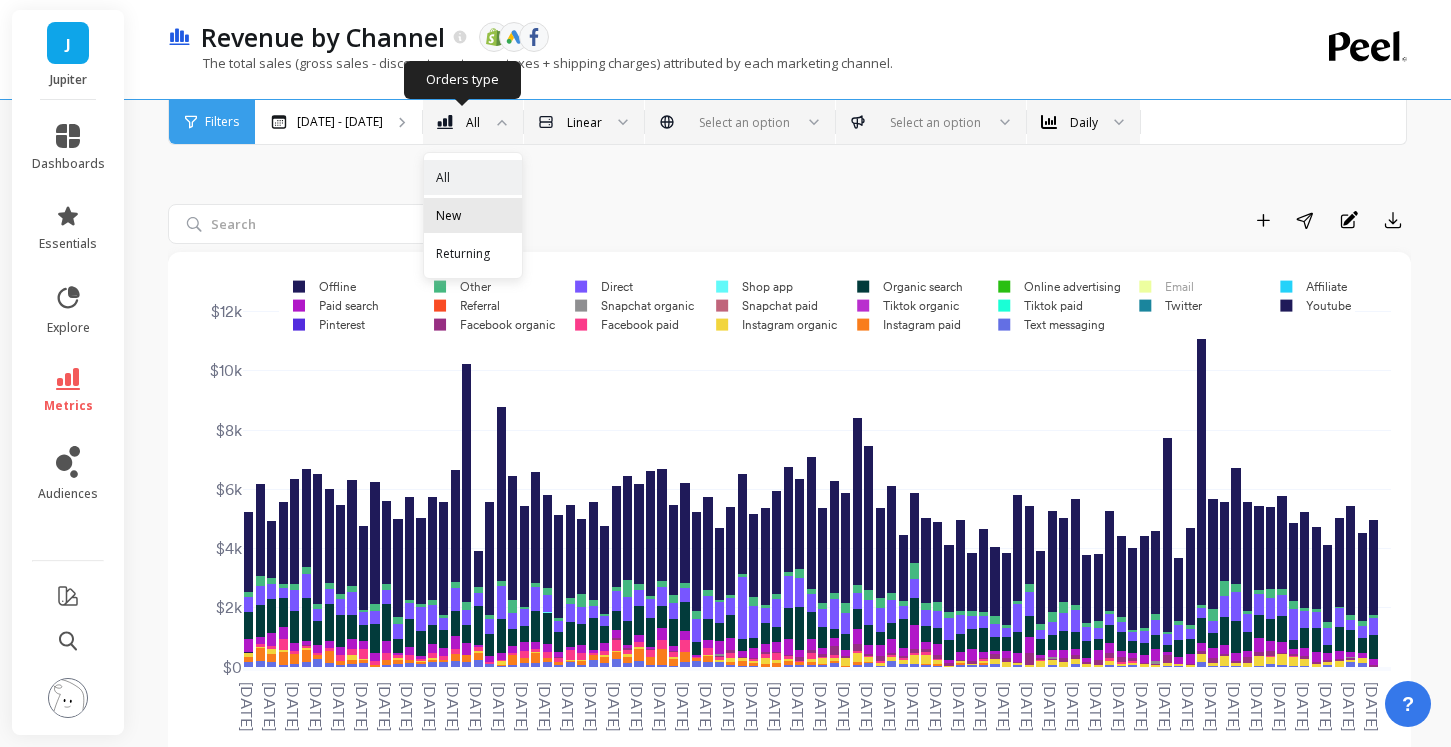 click on "New" at bounding box center (473, 215) 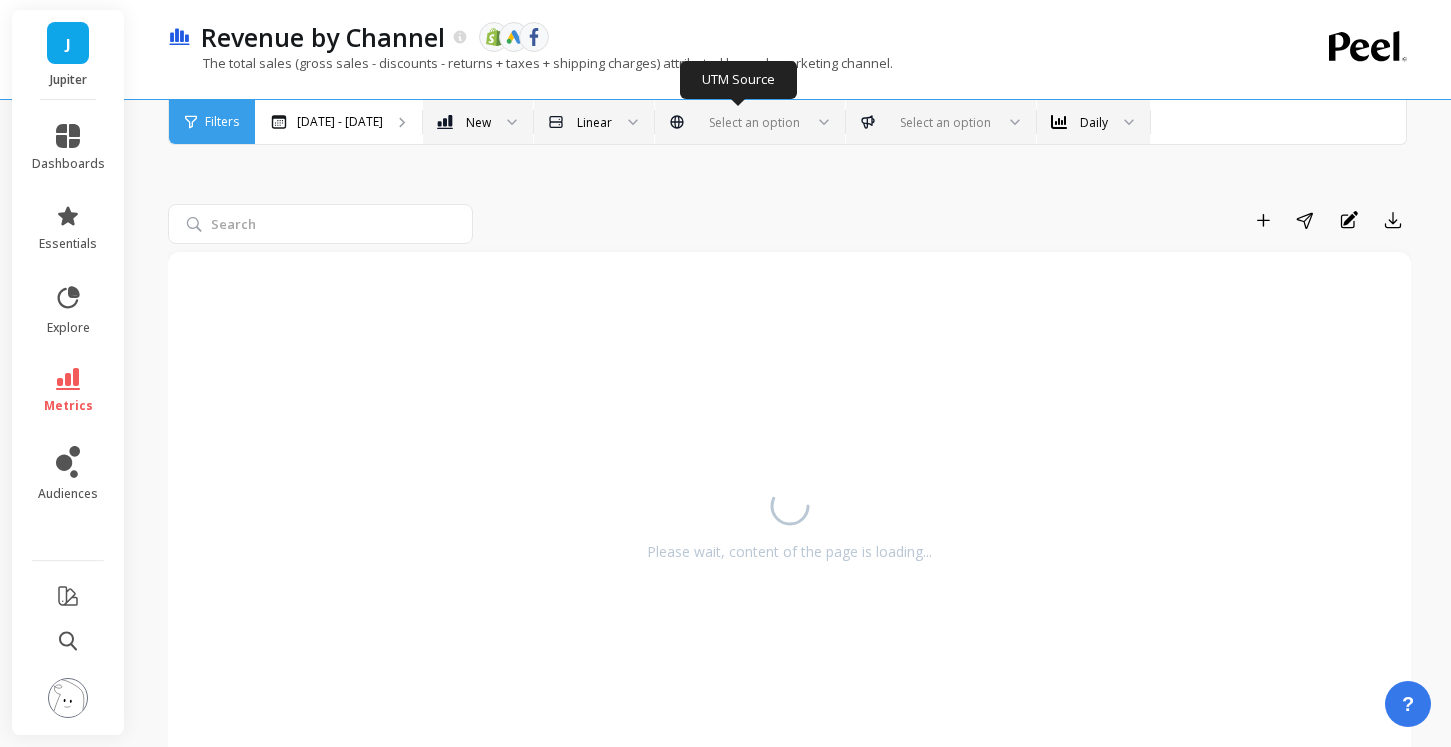 click at bounding box center (750, 122) 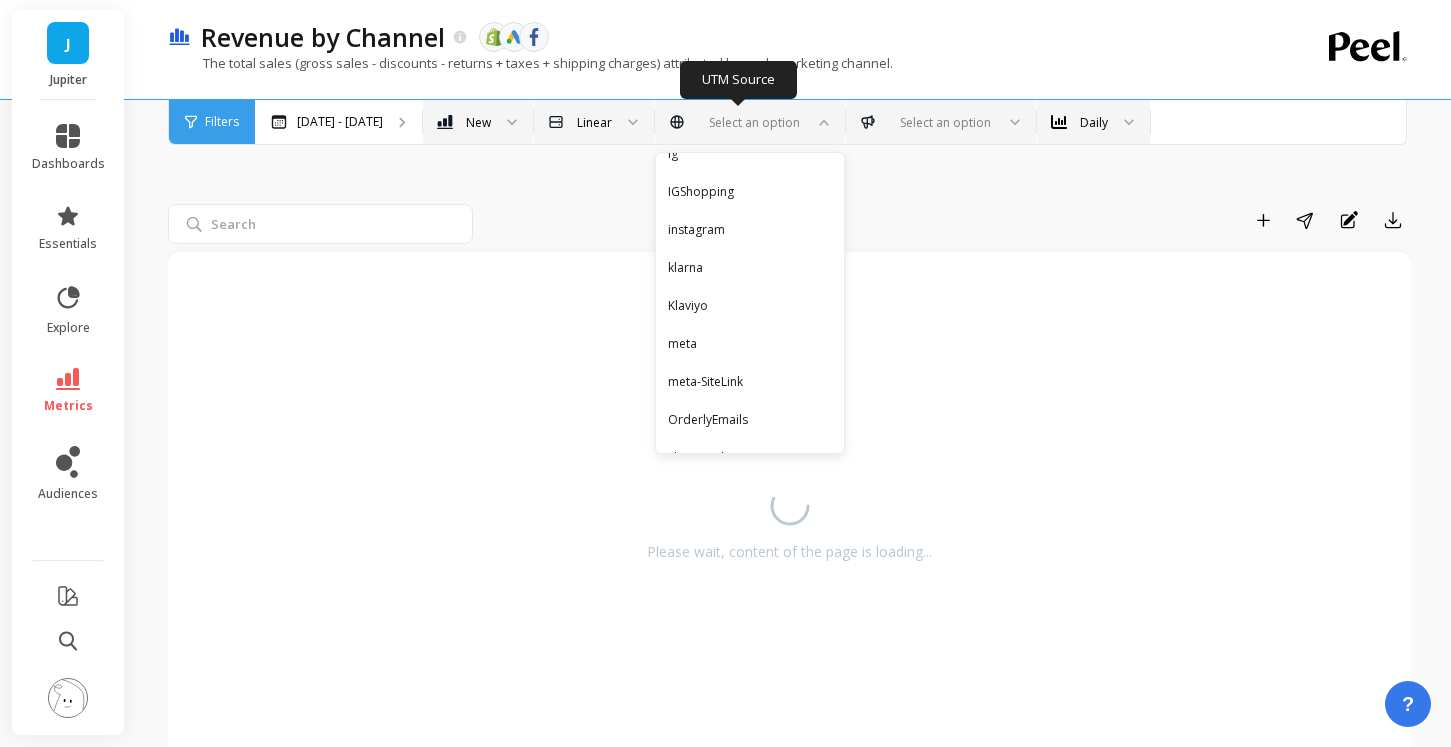 scroll, scrollTop: 359, scrollLeft: 0, axis: vertical 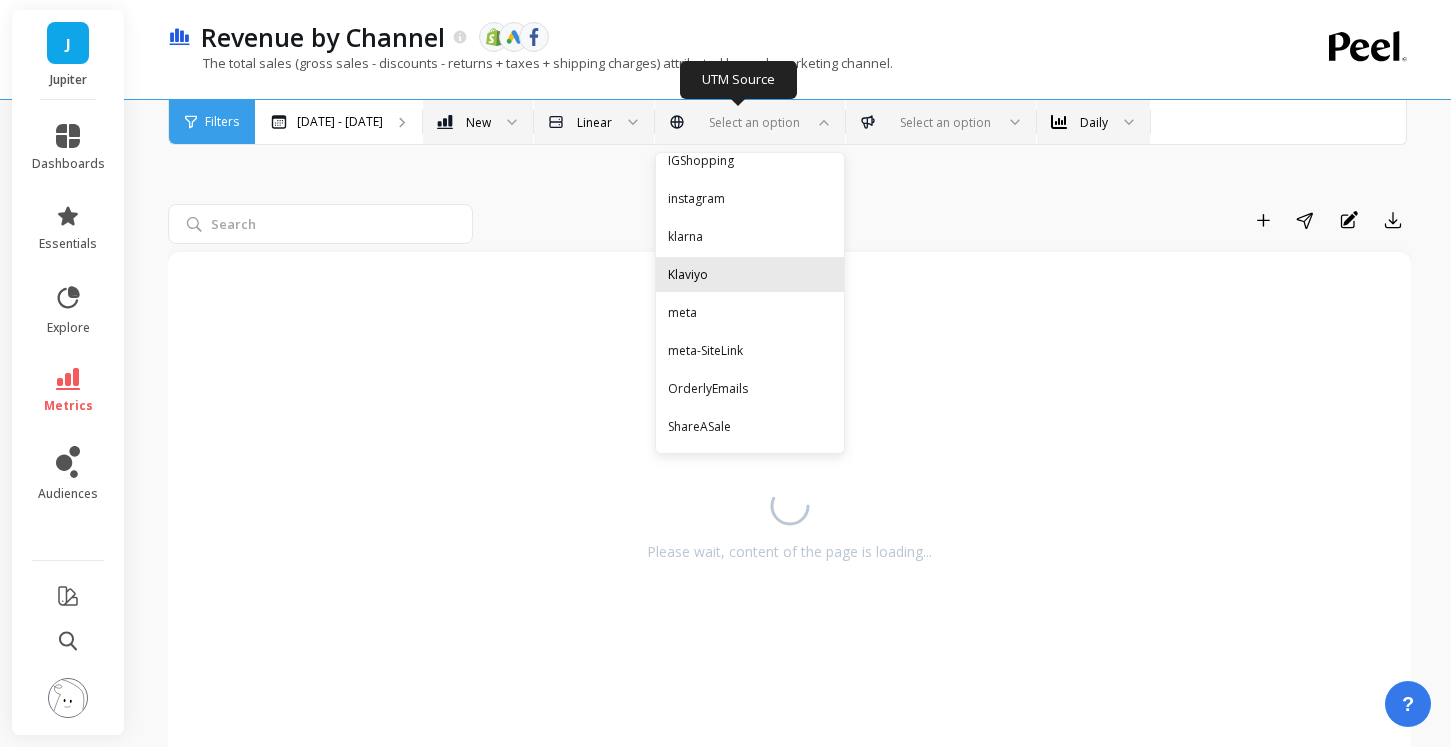 click on "Klaviyo" at bounding box center [750, 274] 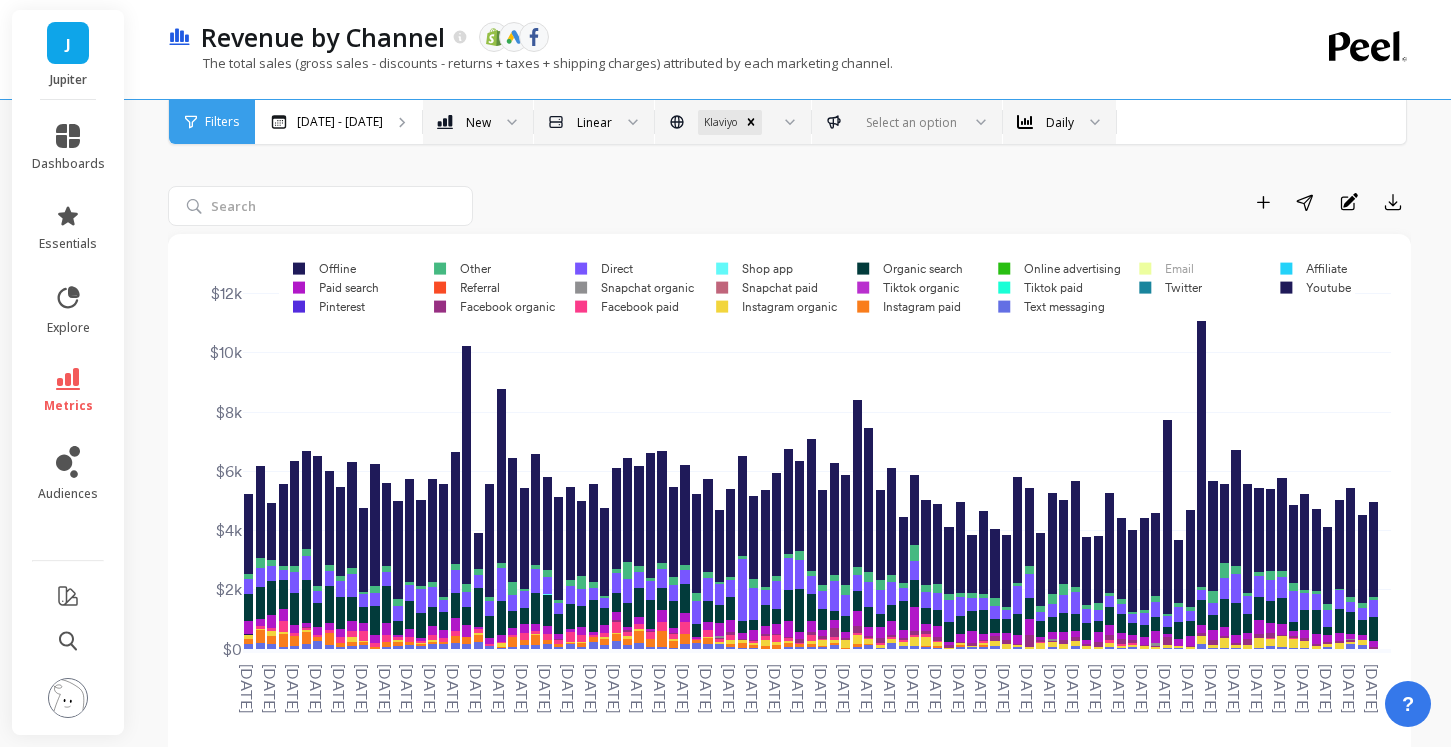 scroll, scrollTop: 0, scrollLeft: 0, axis: both 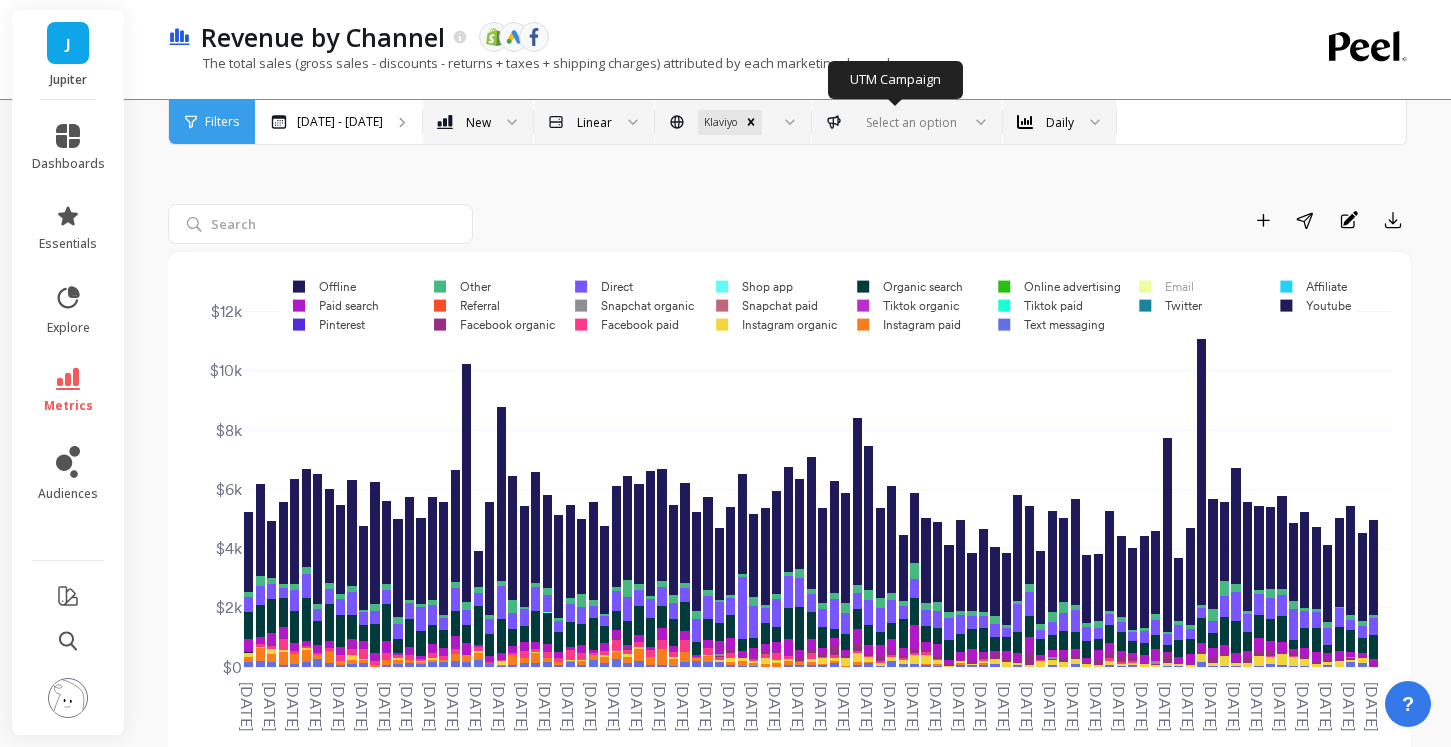 click at bounding box center [907, 122] 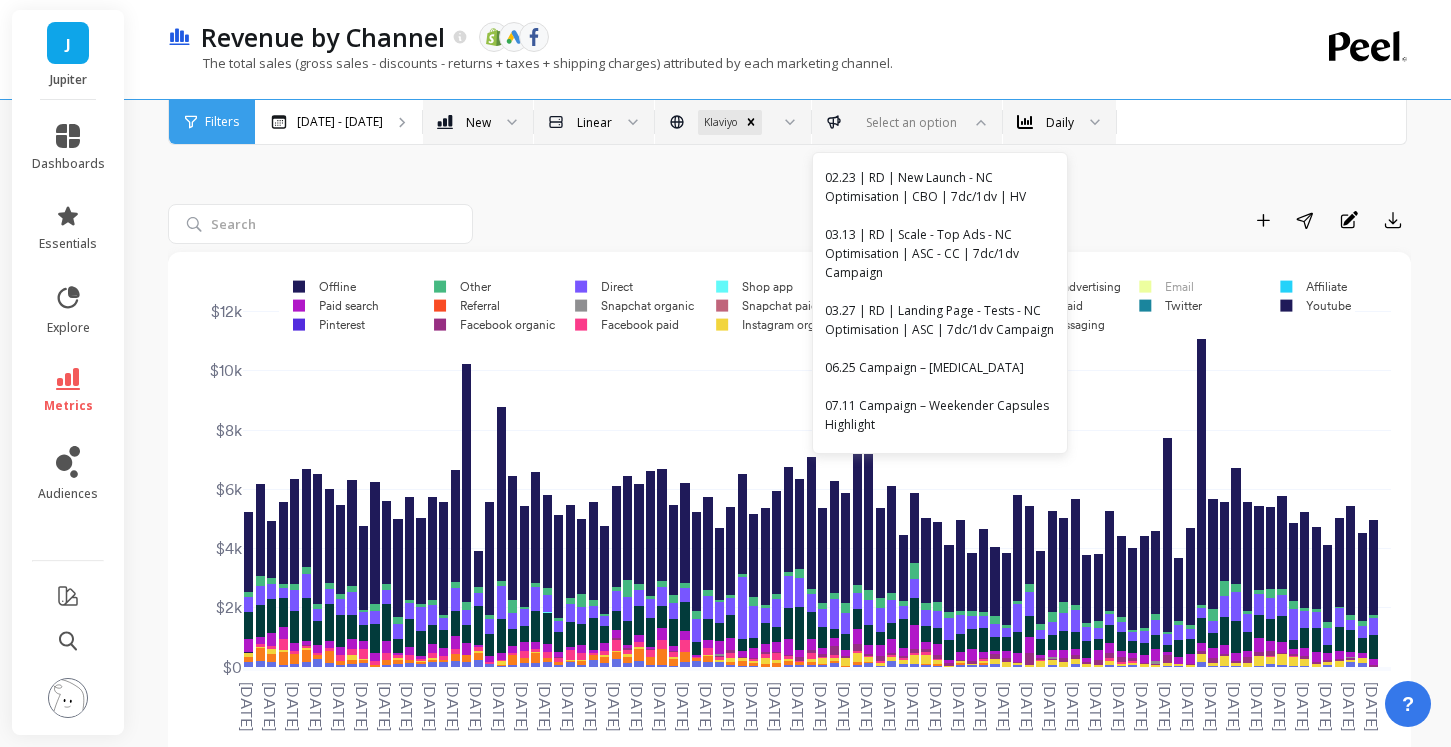click on "Add to Dashboard
Share
Annotations
Export" at bounding box center (946, 220) 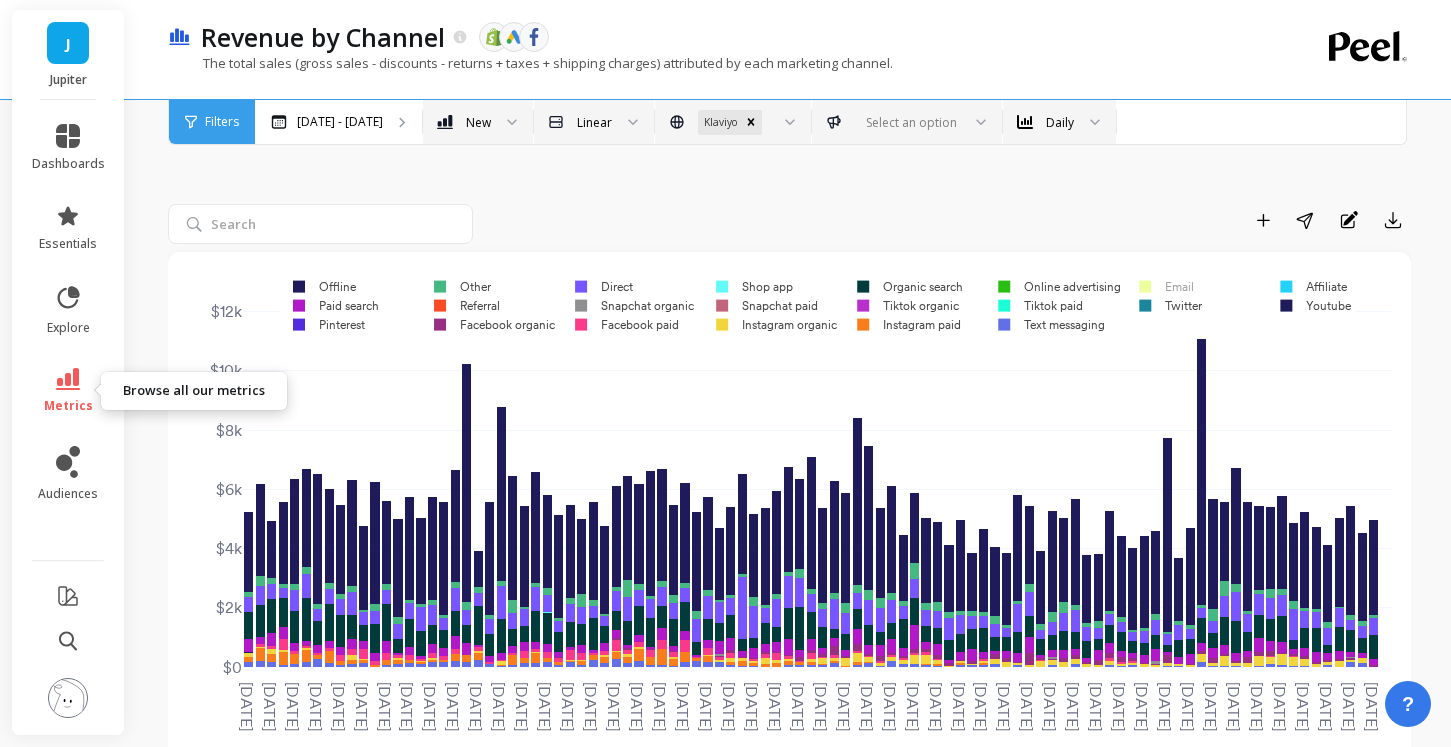 click 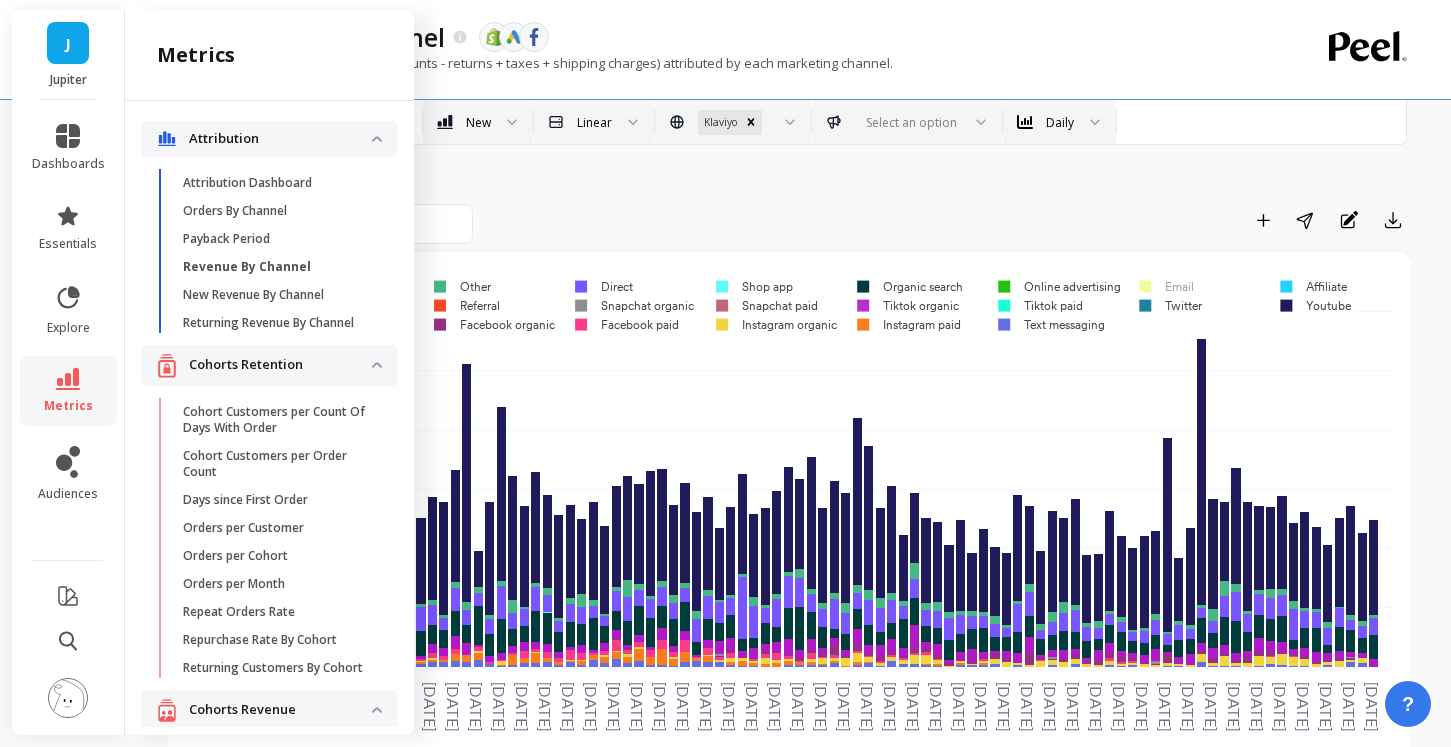 click on "Returning Revenue By Channel" at bounding box center (285, 323) 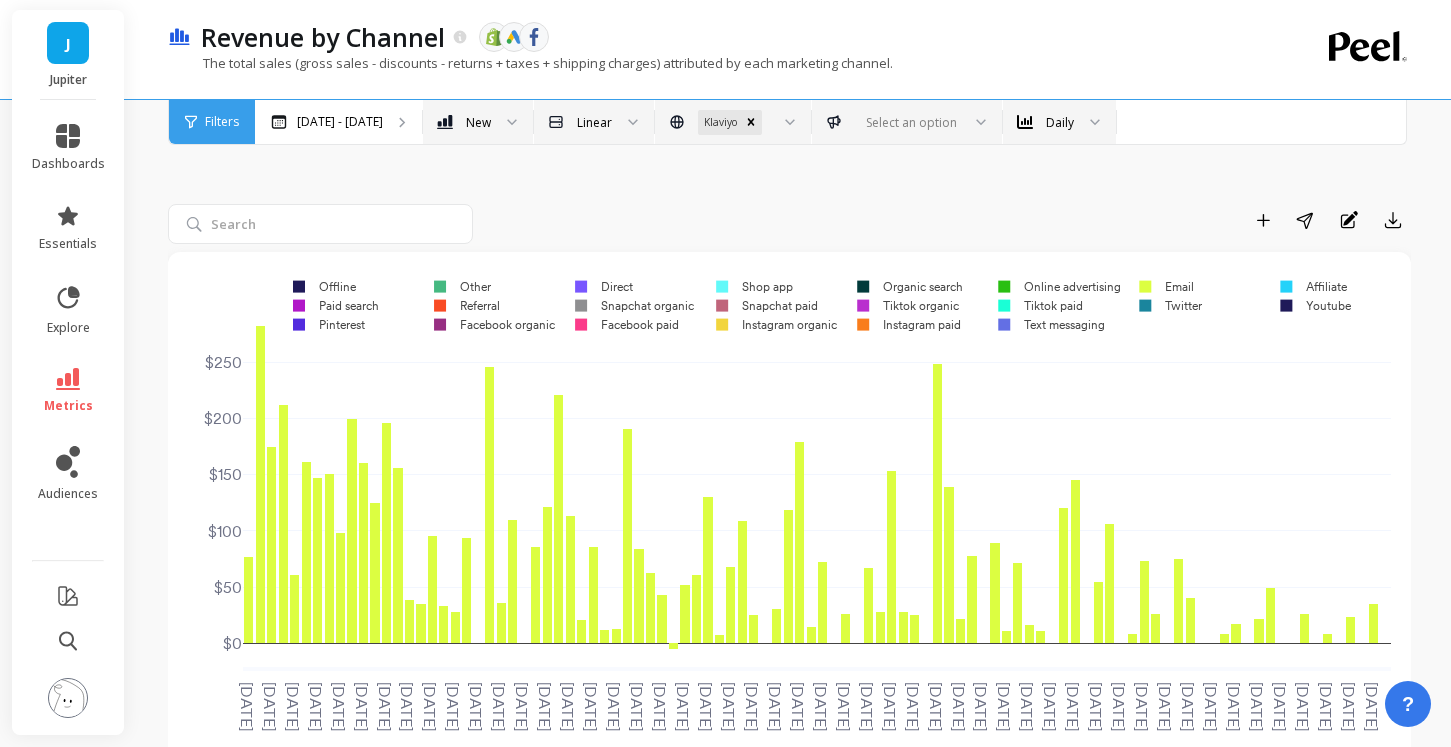 scroll, scrollTop: 0, scrollLeft: 0, axis: both 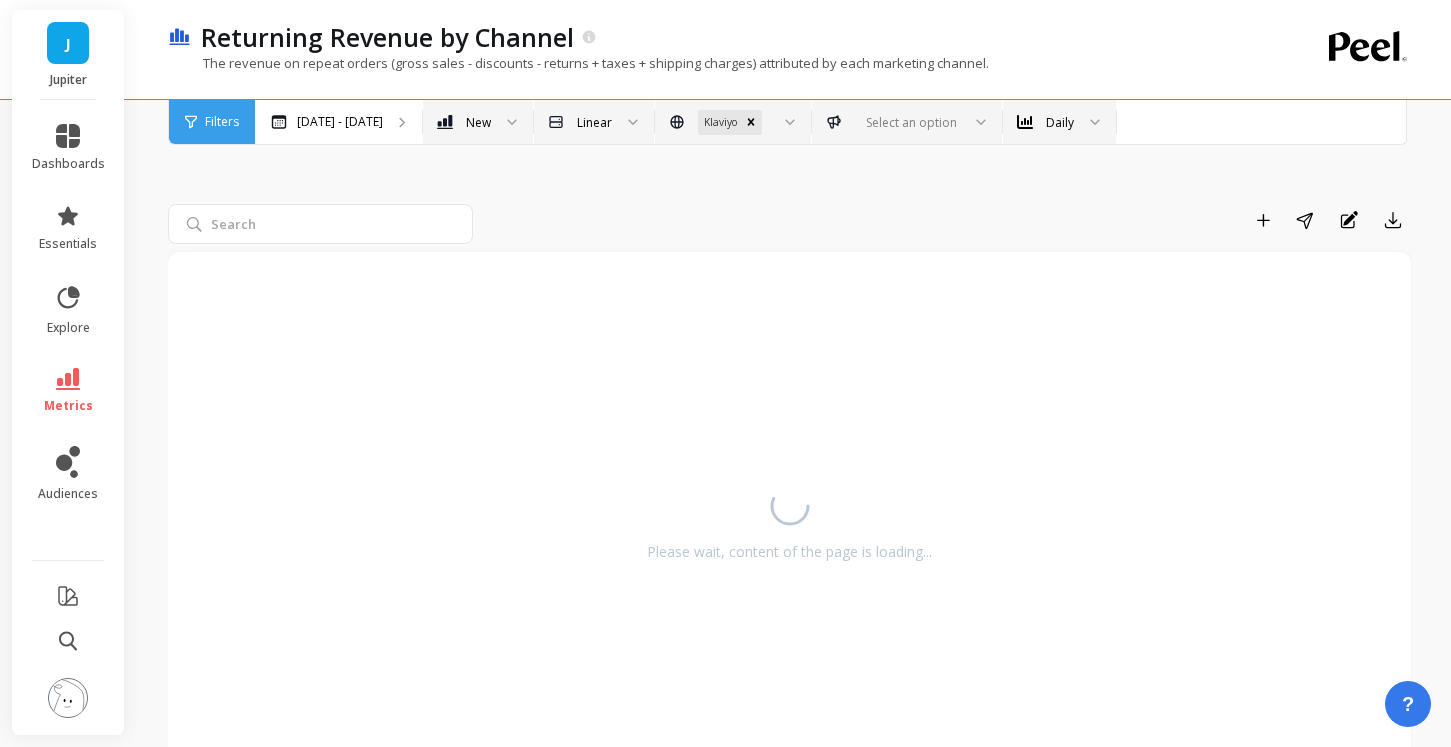 click on "metrics" at bounding box center (68, 406) 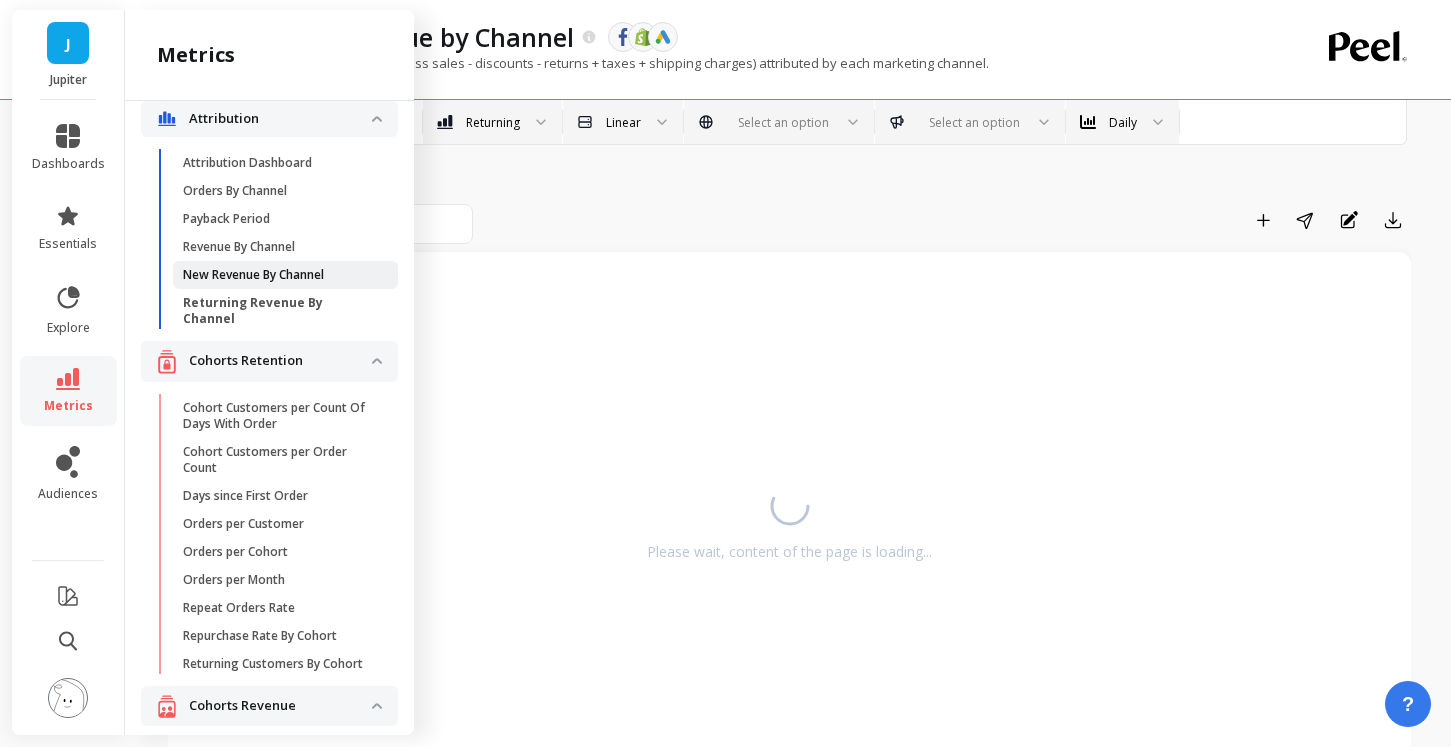 scroll, scrollTop: 0, scrollLeft: 0, axis: both 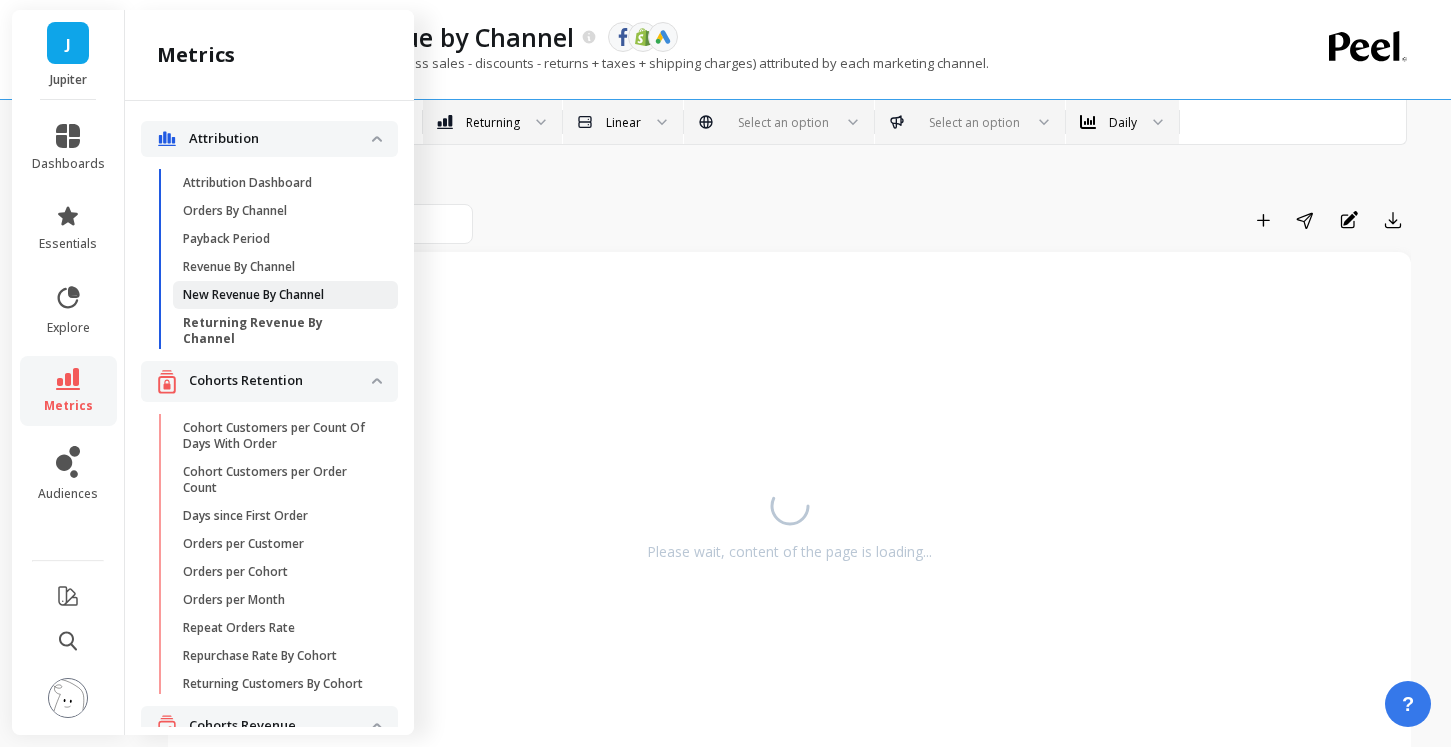 click on "New Revenue By Channel" at bounding box center (253, 295) 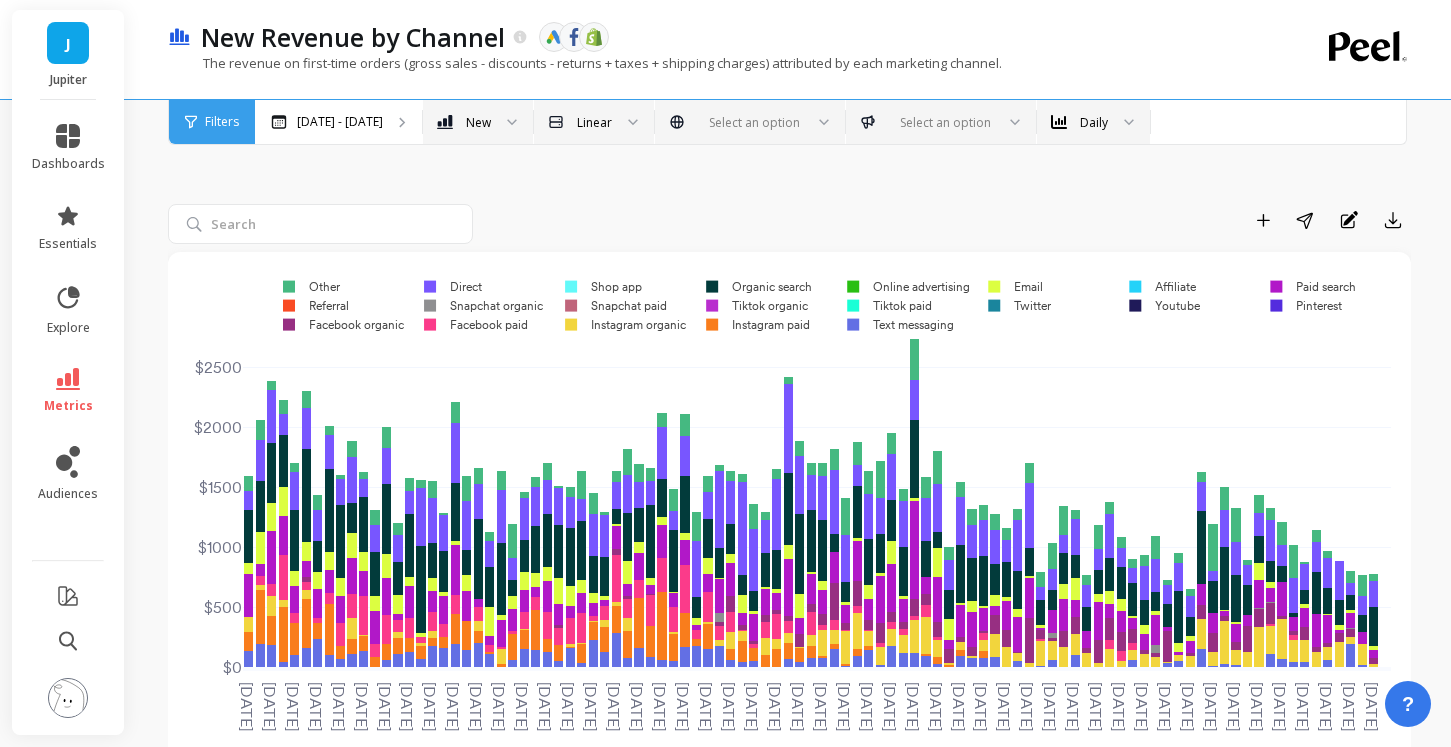 click on "The revenue on first-time orders (gross sales - discounts - returns + taxes + shipping charges) attributed by each marketing channel." at bounding box center (585, 63) 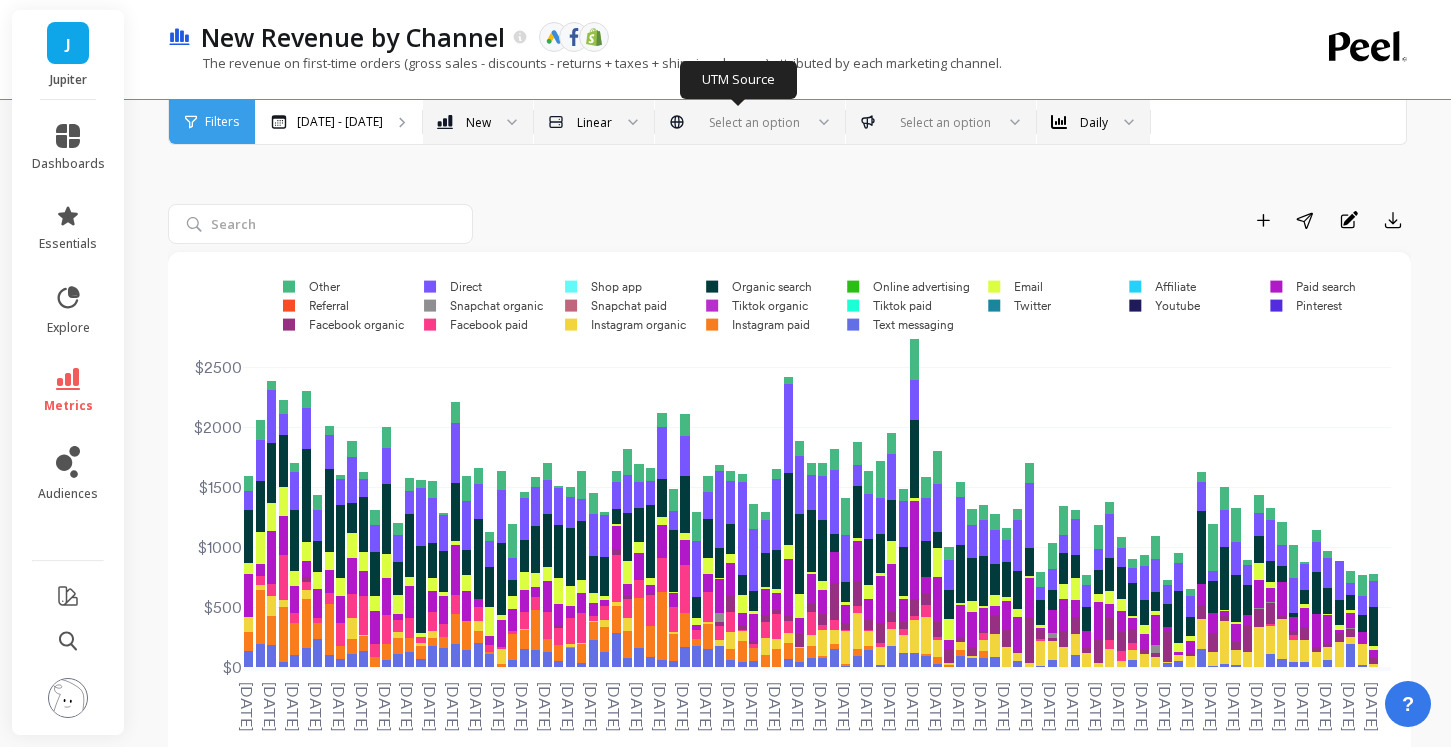 click at bounding box center (817, 122) 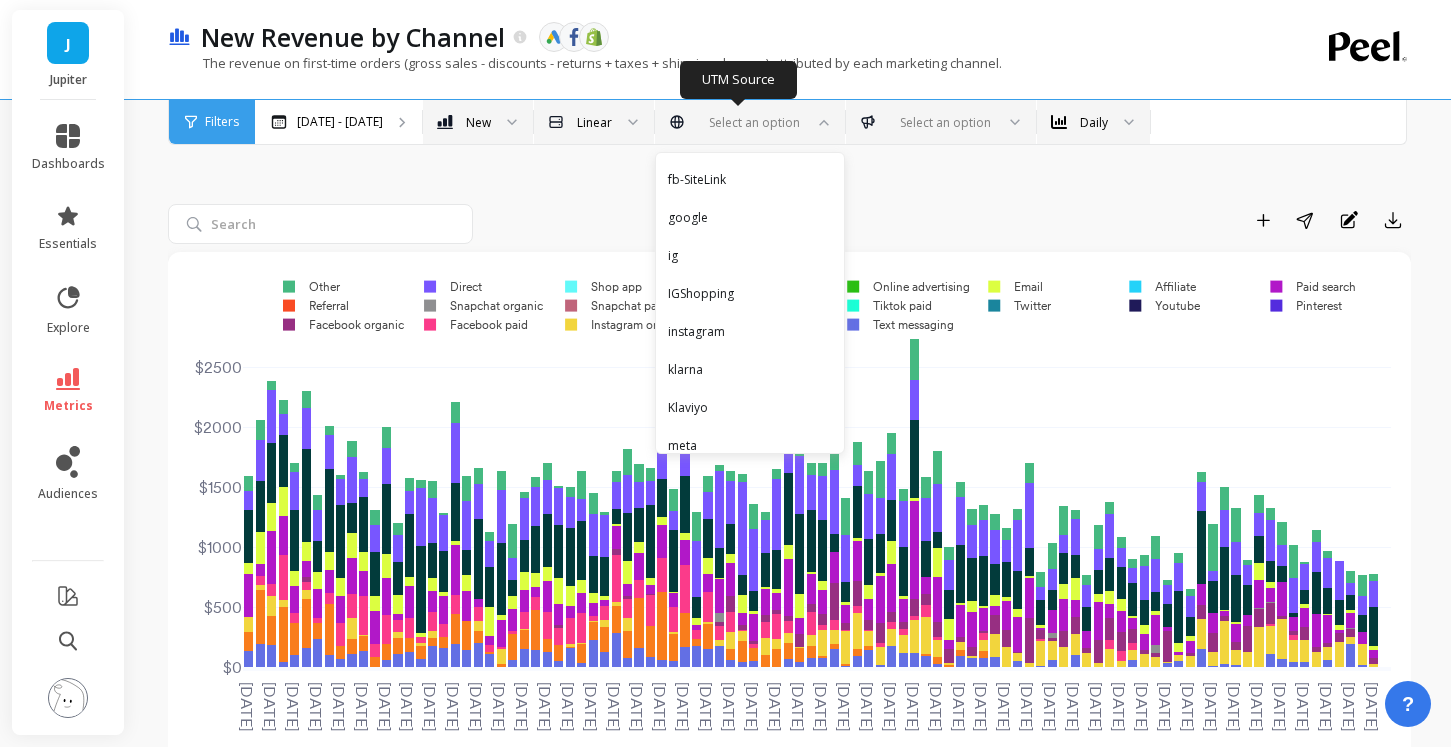 scroll, scrollTop: 270, scrollLeft: 0, axis: vertical 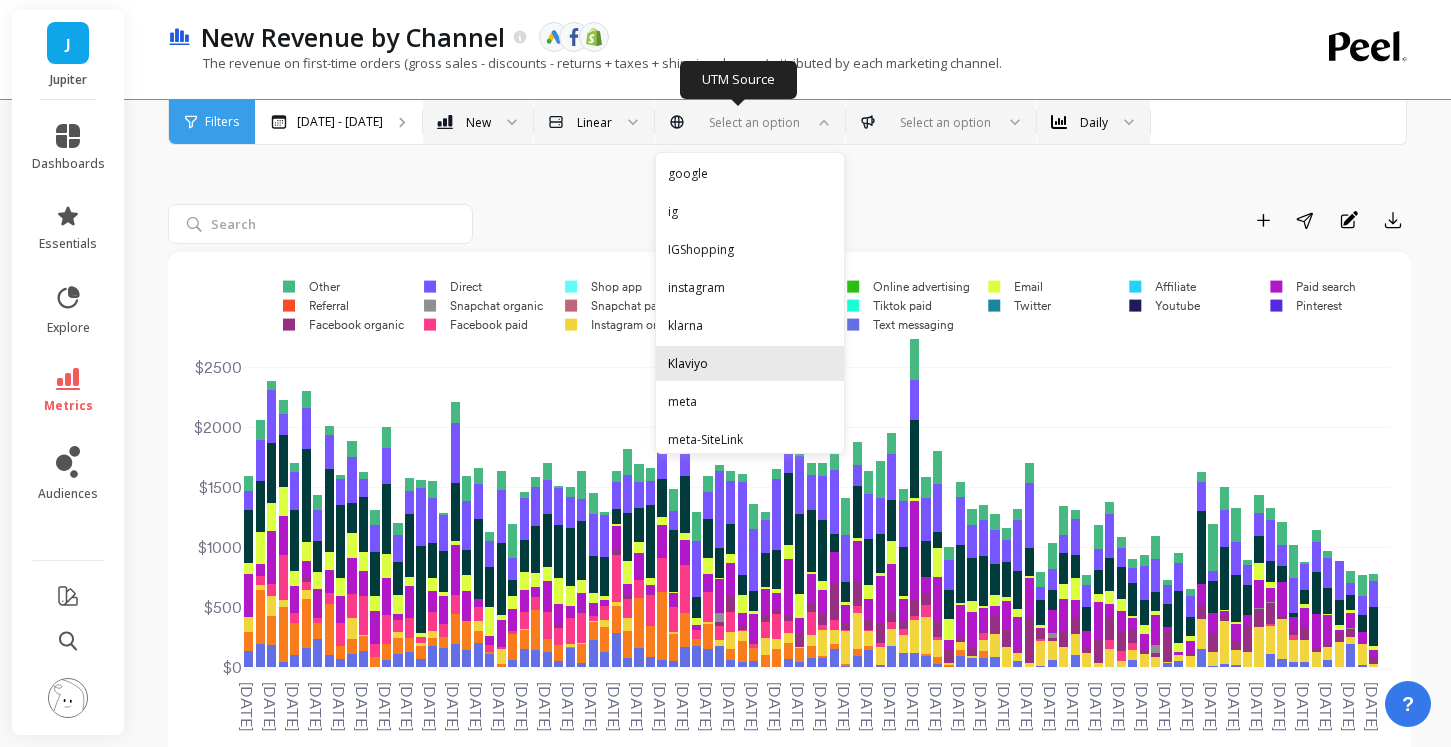 click on "Klaviyo" at bounding box center [750, 363] 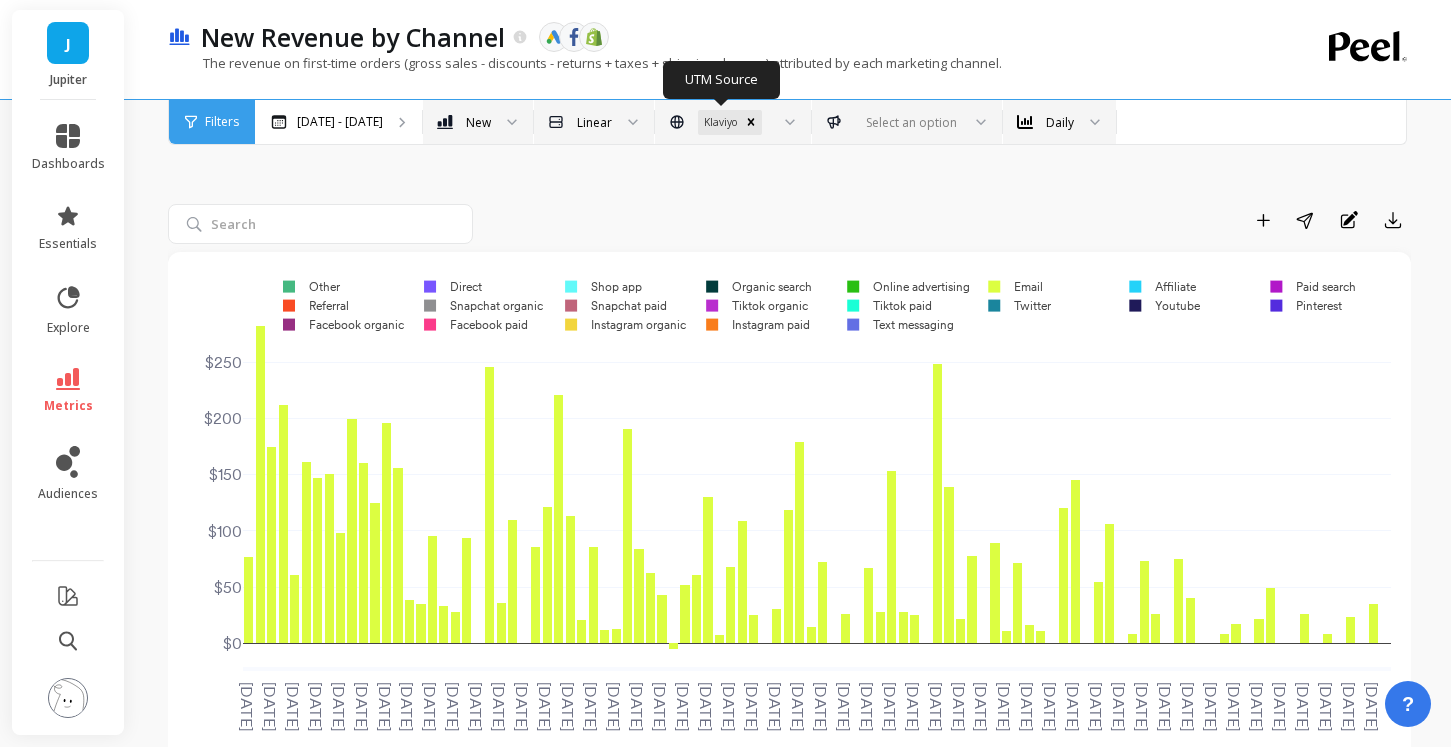 click at bounding box center [783, 122] 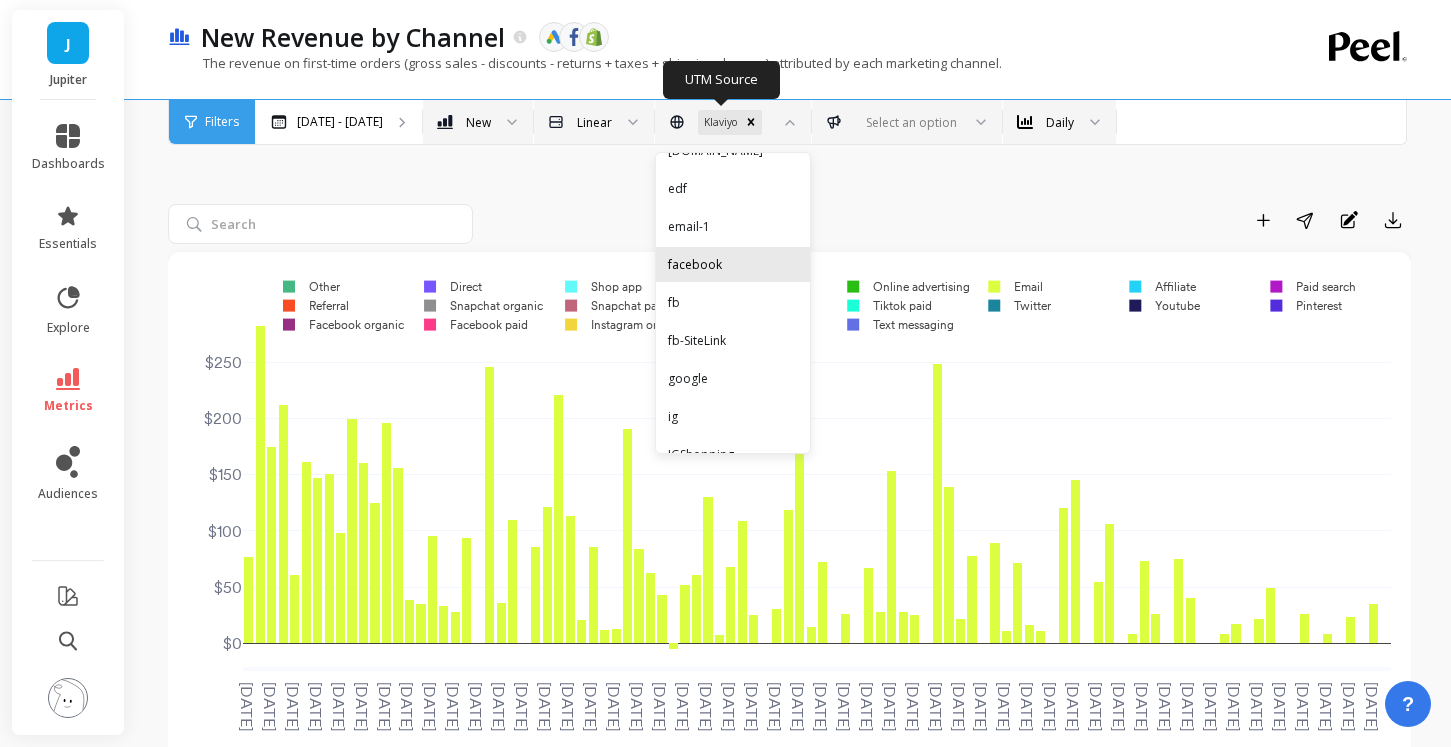 scroll, scrollTop: 0, scrollLeft: 0, axis: both 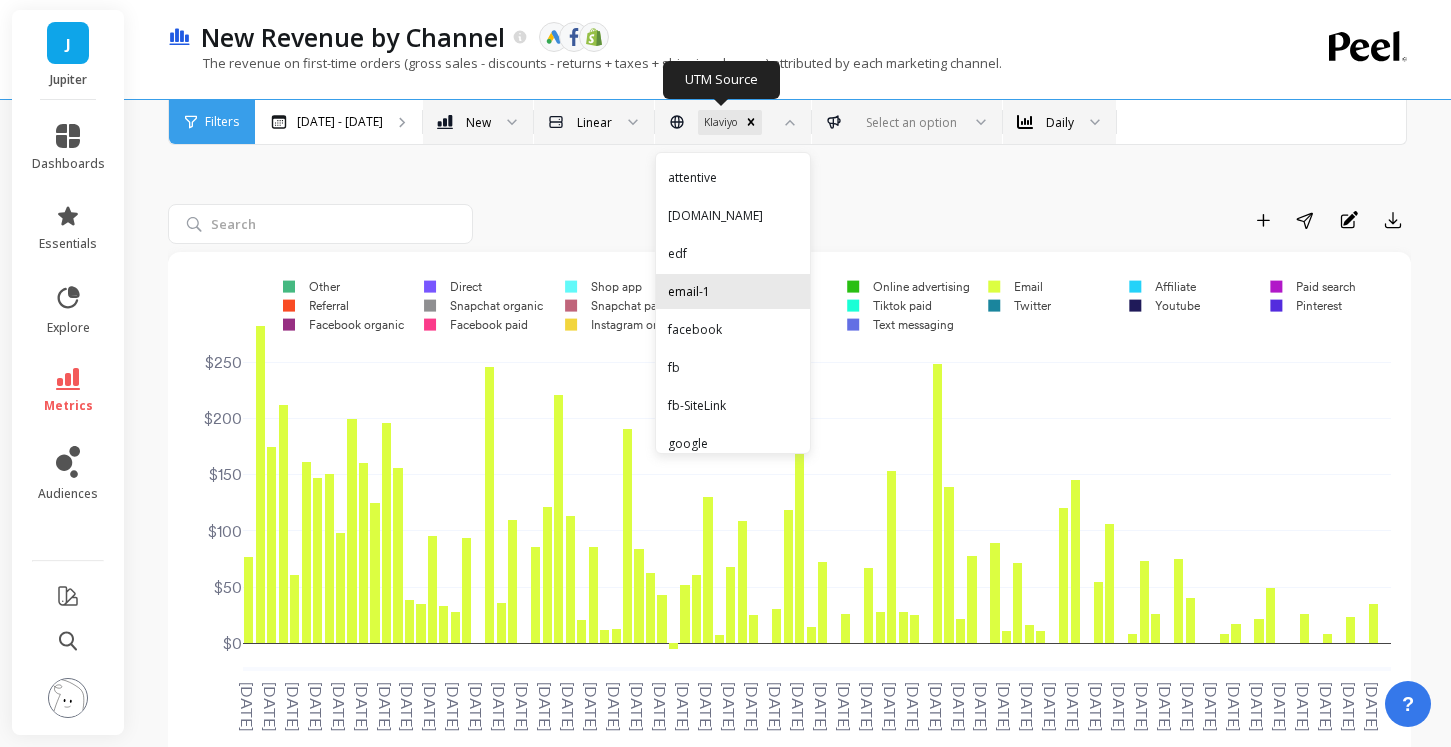 click on "email-1" at bounding box center (733, 291) 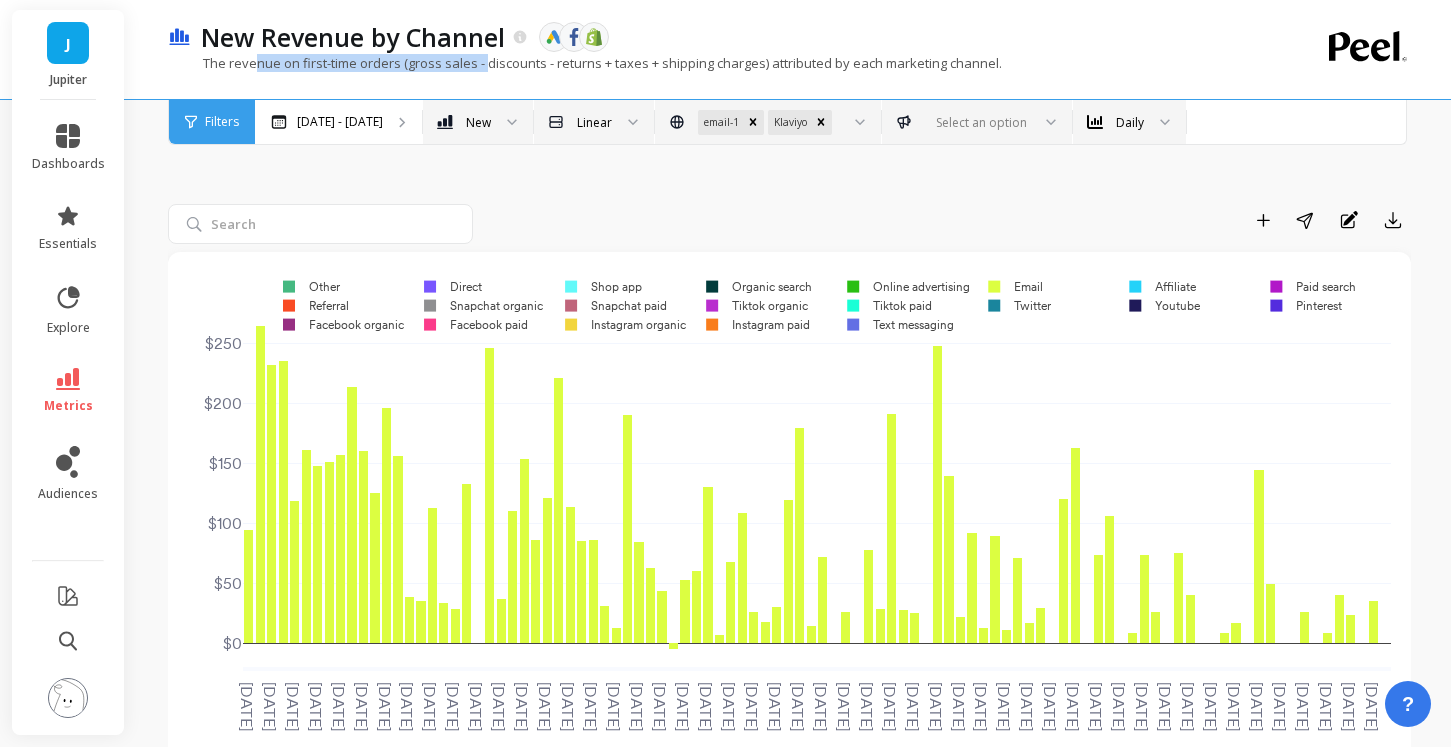 drag, startPoint x: 258, startPoint y: 67, endPoint x: 485, endPoint y: 71, distance: 227.03523 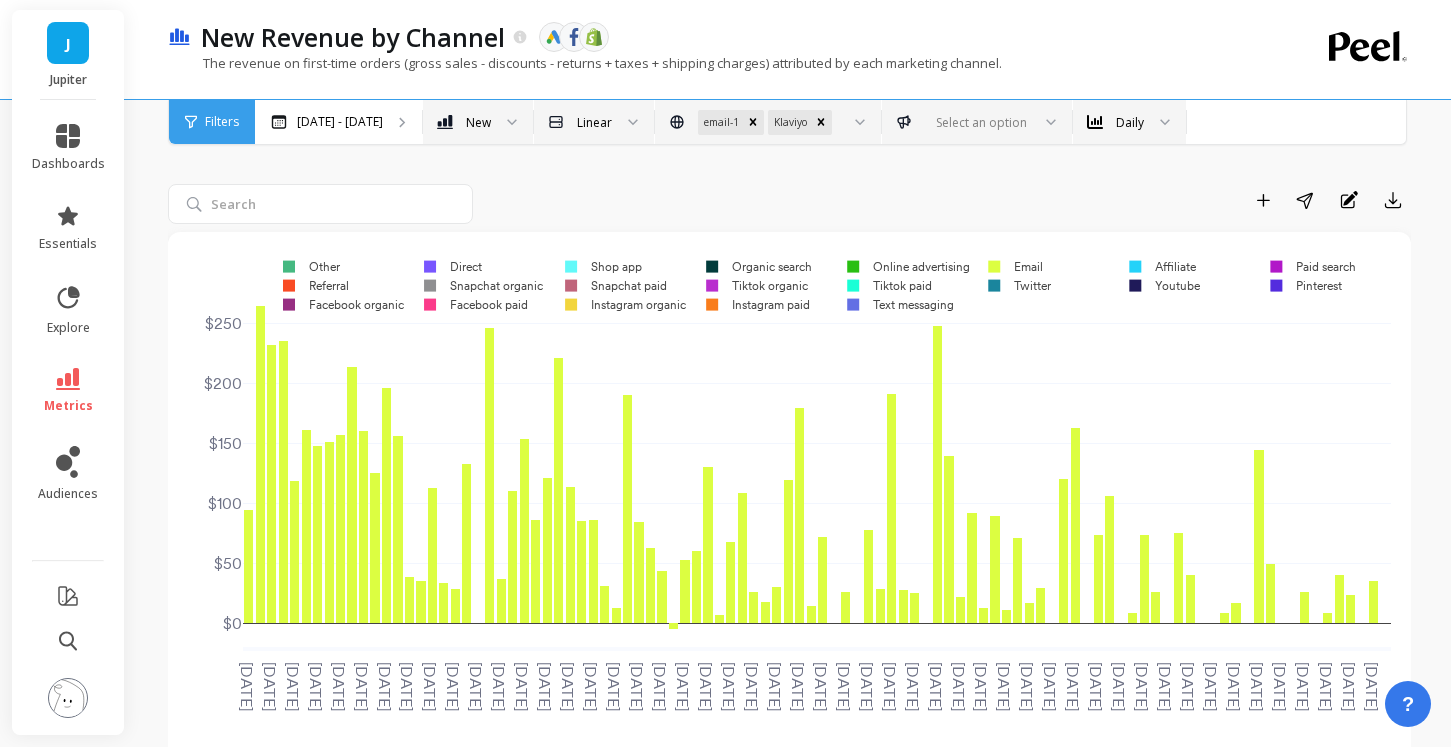 scroll, scrollTop: 0, scrollLeft: 0, axis: both 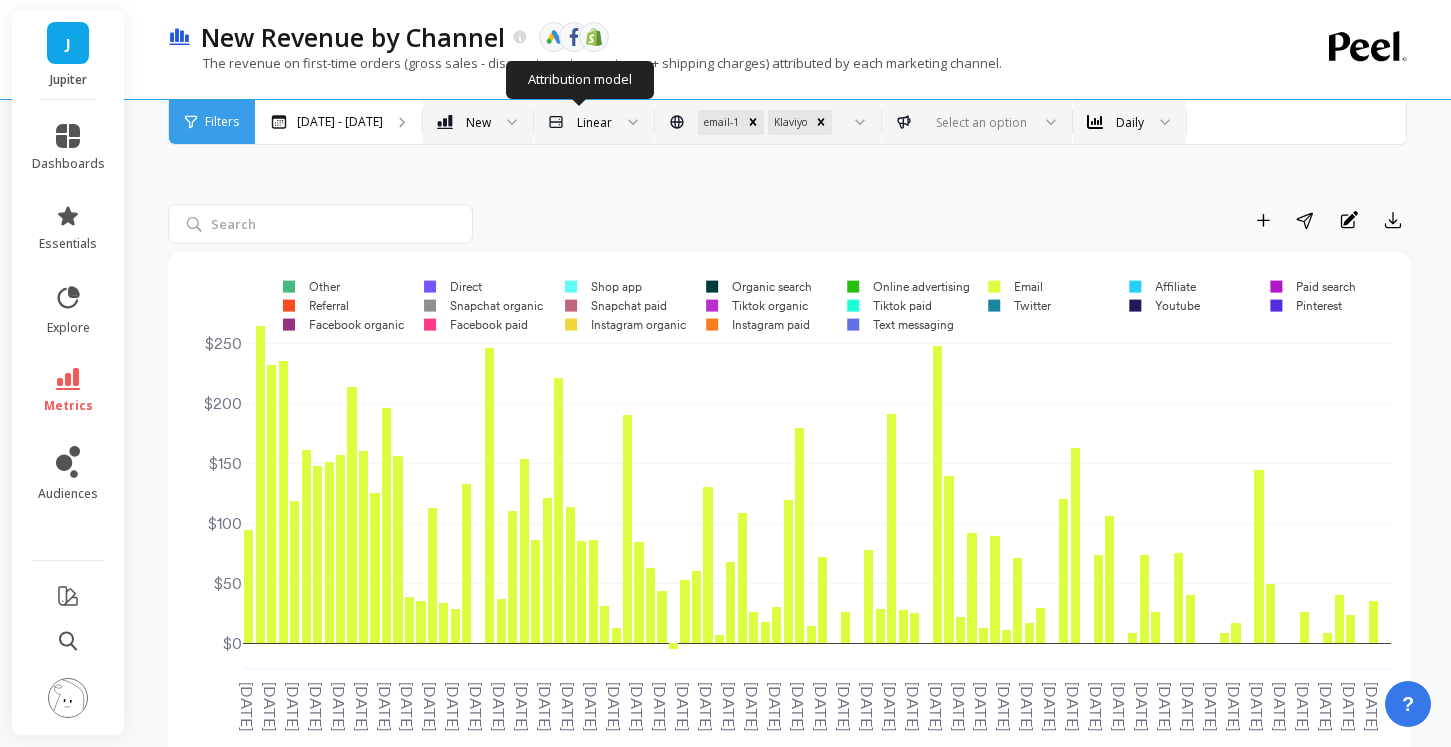 click on "Linear" at bounding box center (594, 122) 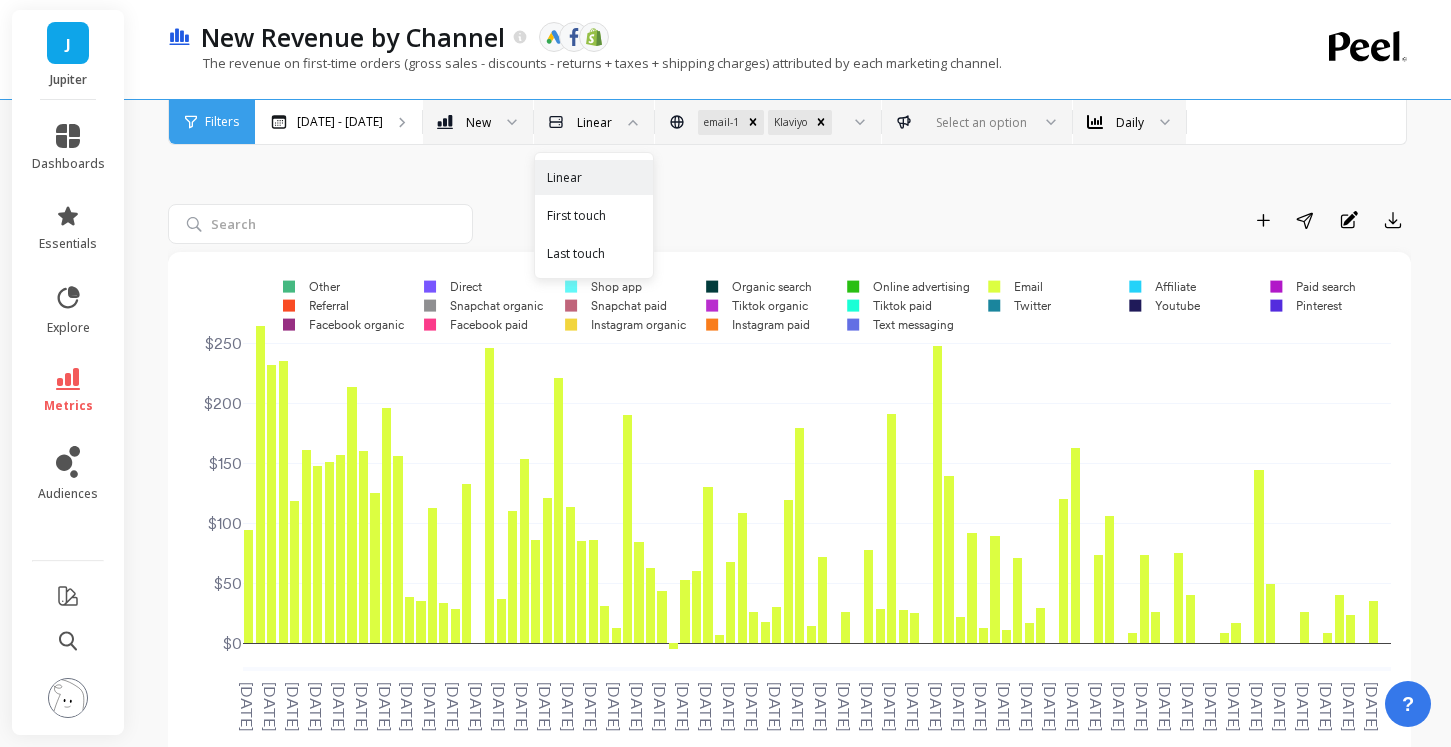 click on "Add to Dashboard
Share
Annotations
Export" at bounding box center [946, 220] 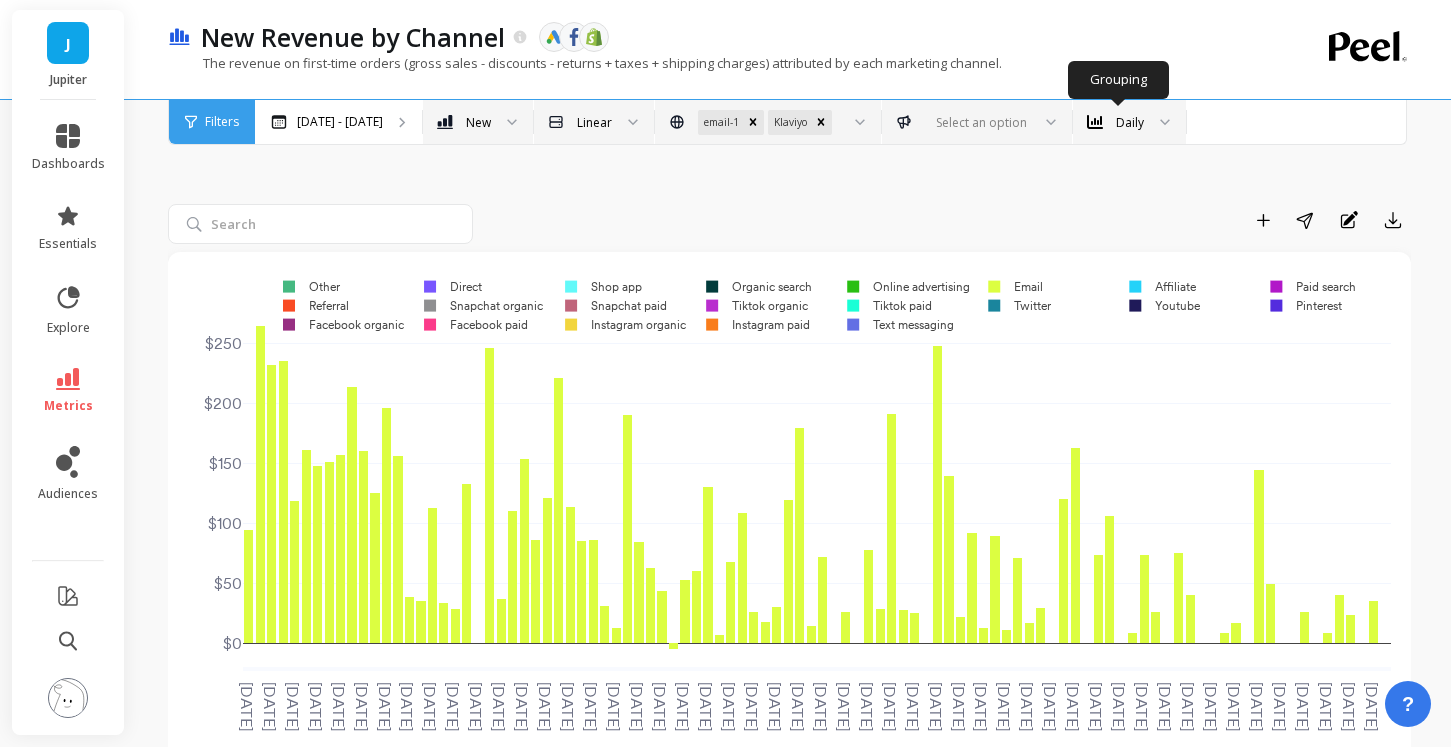 click on "Daily" at bounding box center [1117, 122] 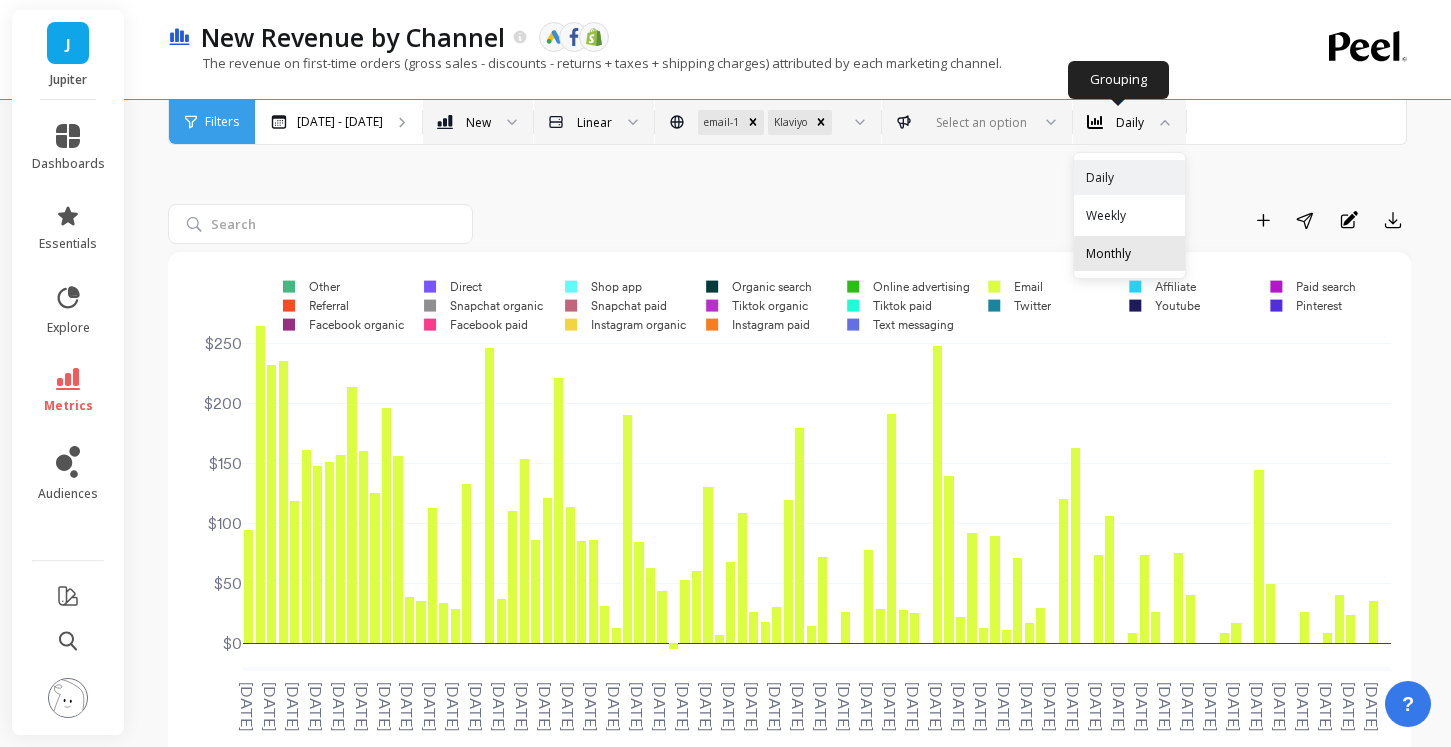 click on "Monthly" at bounding box center (1129, 253) 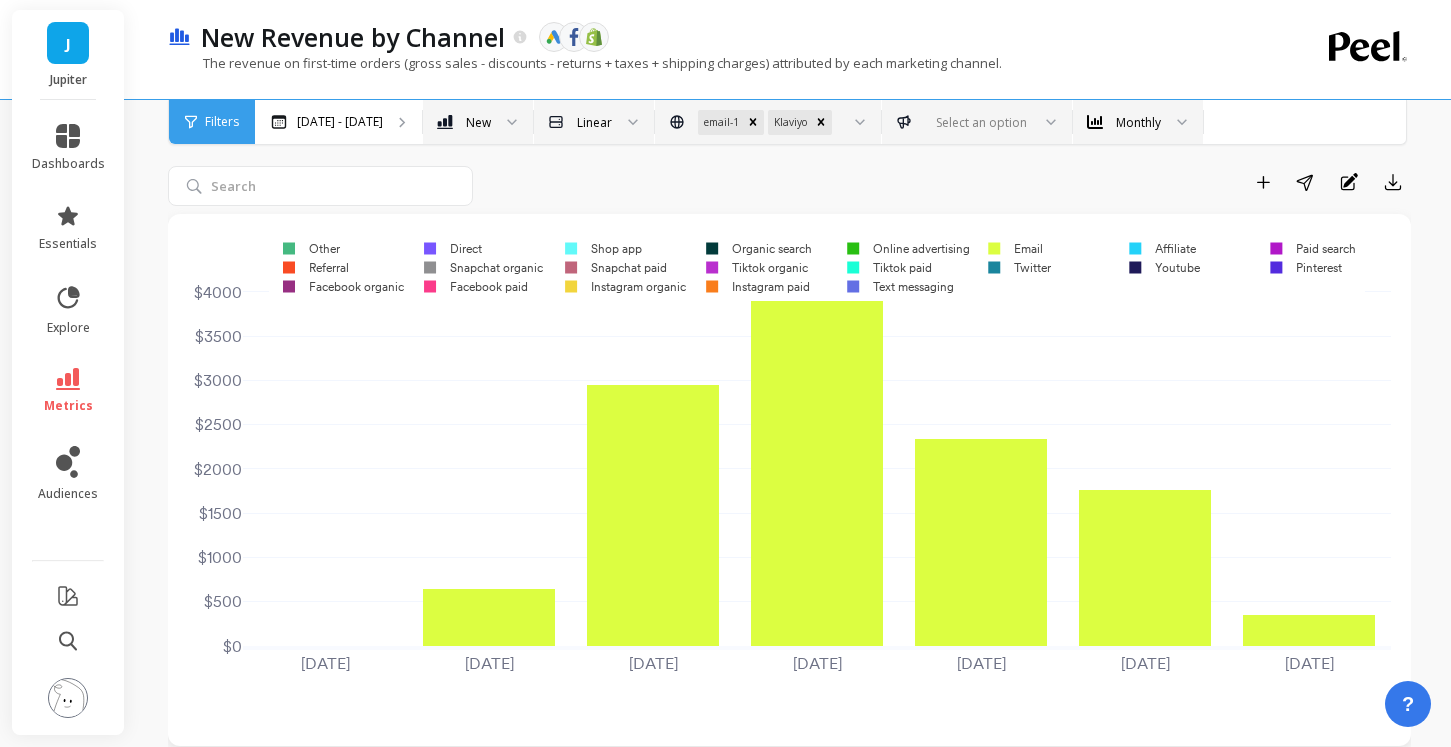 scroll, scrollTop: 0, scrollLeft: 0, axis: both 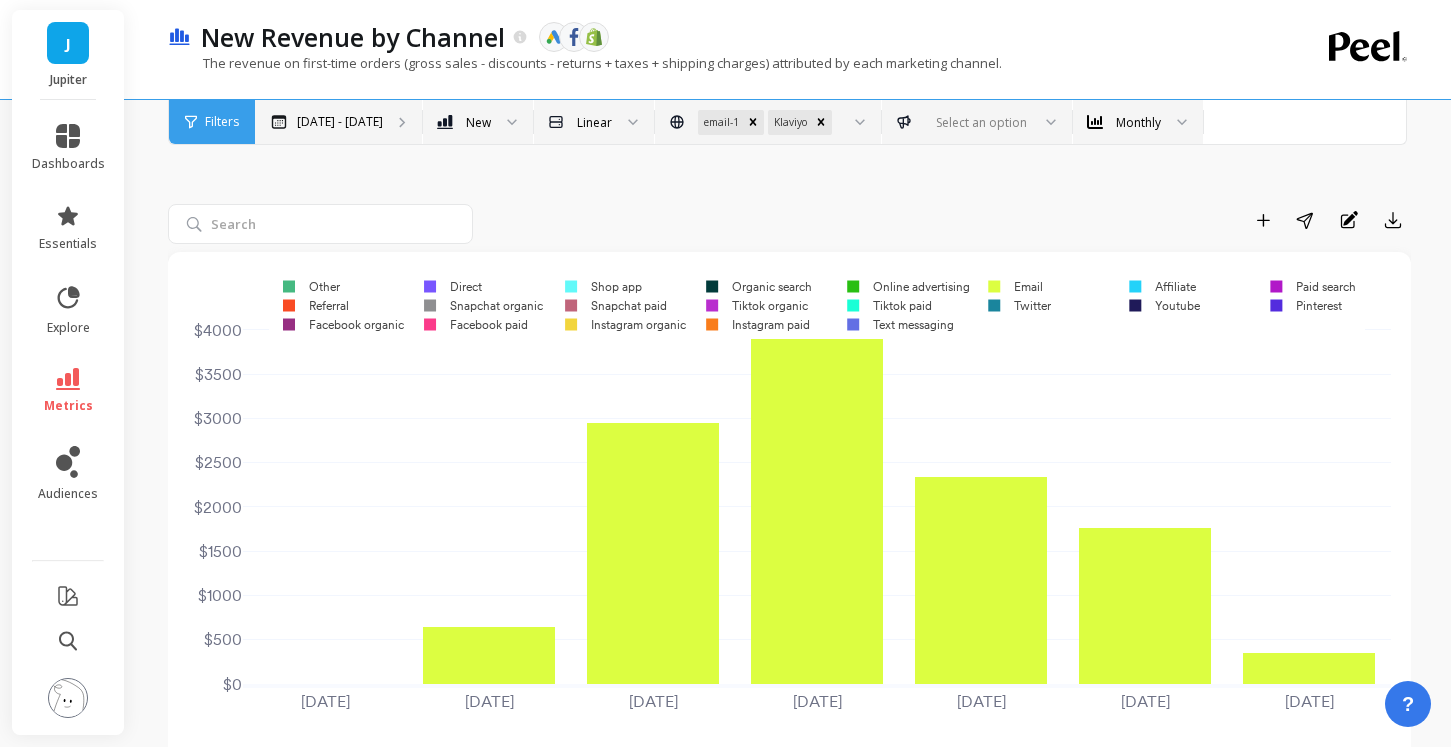 click on "[DATE] - [DATE]" at bounding box center [340, 122] 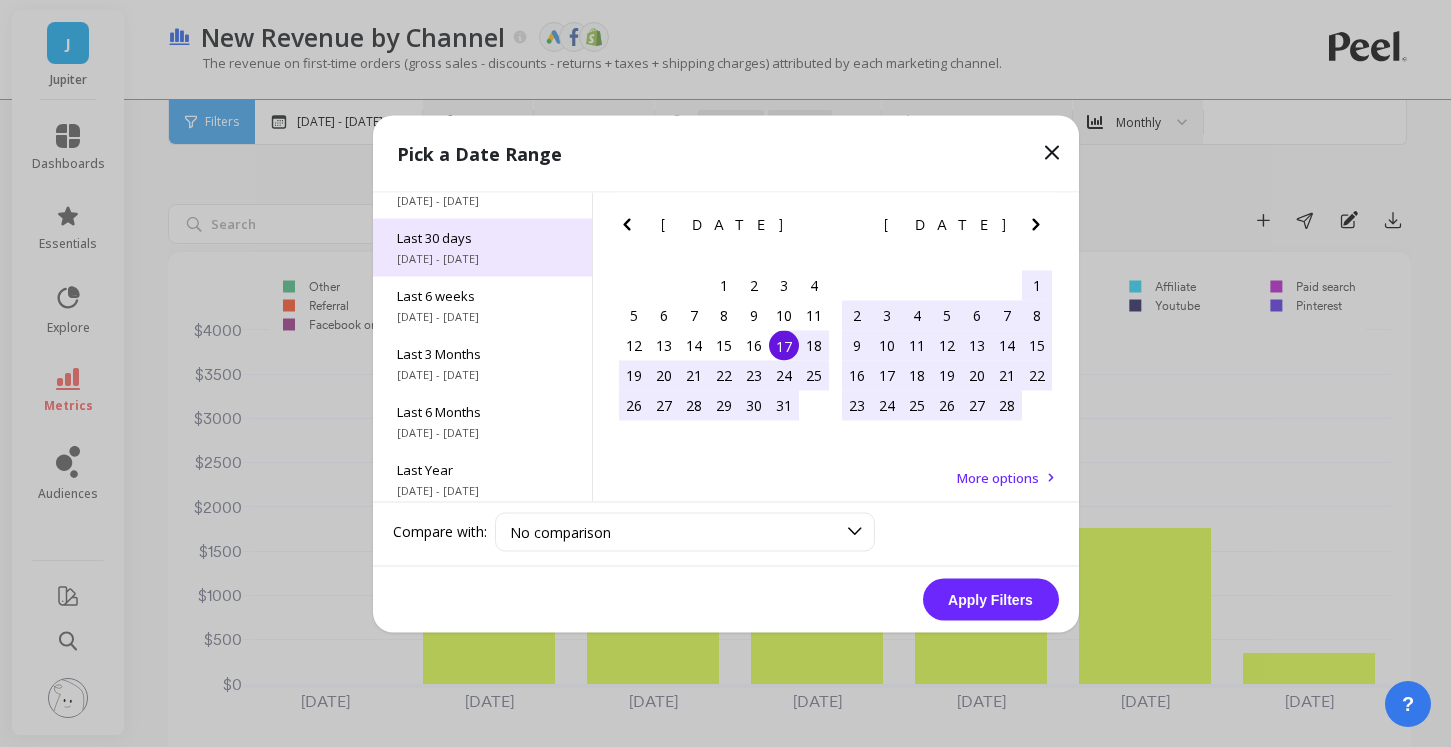 scroll, scrollTop: 193, scrollLeft: 0, axis: vertical 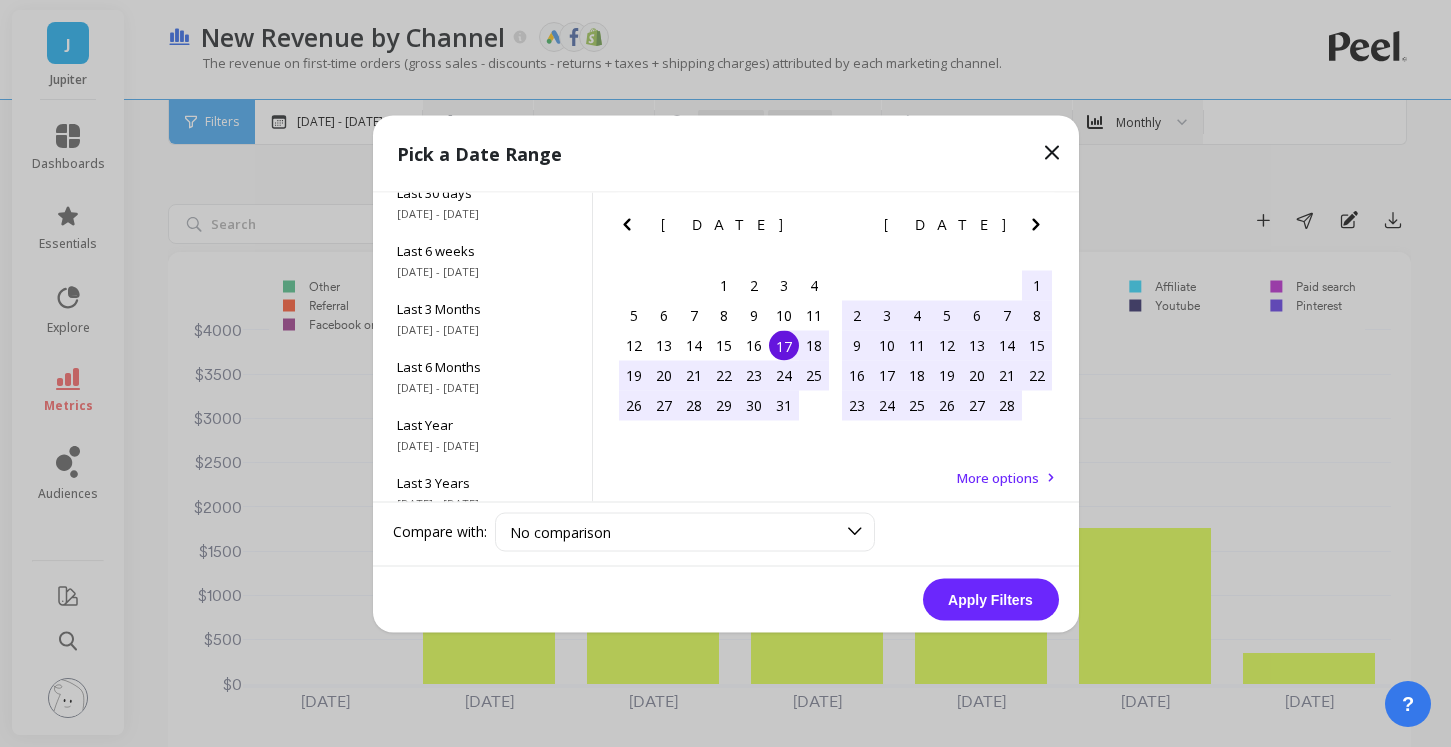 click 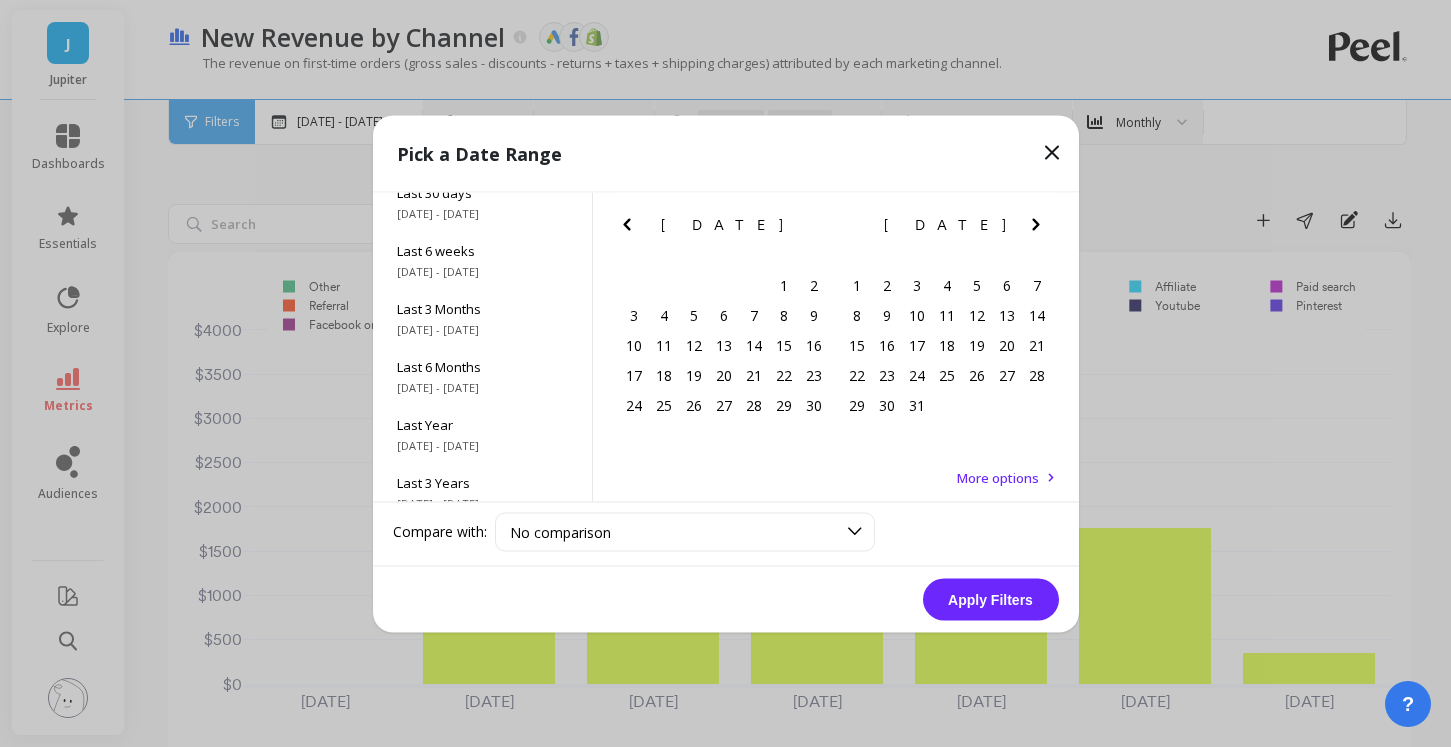 click 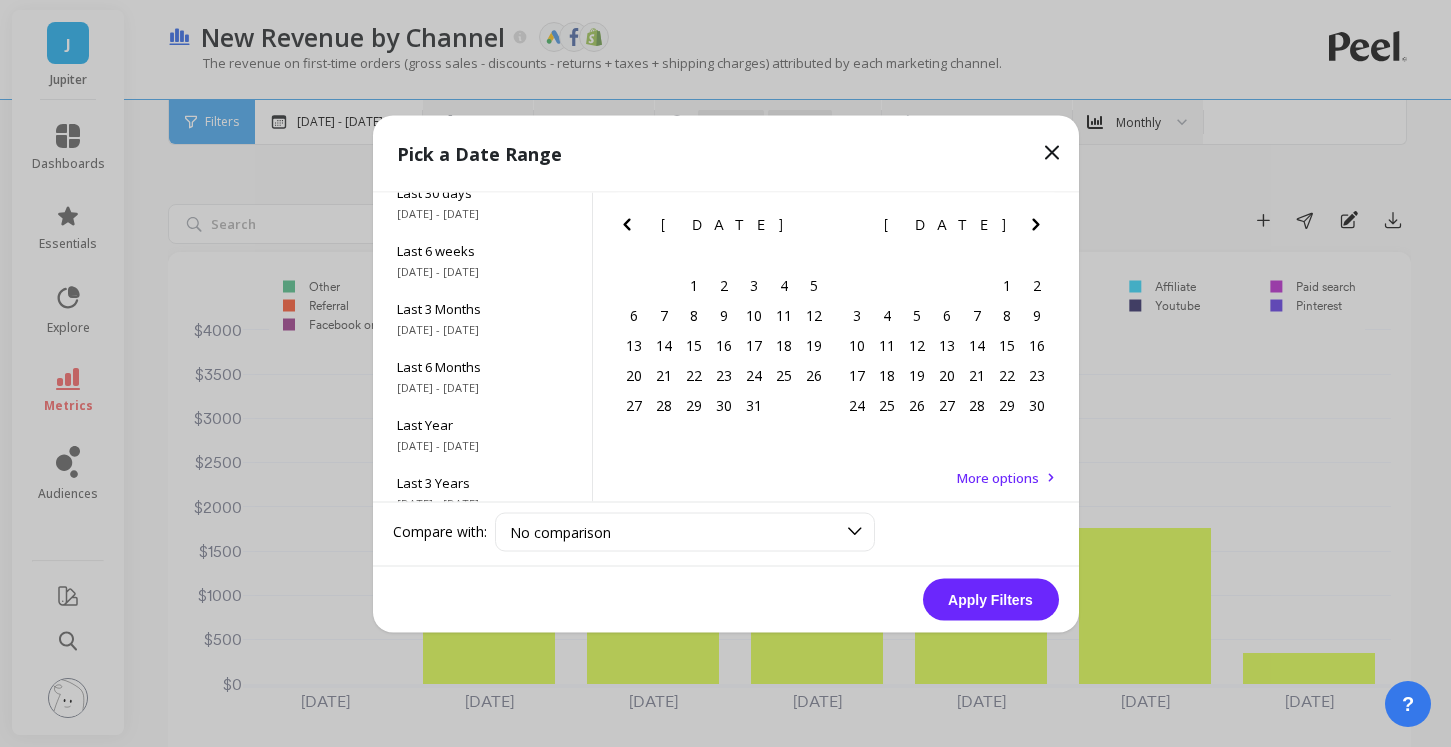 click 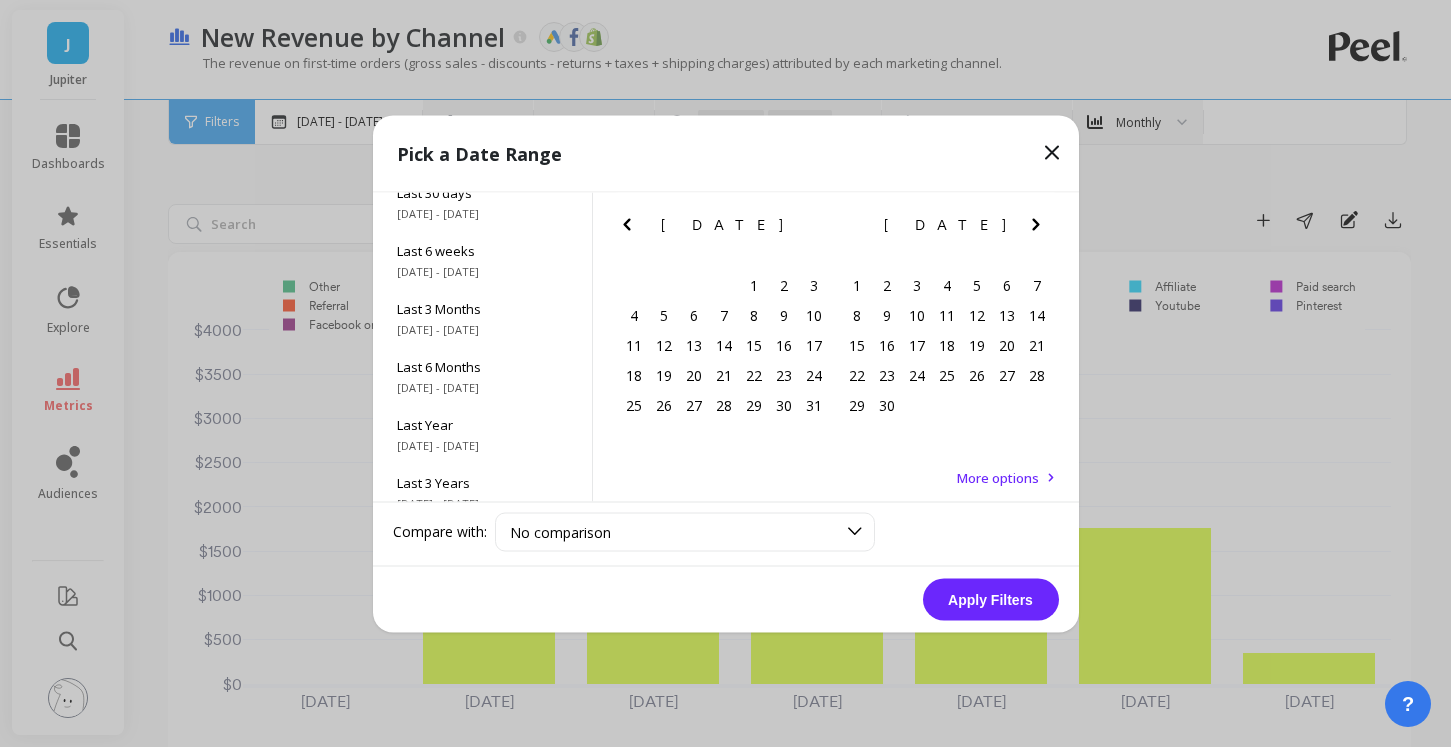 click 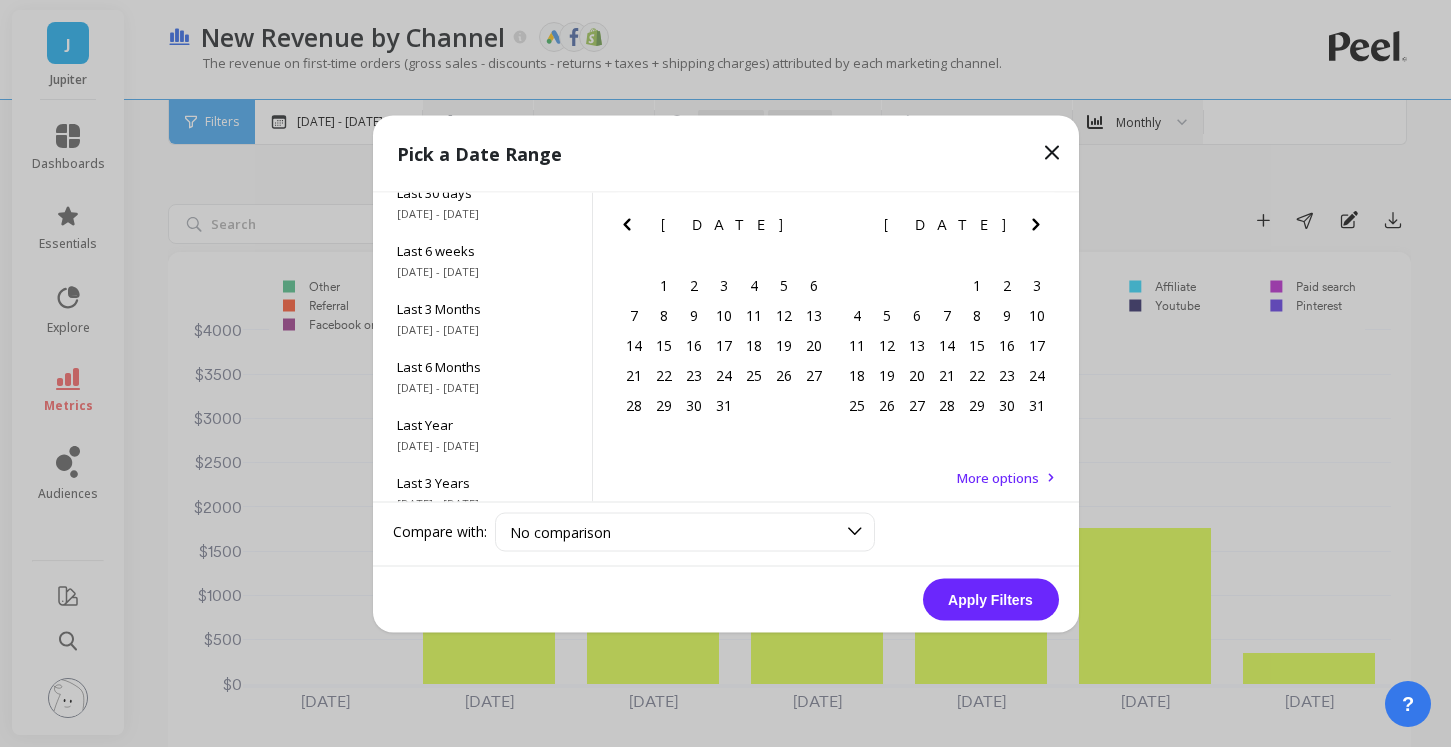 click 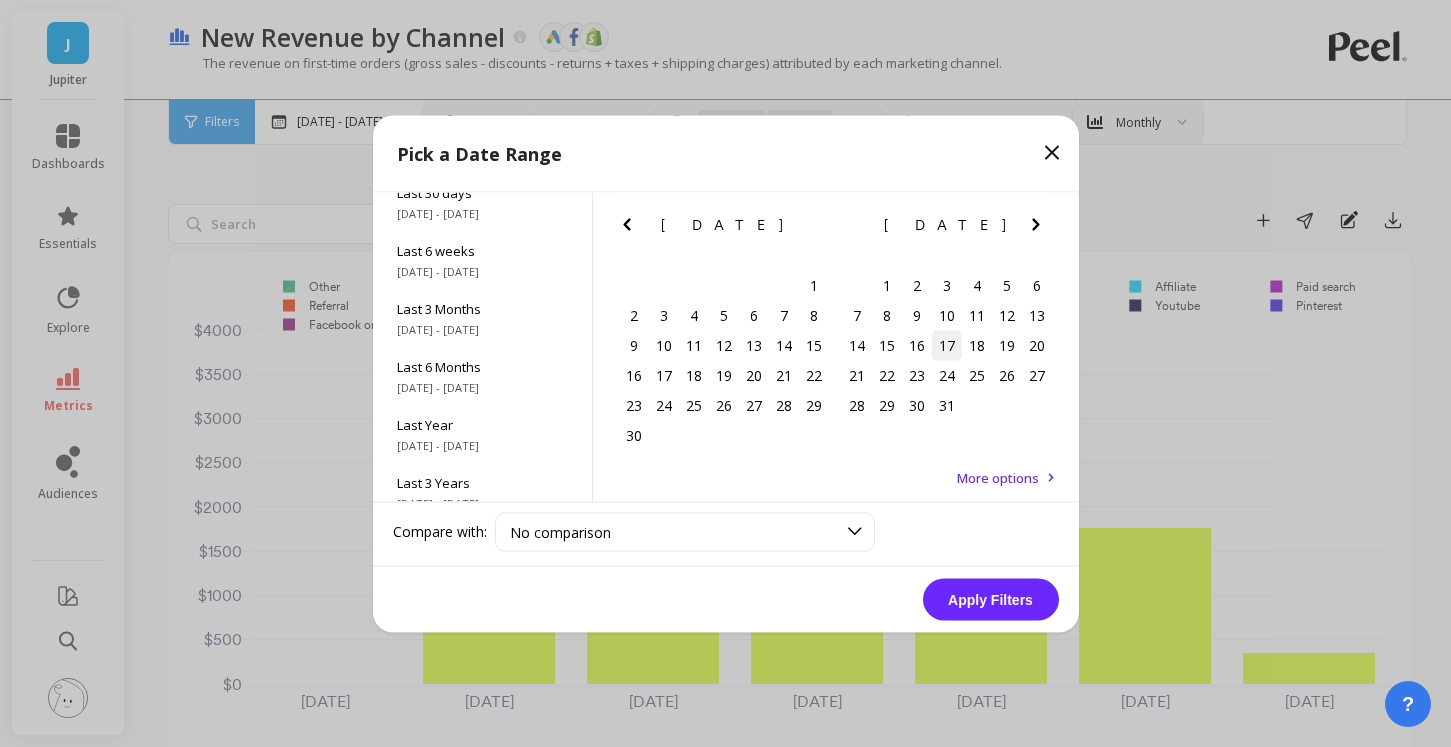 click on "17" at bounding box center [947, 345] 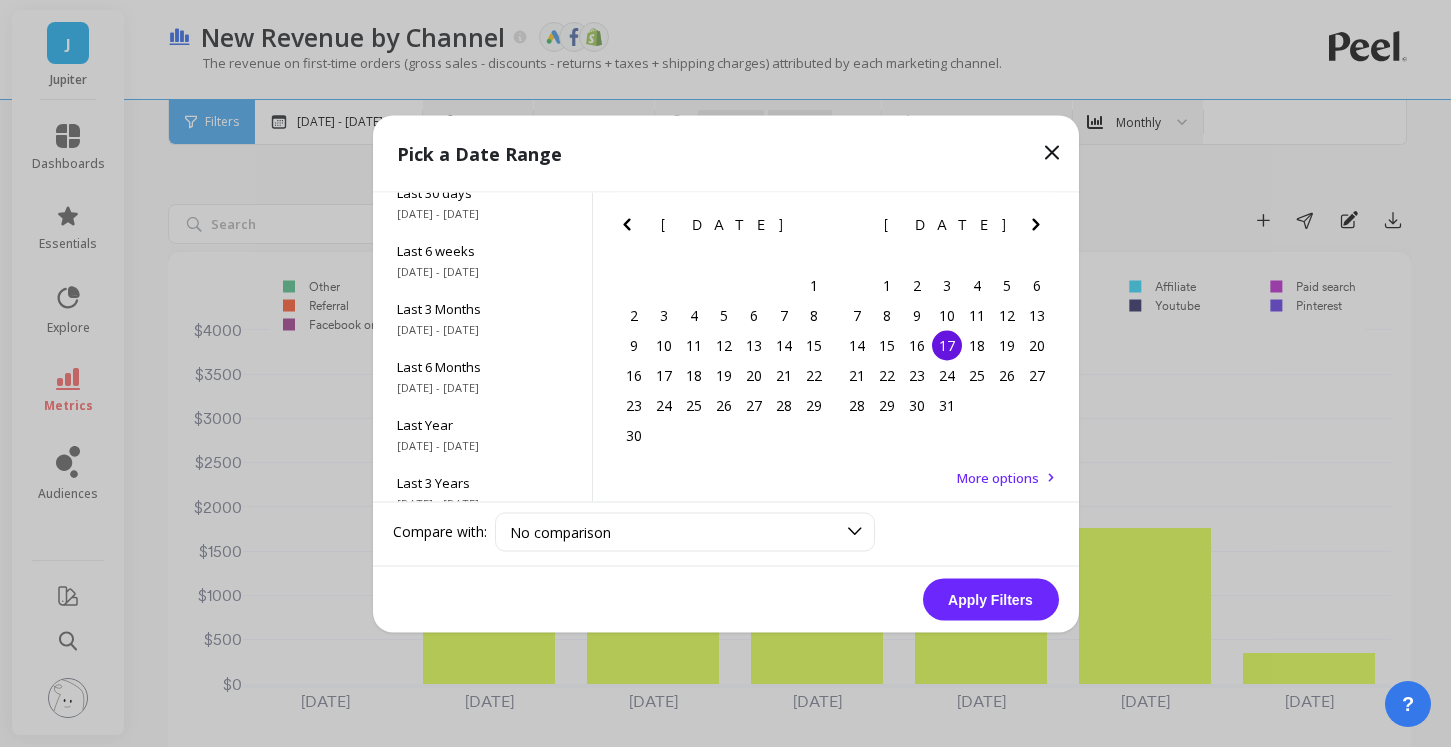 click 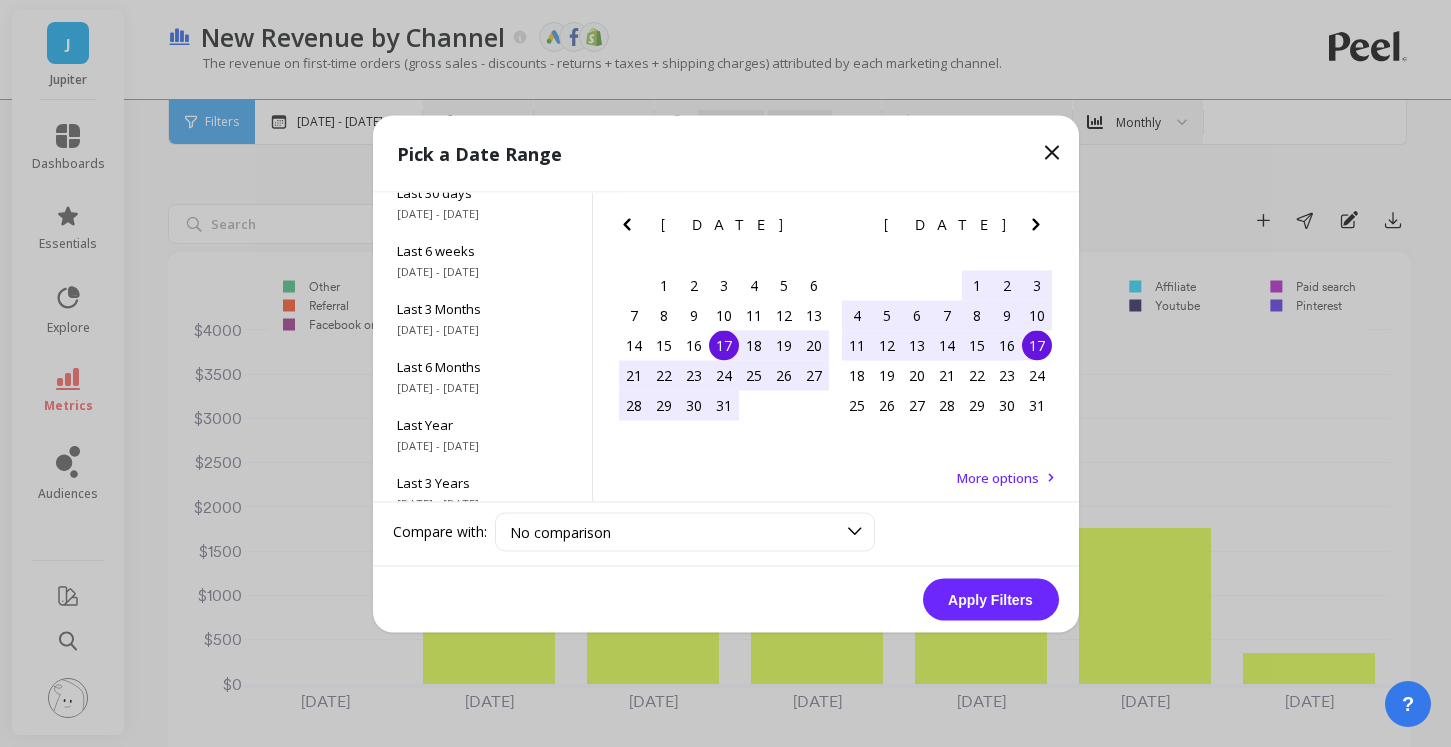 click 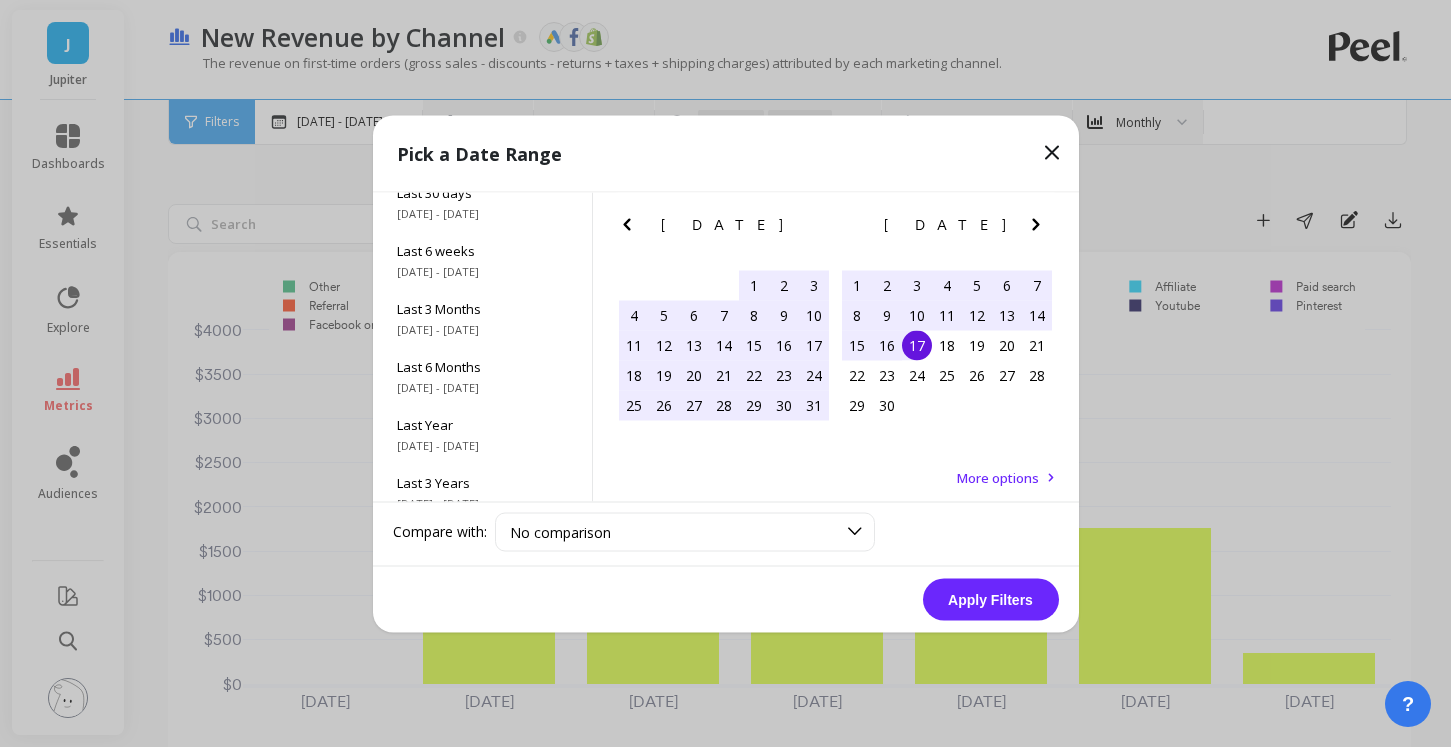 click 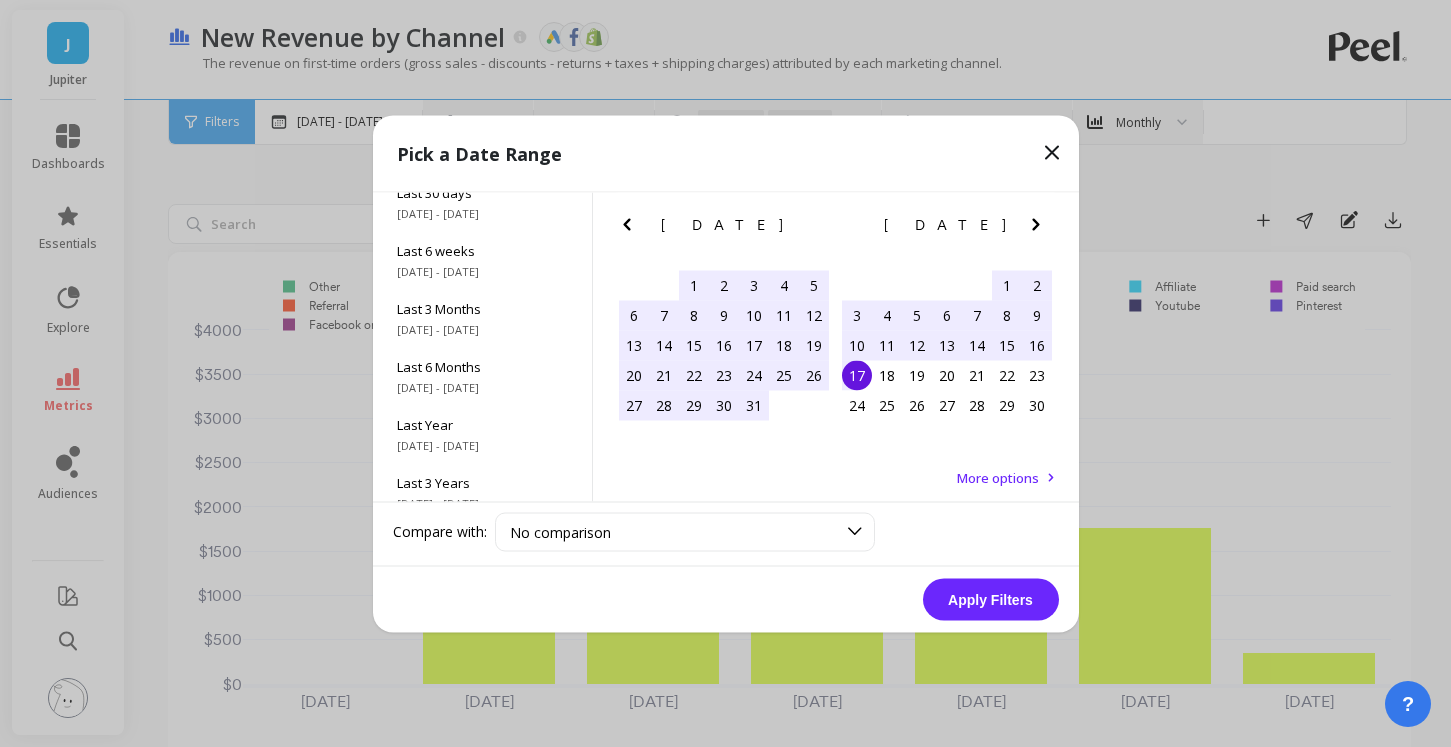 click 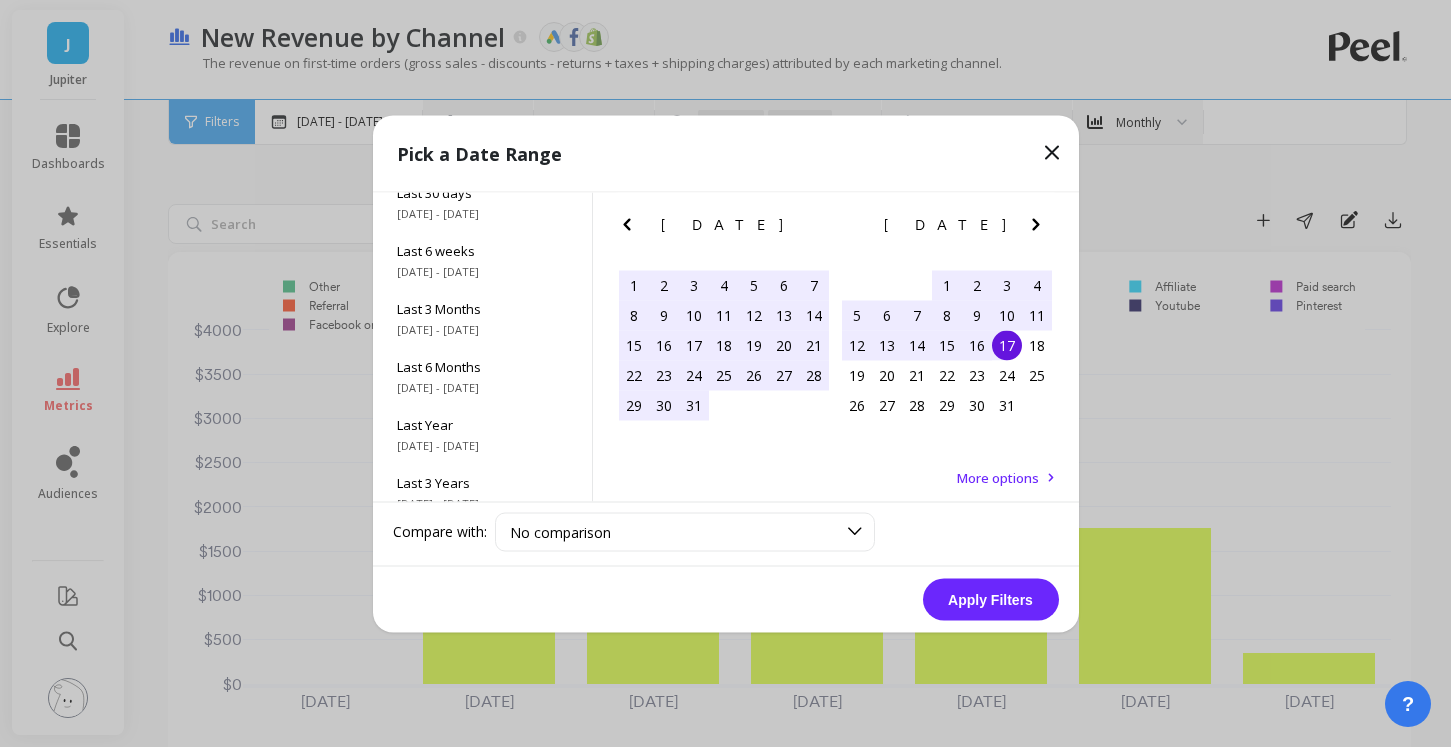 click 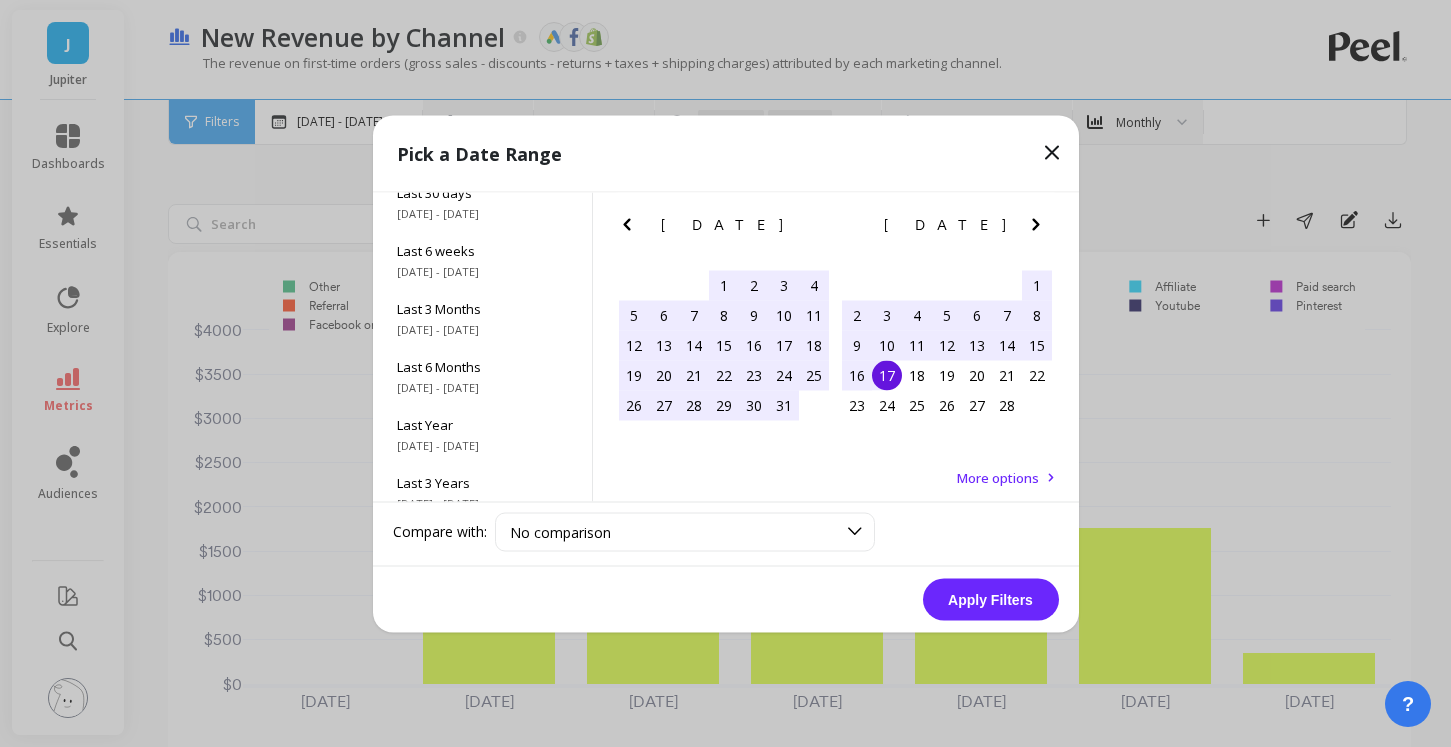 click 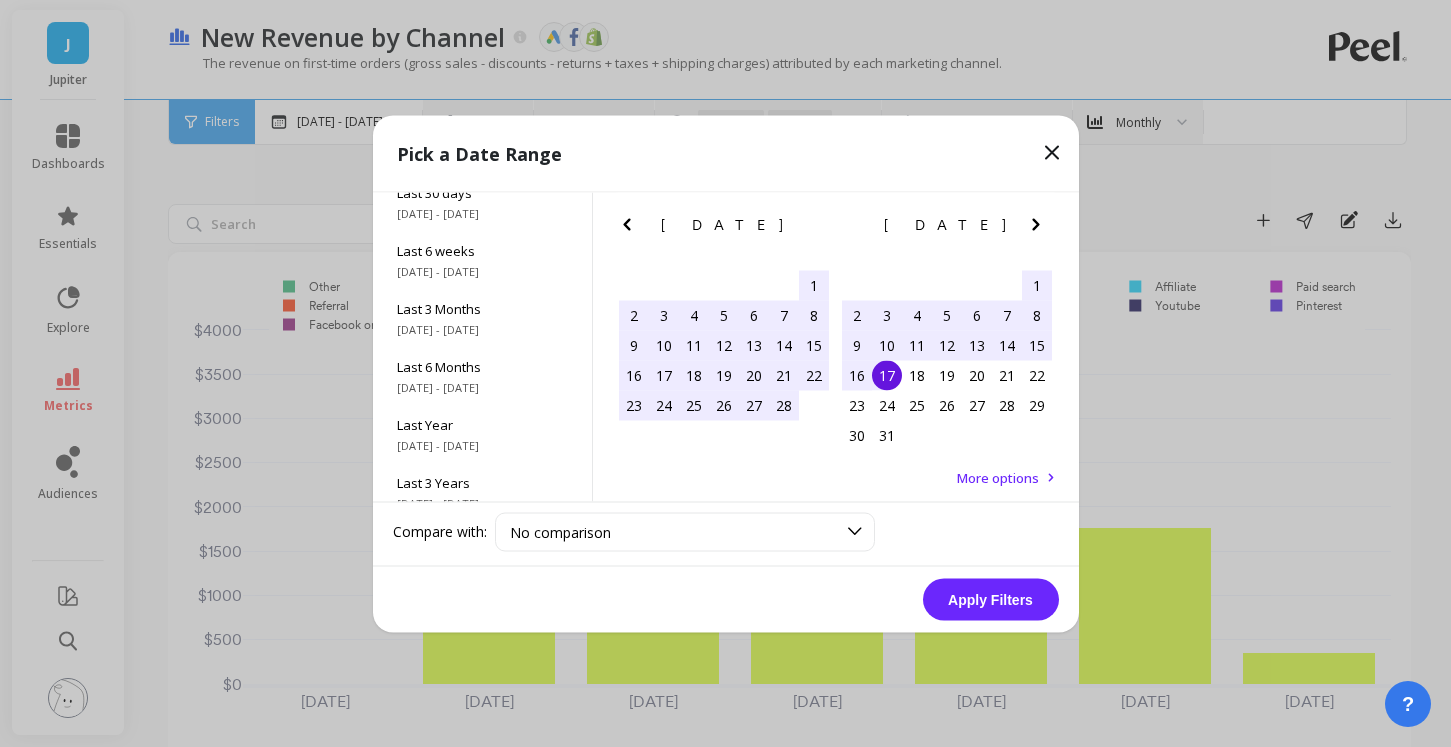 click 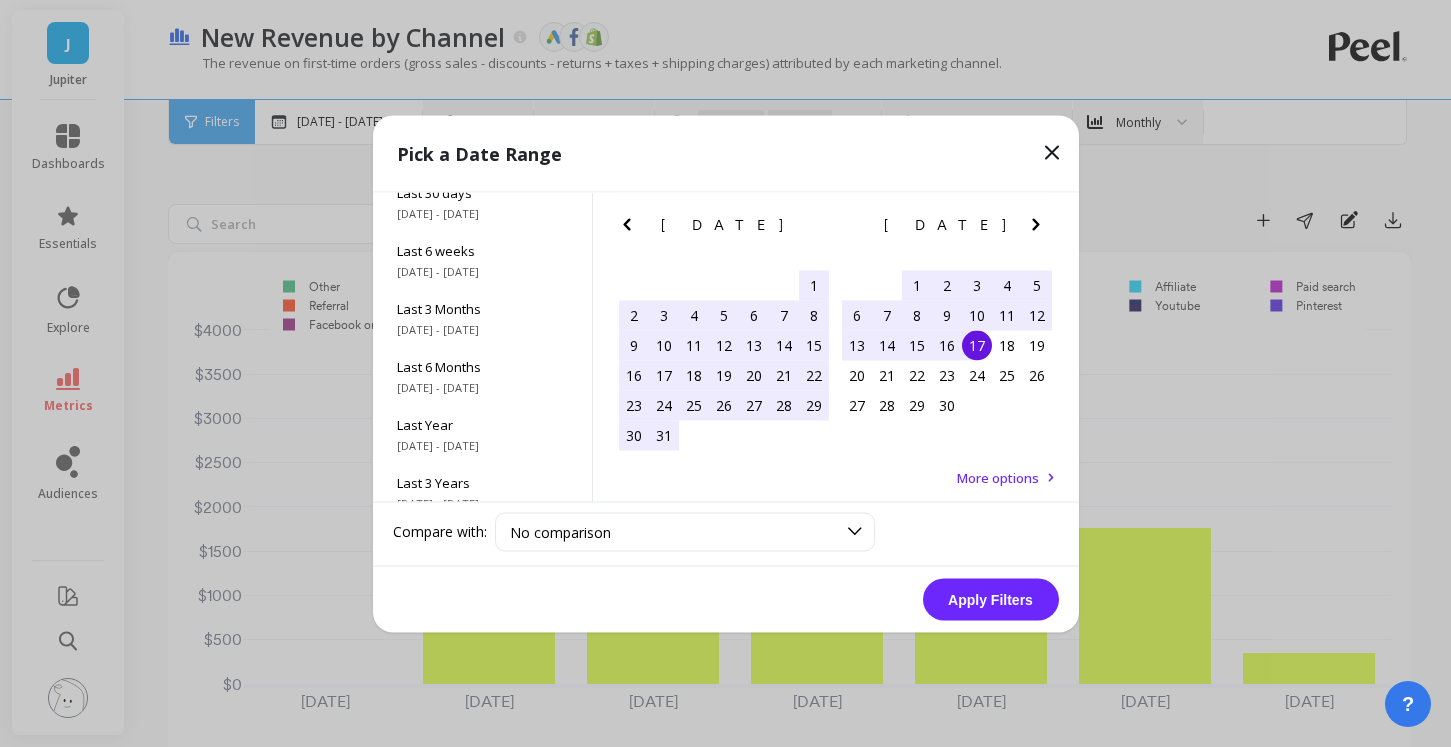 click 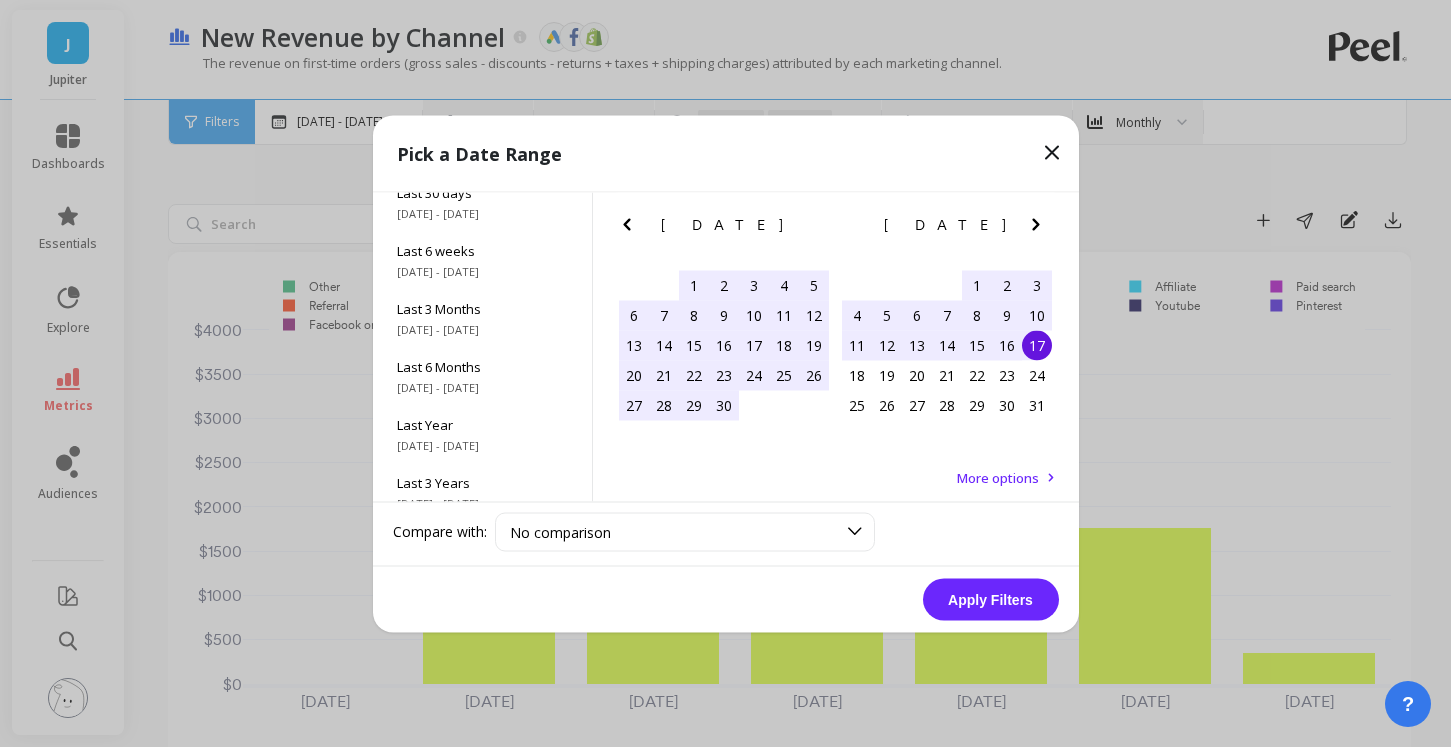 click 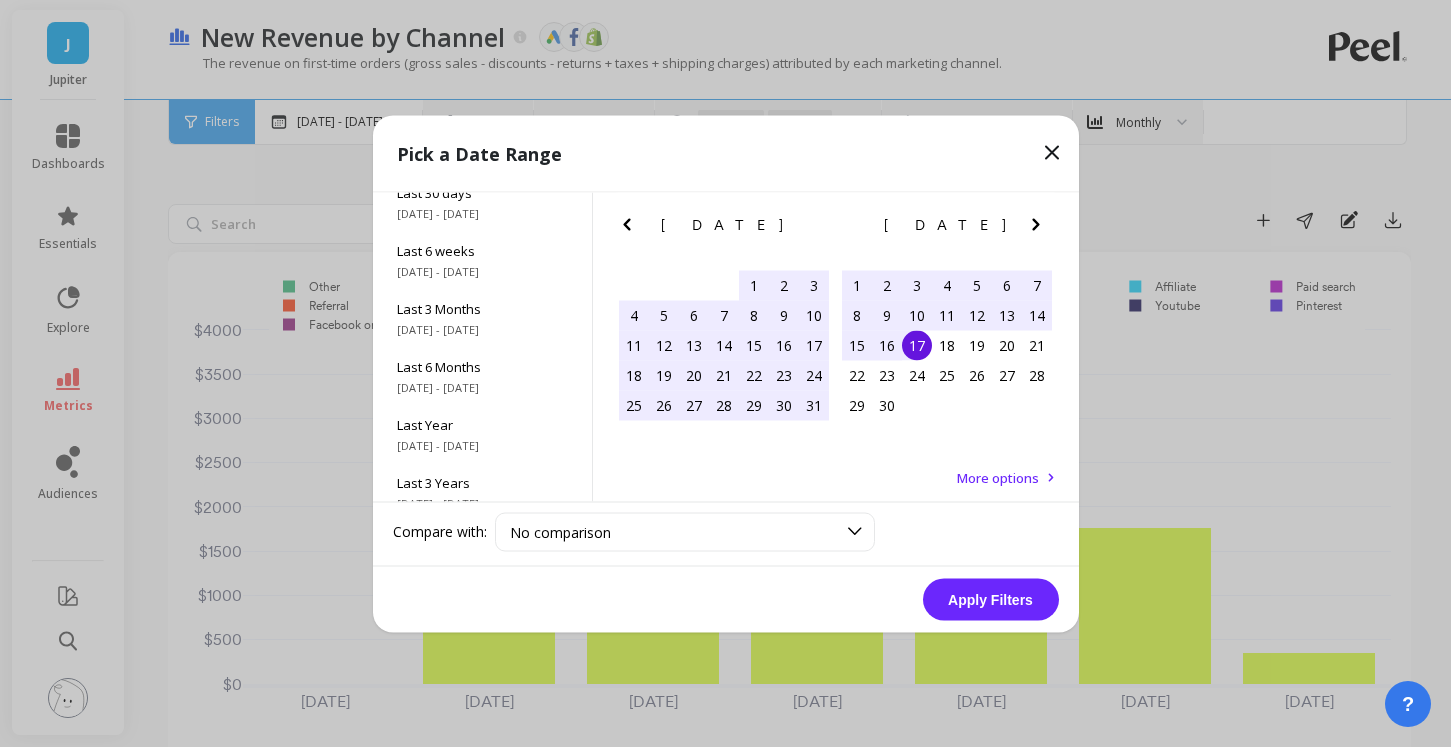 click 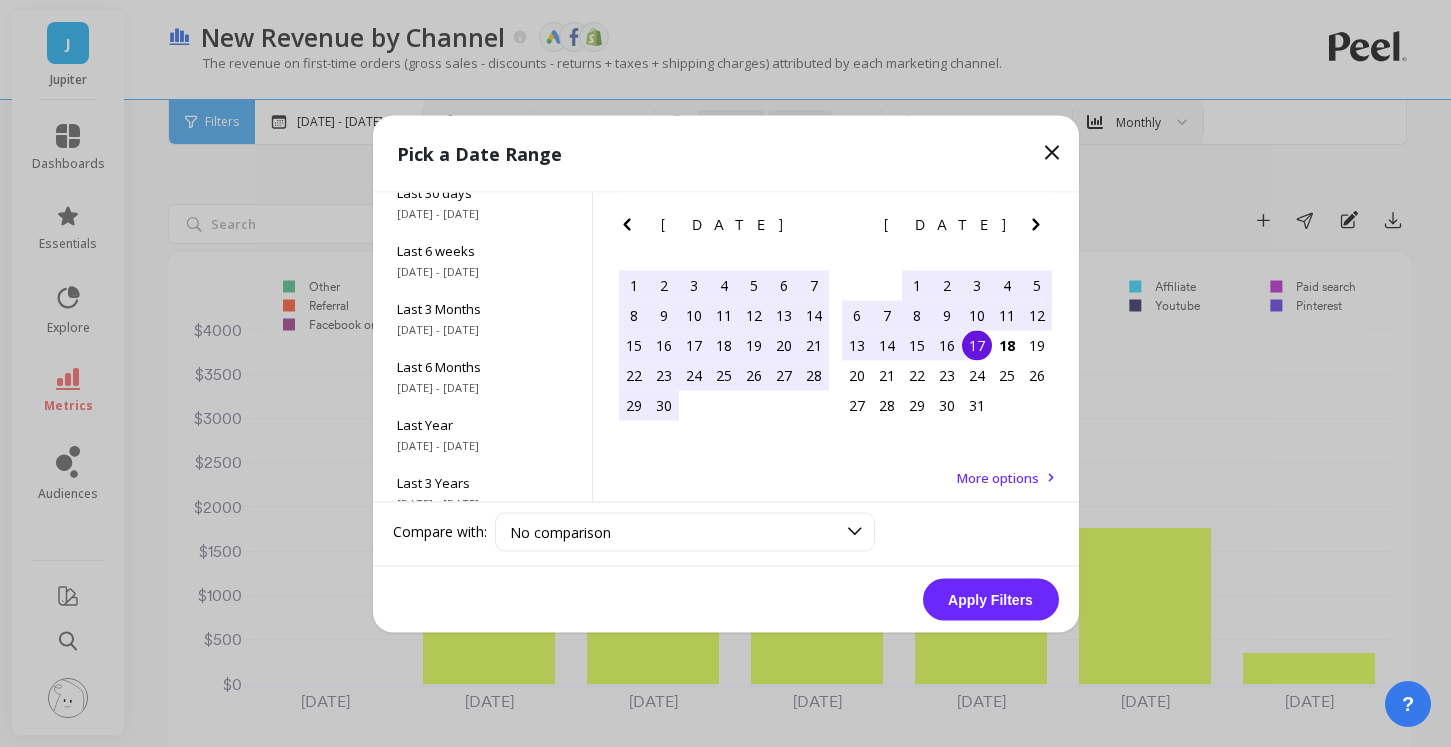click on "17" at bounding box center (977, 345) 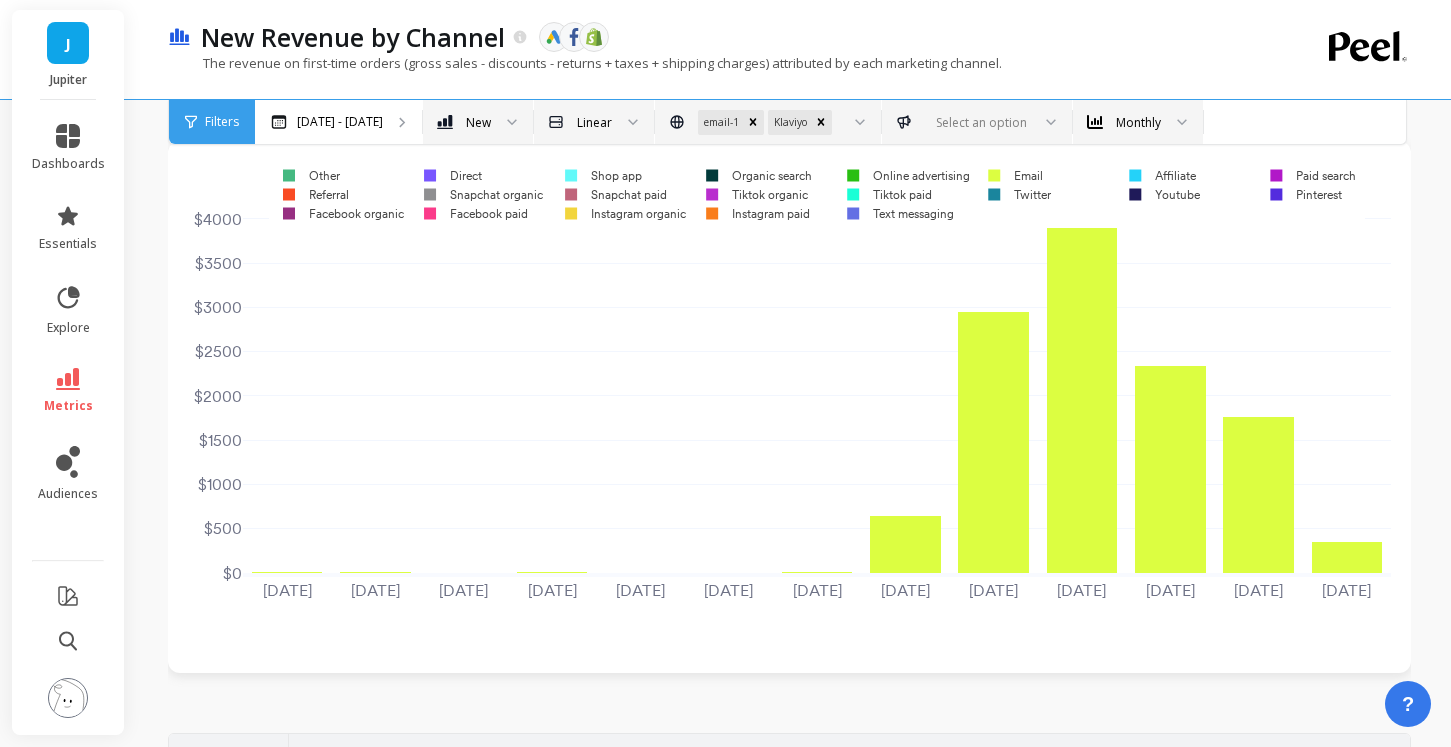 scroll, scrollTop: 130, scrollLeft: 0, axis: vertical 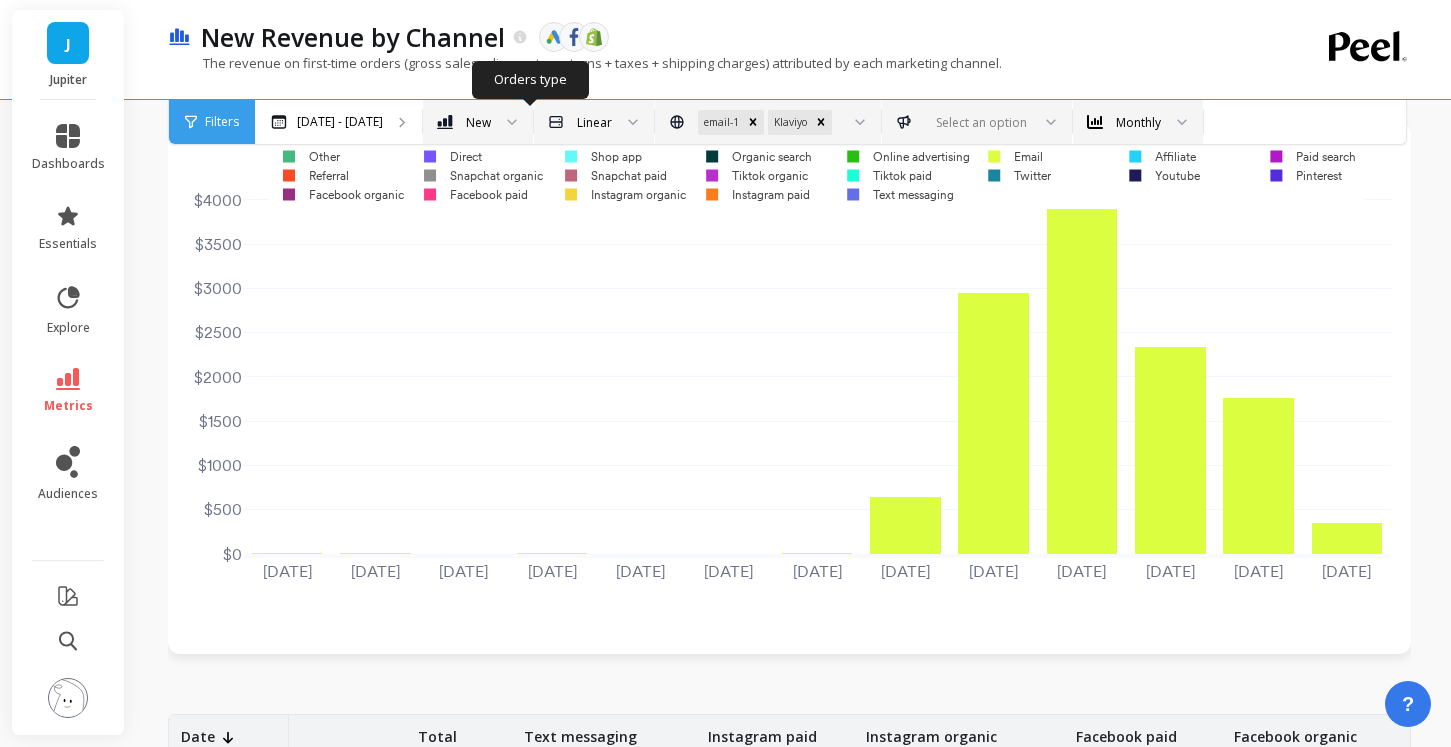 click on "New" at bounding box center (478, 122) 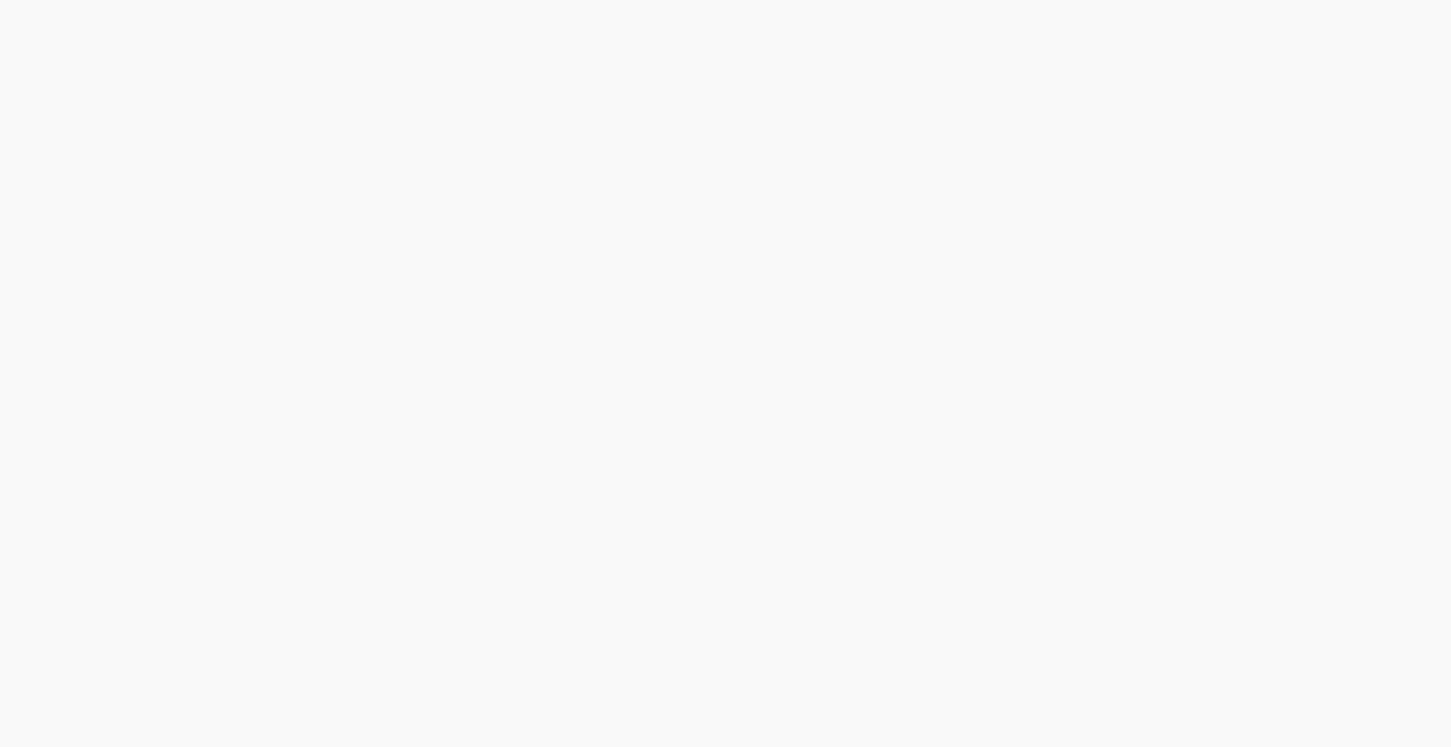 scroll, scrollTop: 0, scrollLeft: 0, axis: both 